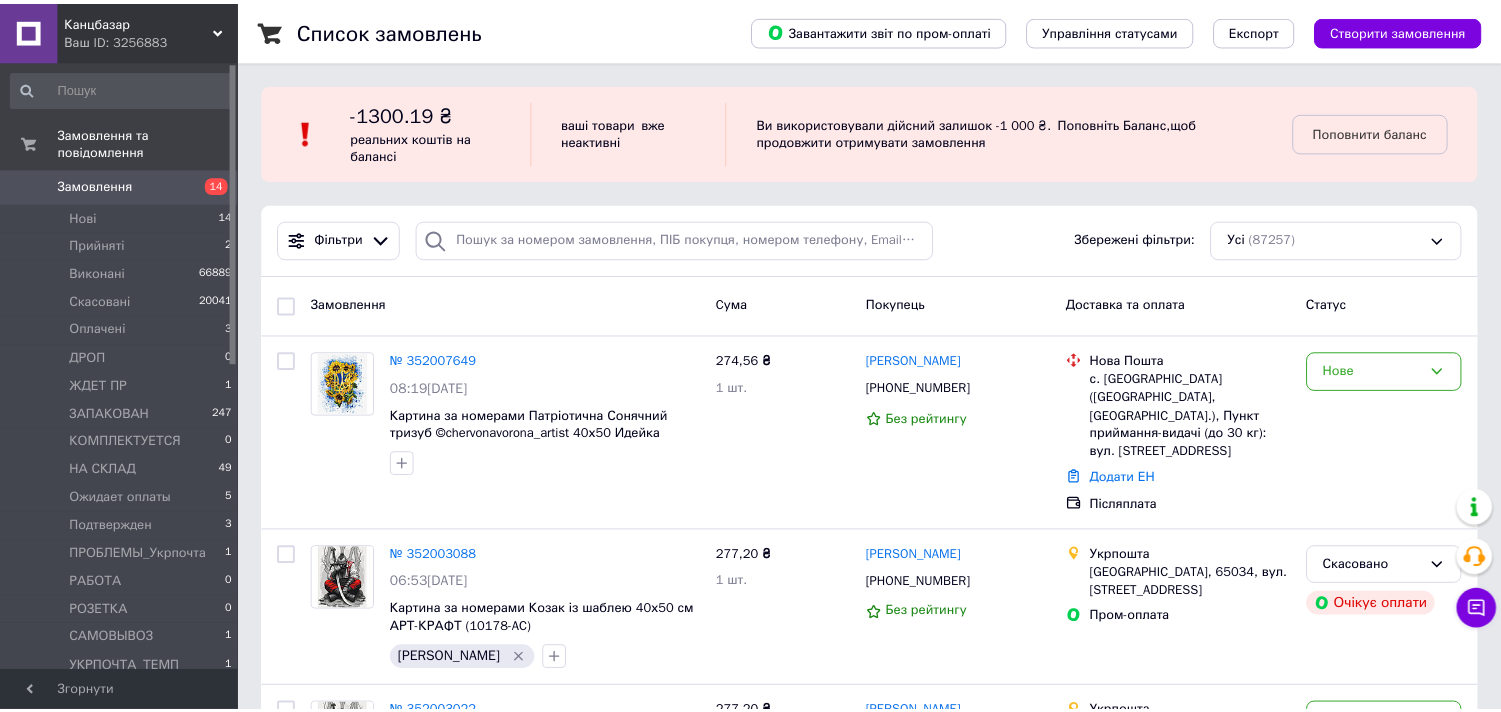 scroll, scrollTop: 0, scrollLeft: 0, axis: both 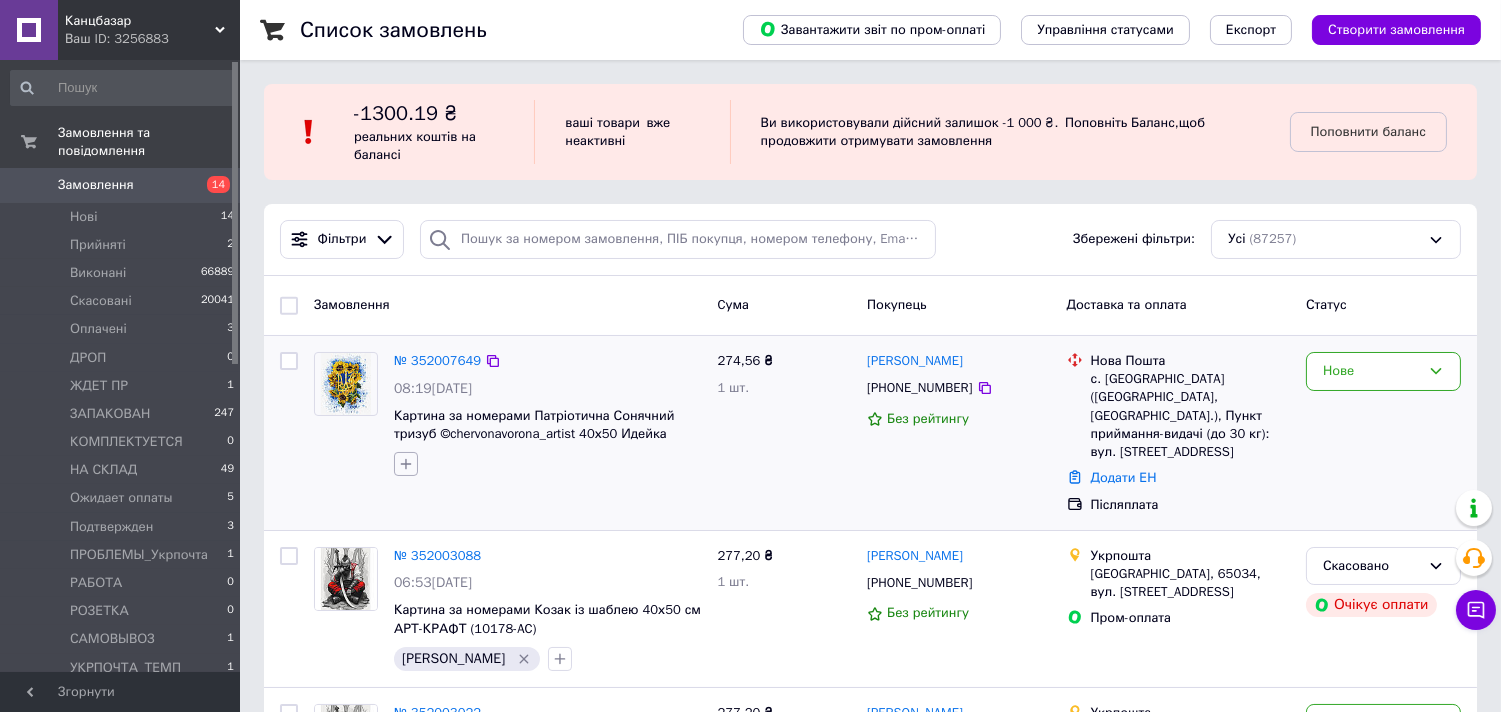 click 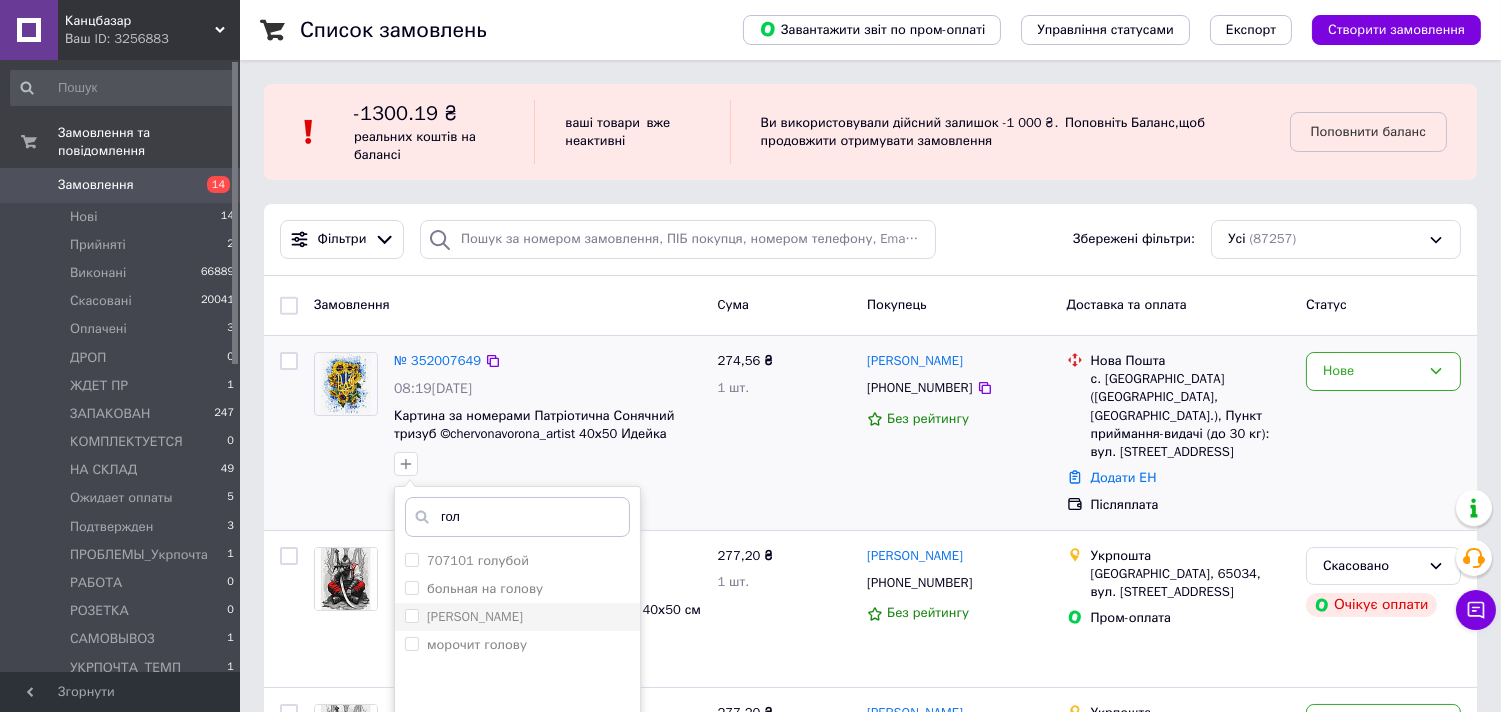 type on "гол" 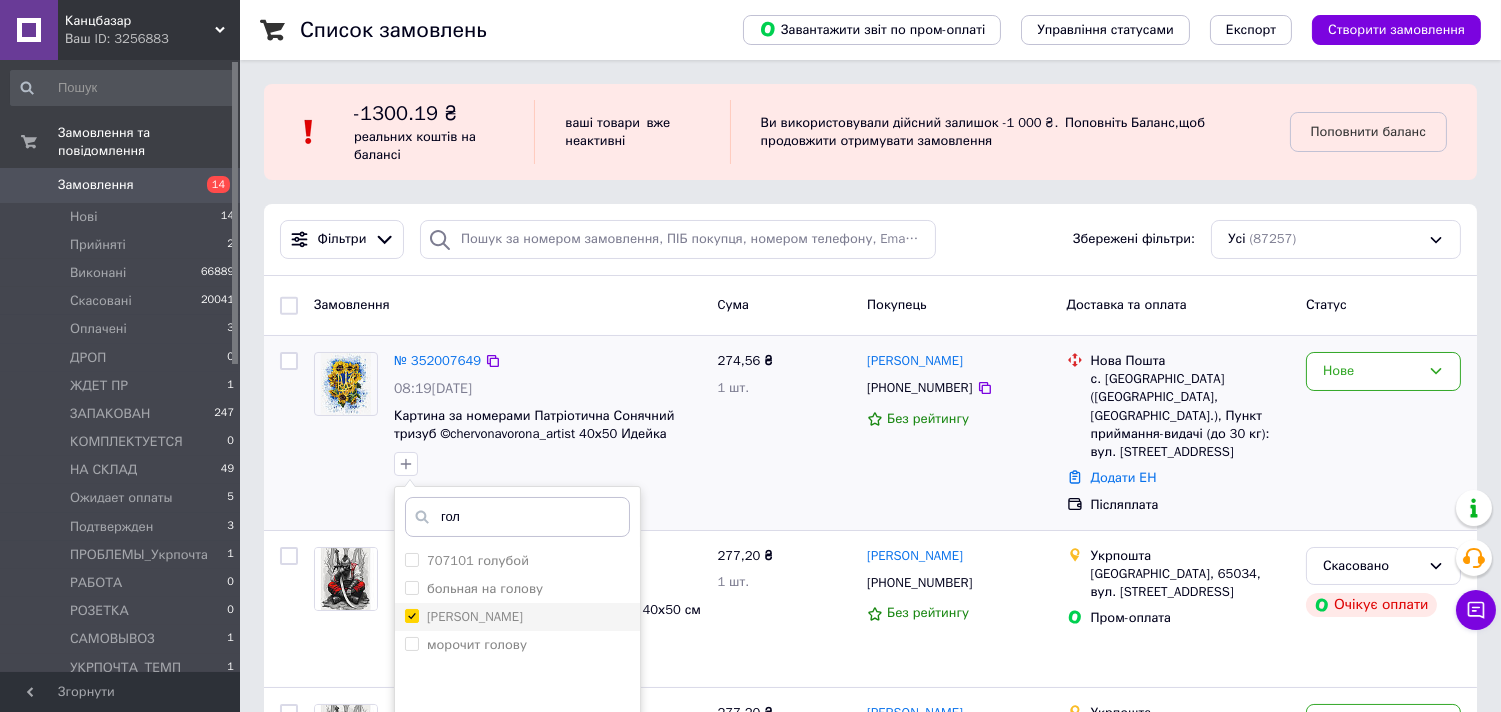 checkbox on "true" 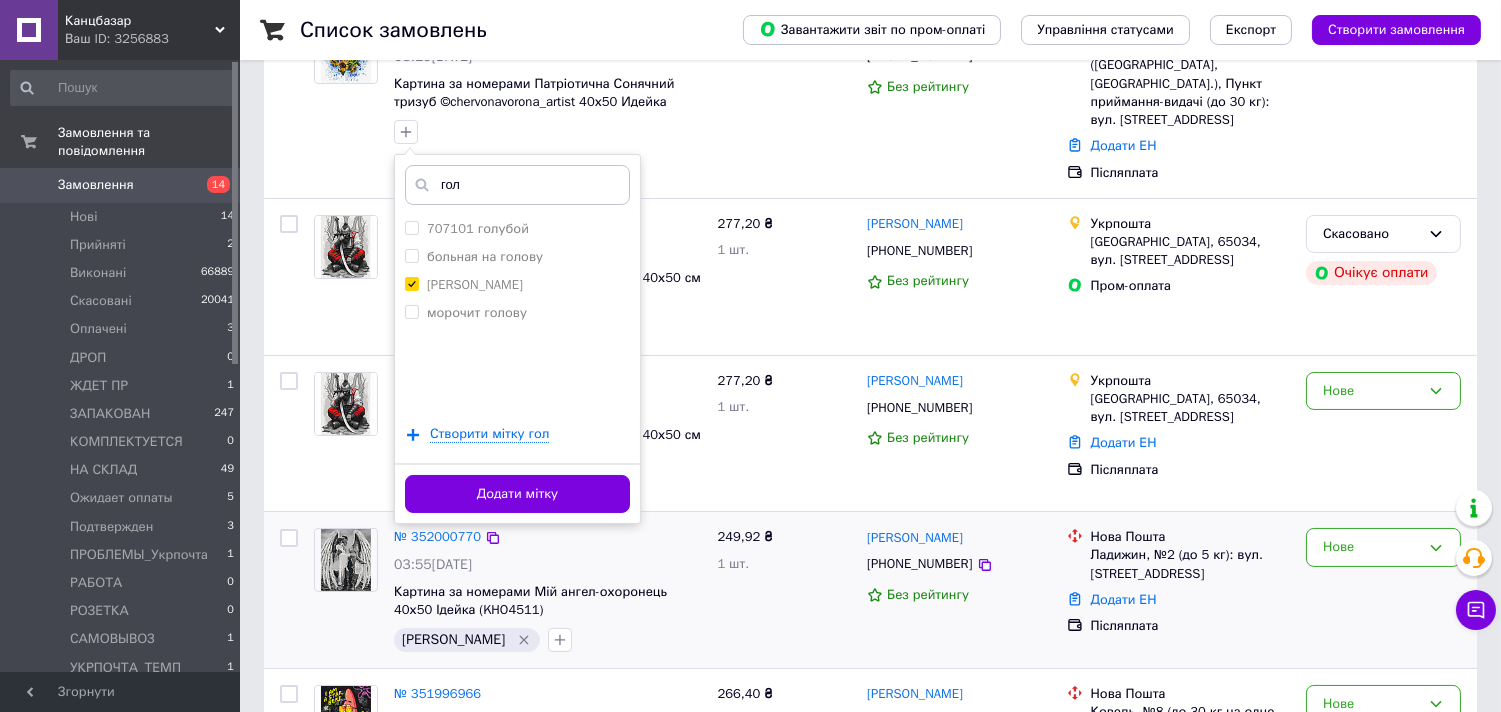 scroll, scrollTop: 333, scrollLeft: 0, axis: vertical 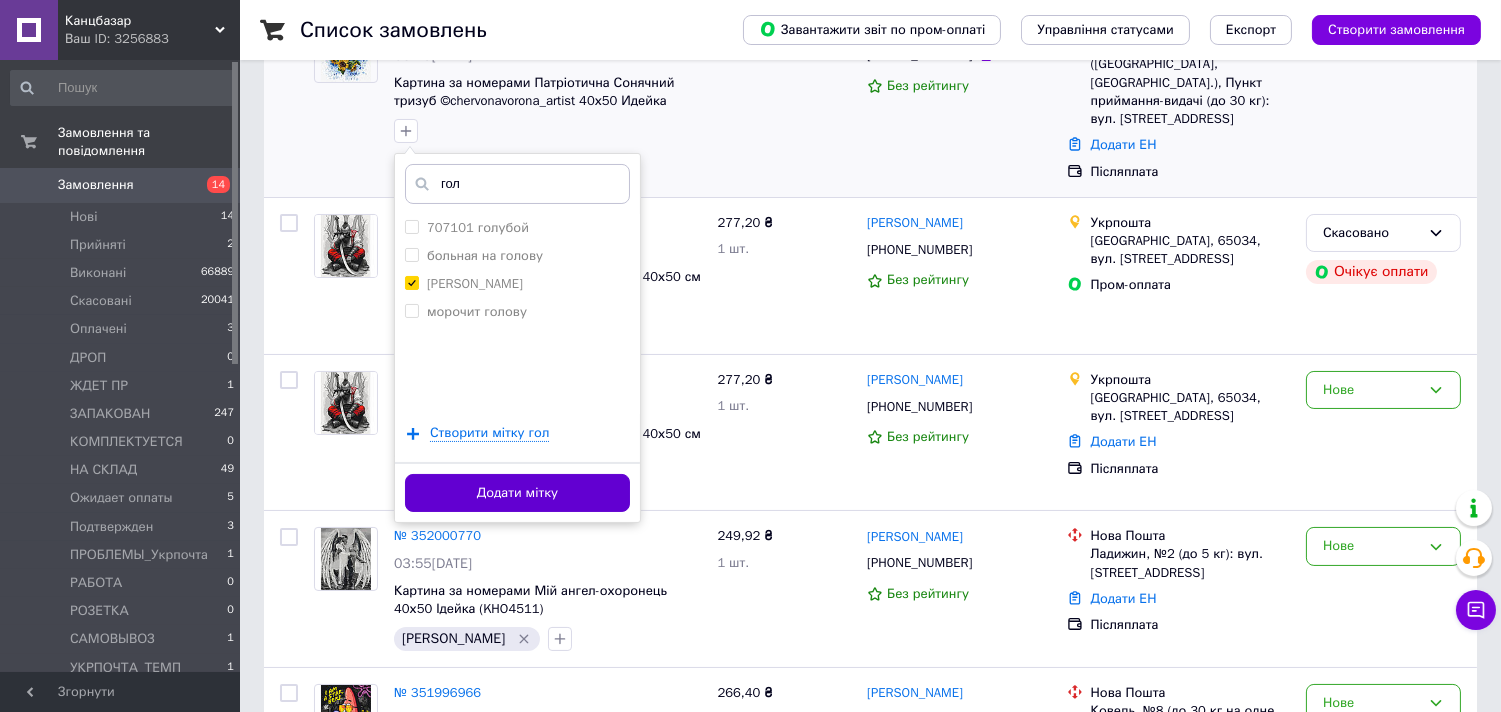 click on "Додати мітку" at bounding box center (517, 493) 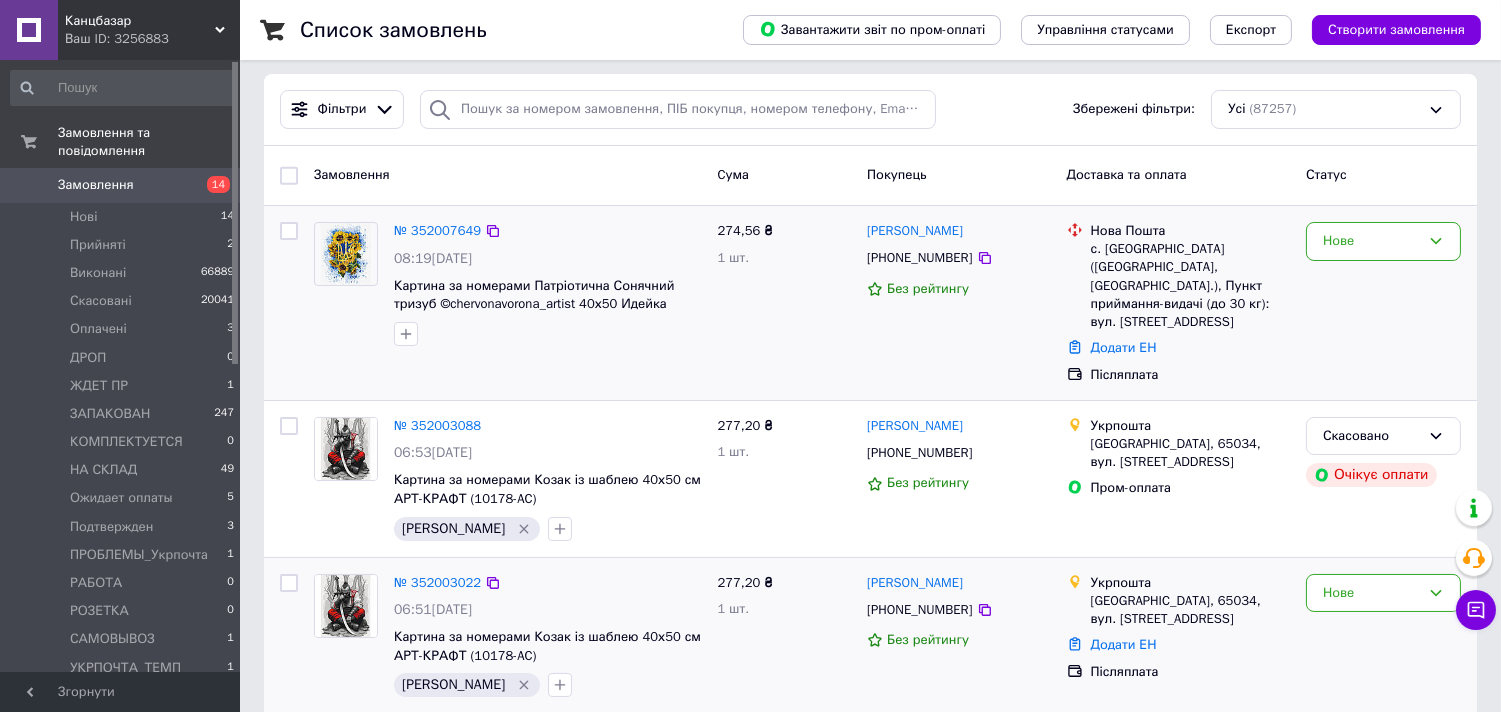scroll, scrollTop: 0, scrollLeft: 0, axis: both 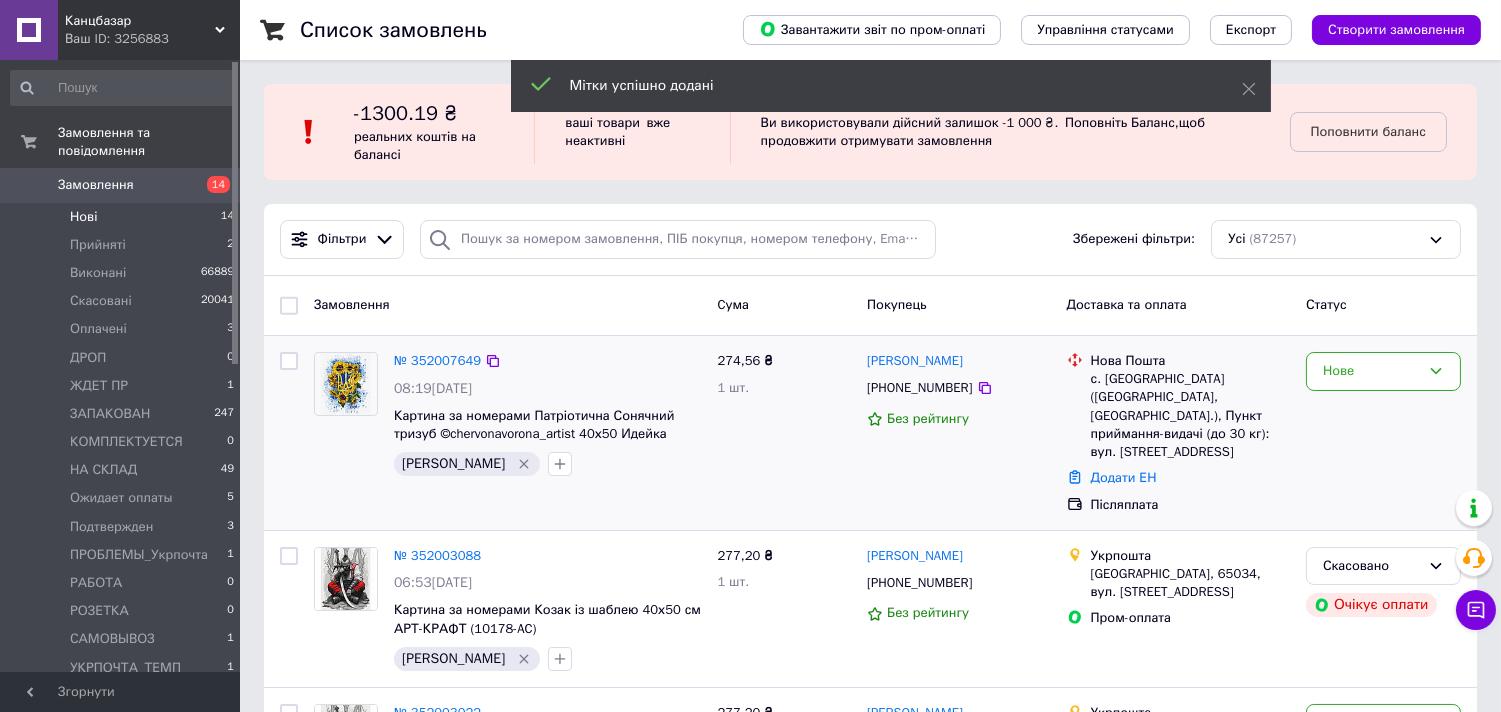 click on "Нові 14" at bounding box center [123, 217] 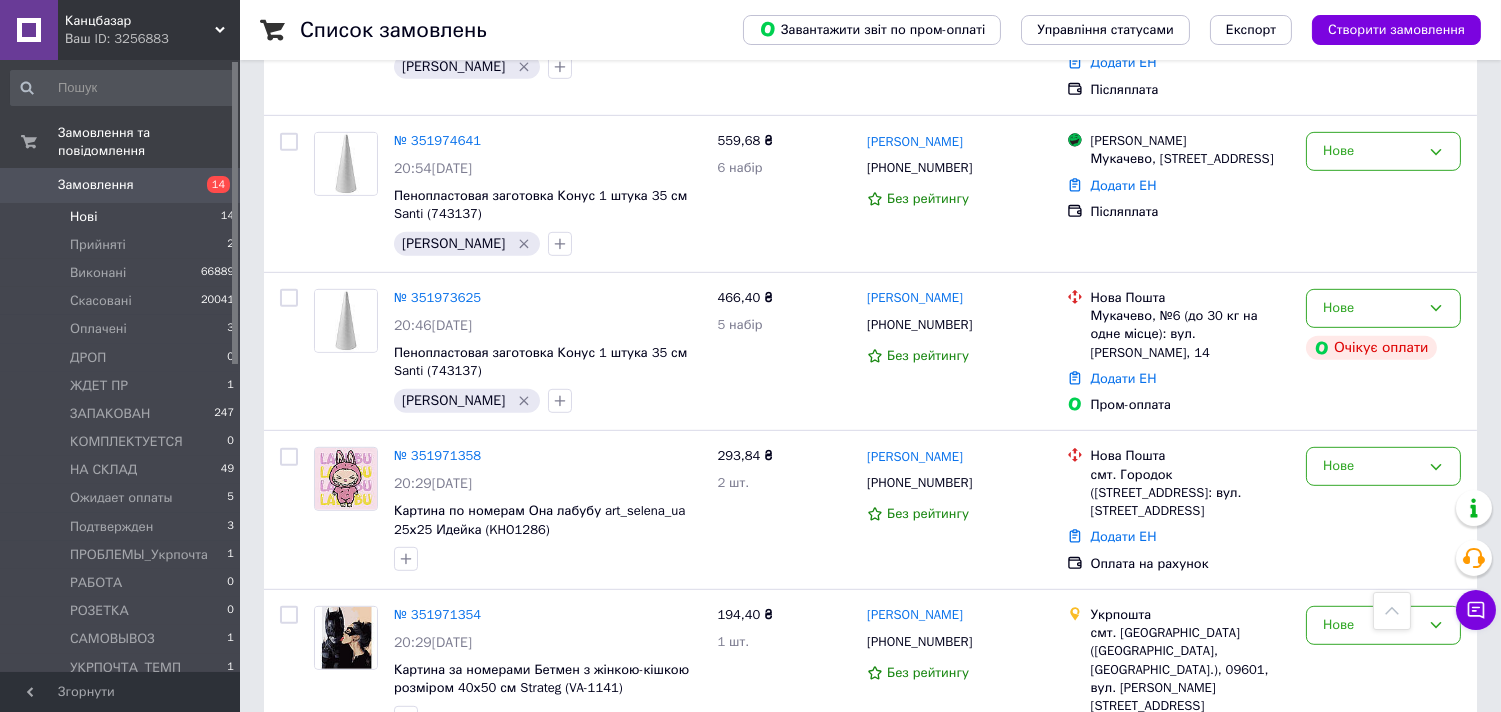 scroll, scrollTop: 1988, scrollLeft: 0, axis: vertical 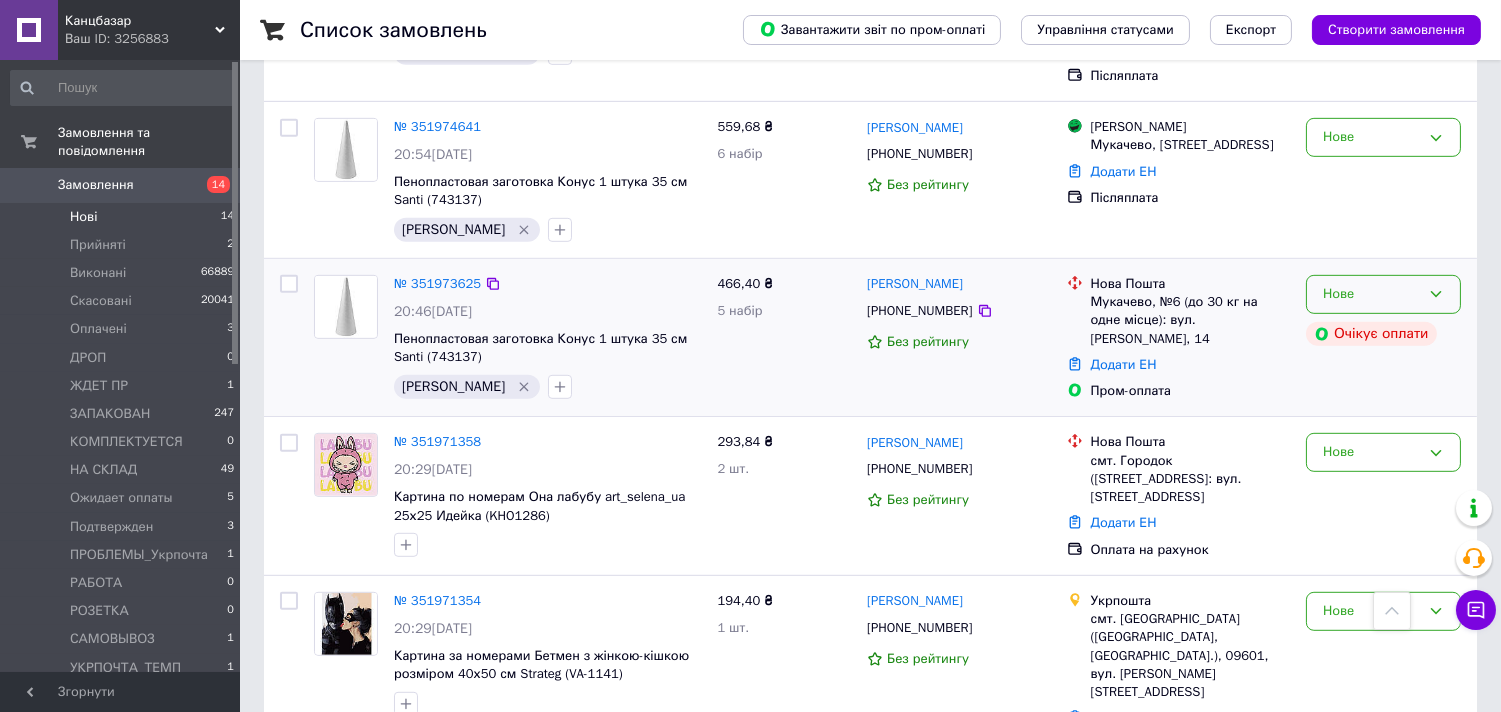 click on "Нове" at bounding box center (1371, 294) 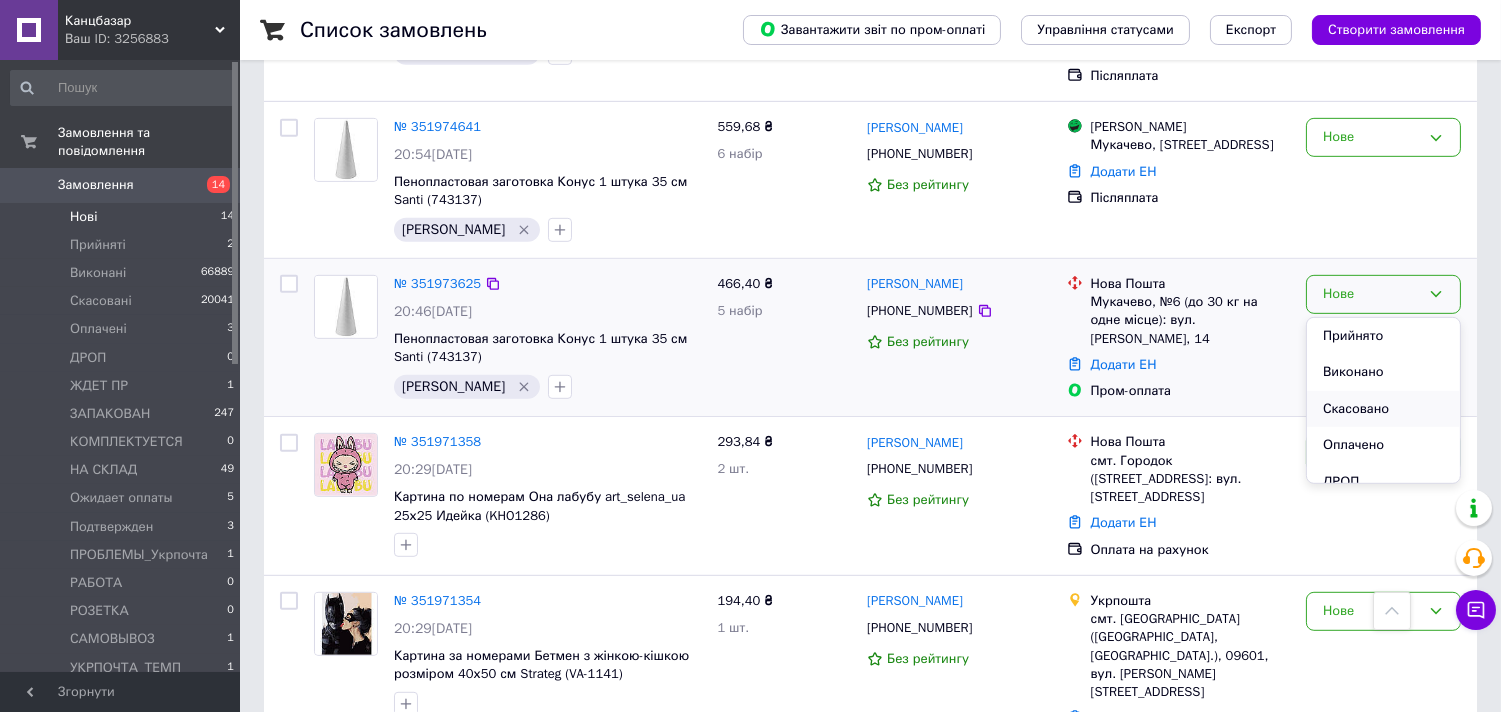click on "Скасовано" at bounding box center (1383, 409) 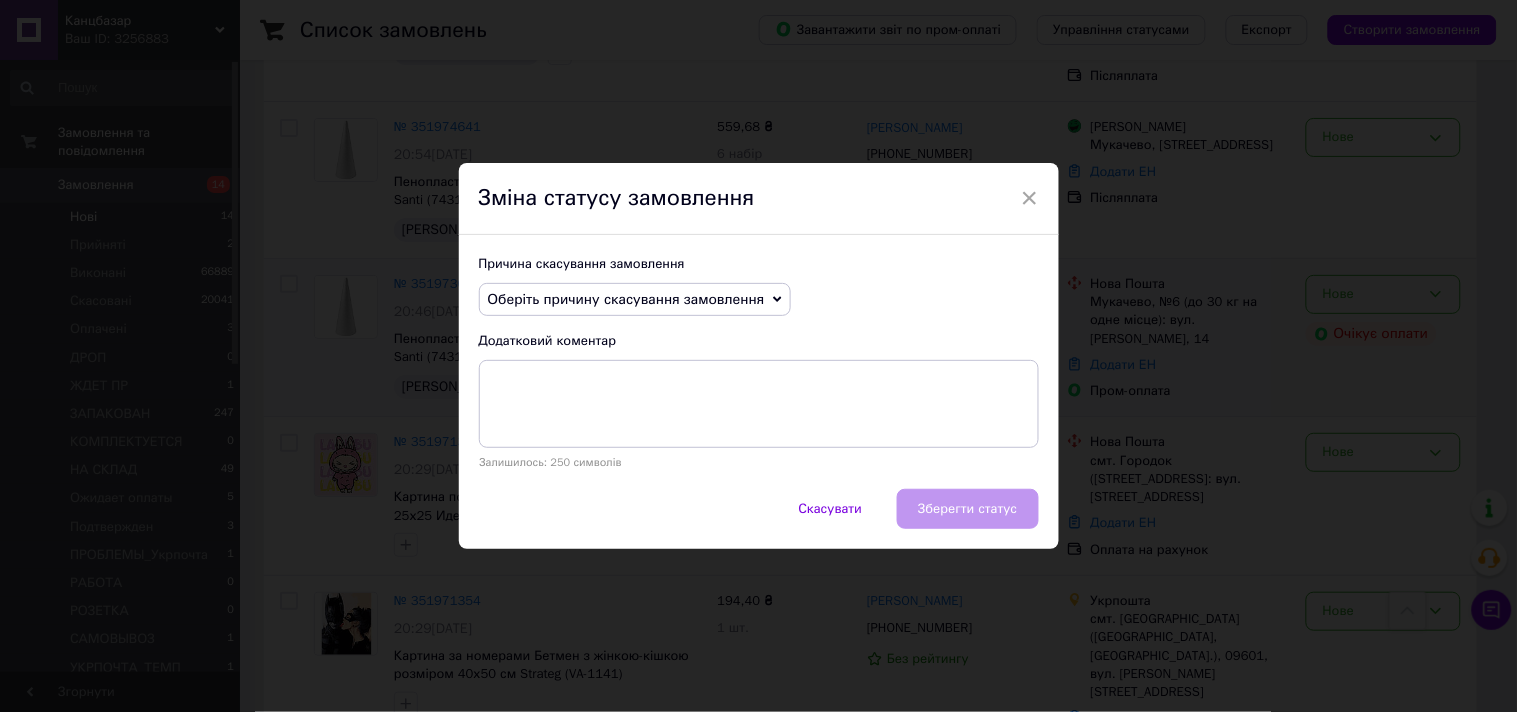 click on "Оберіть причину скасування замовлення" at bounding box center [626, 299] 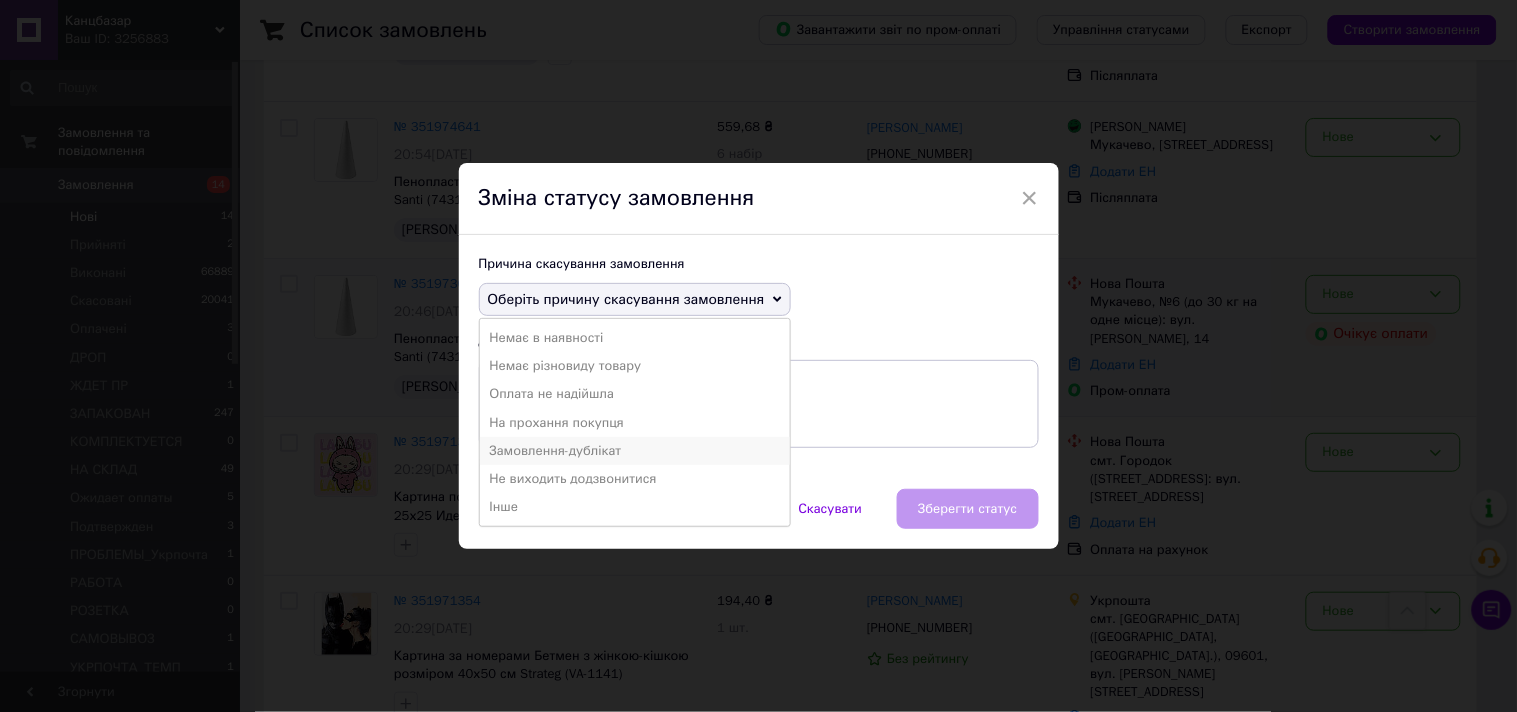 click on "Замовлення-дублікат" at bounding box center [635, 451] 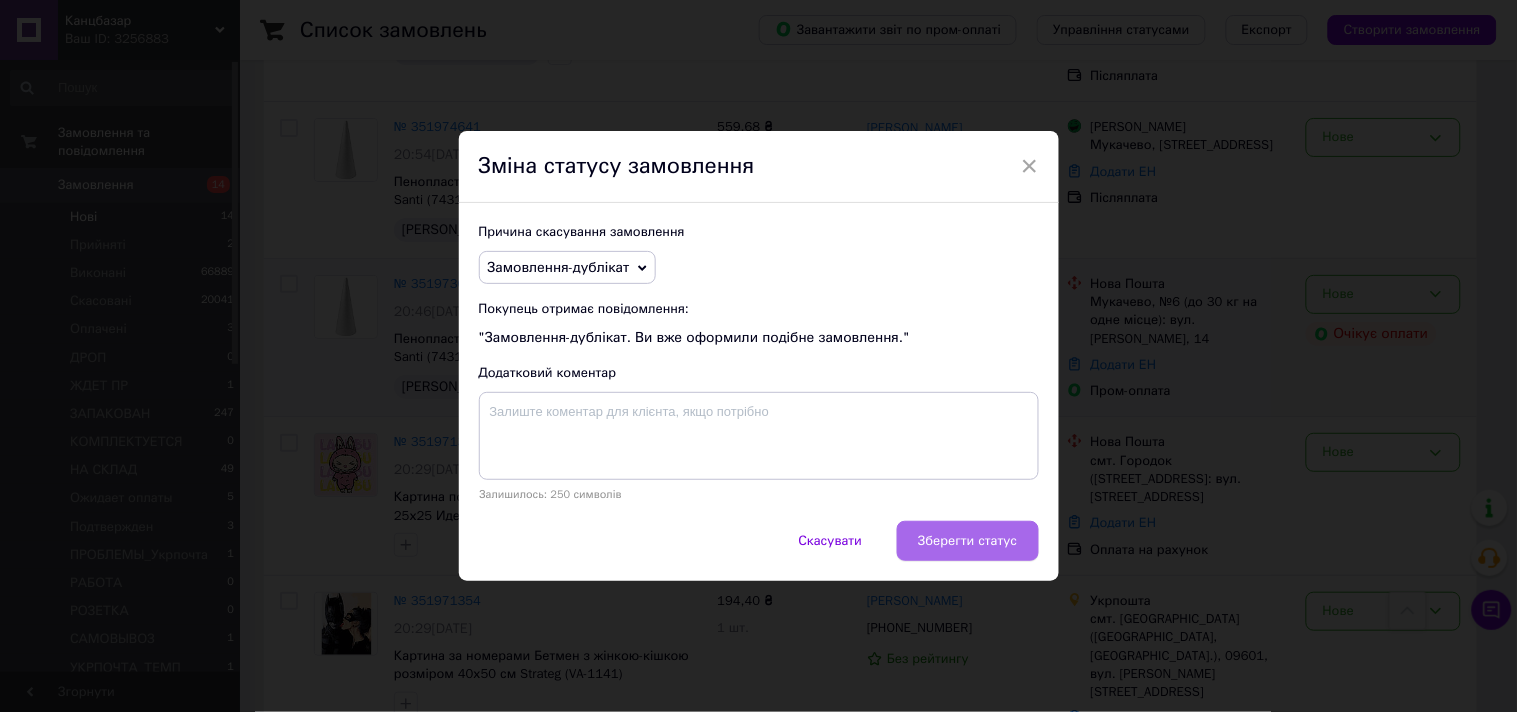 click on "Зберегти статус" at bounding box center (967, 541) 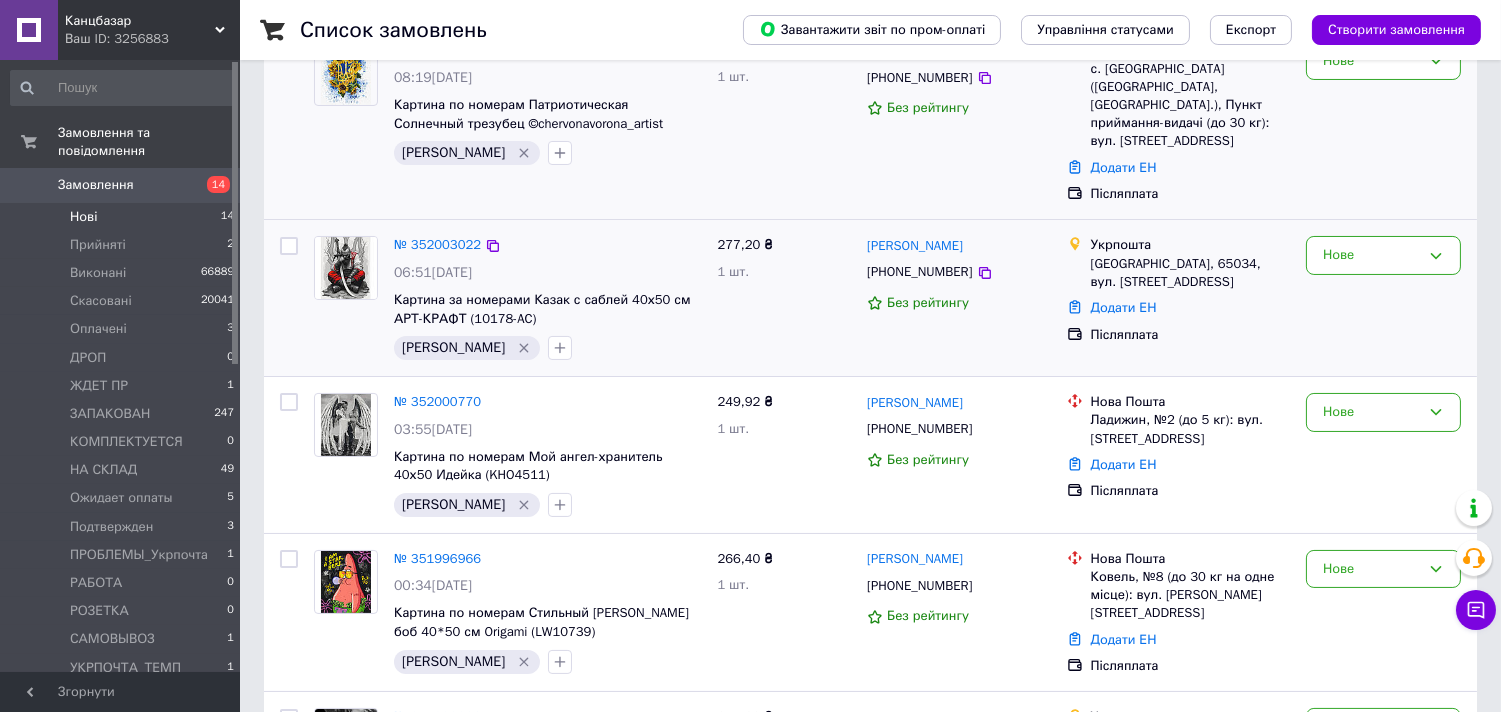 scroll, scrollTop: 433, scrollLeft: 0, axis: vertical 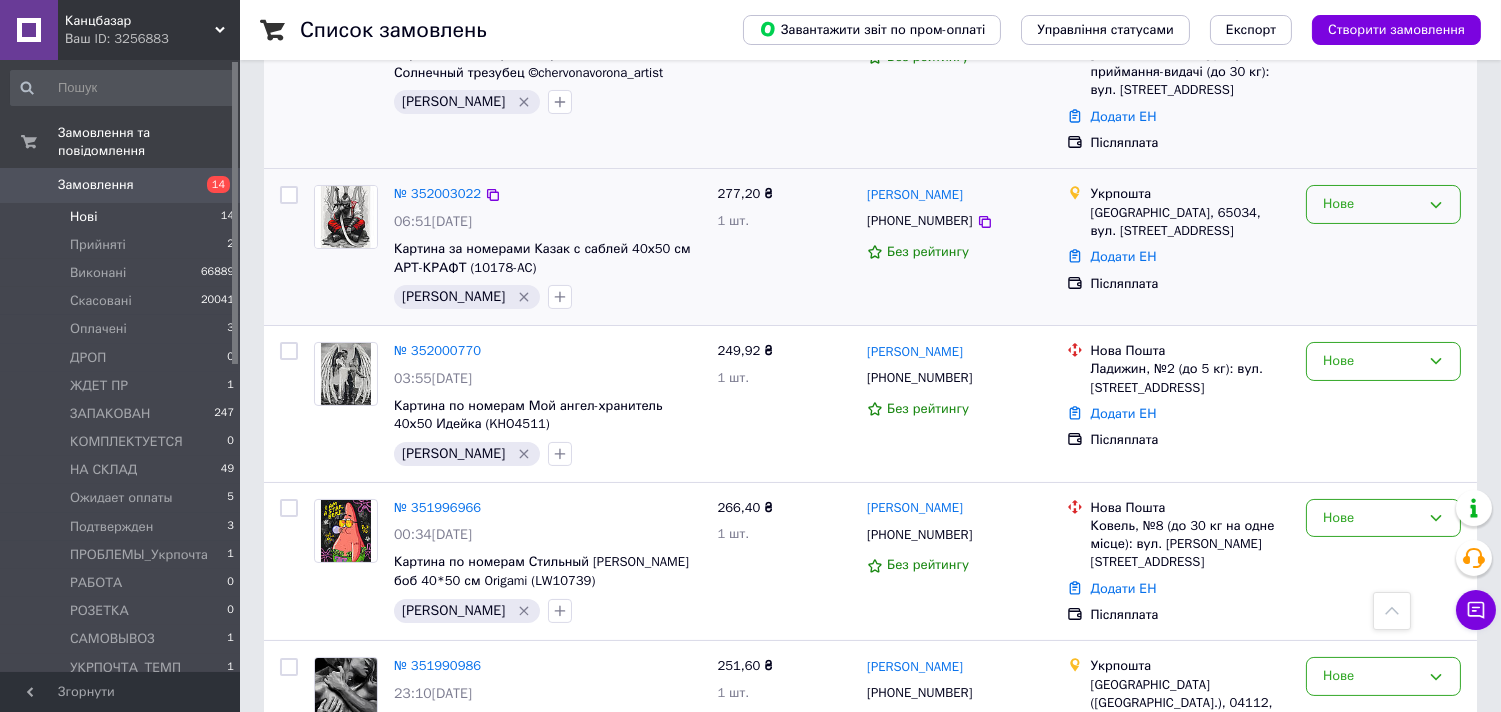 click on "Нове" at bounding box center (1371, 204) 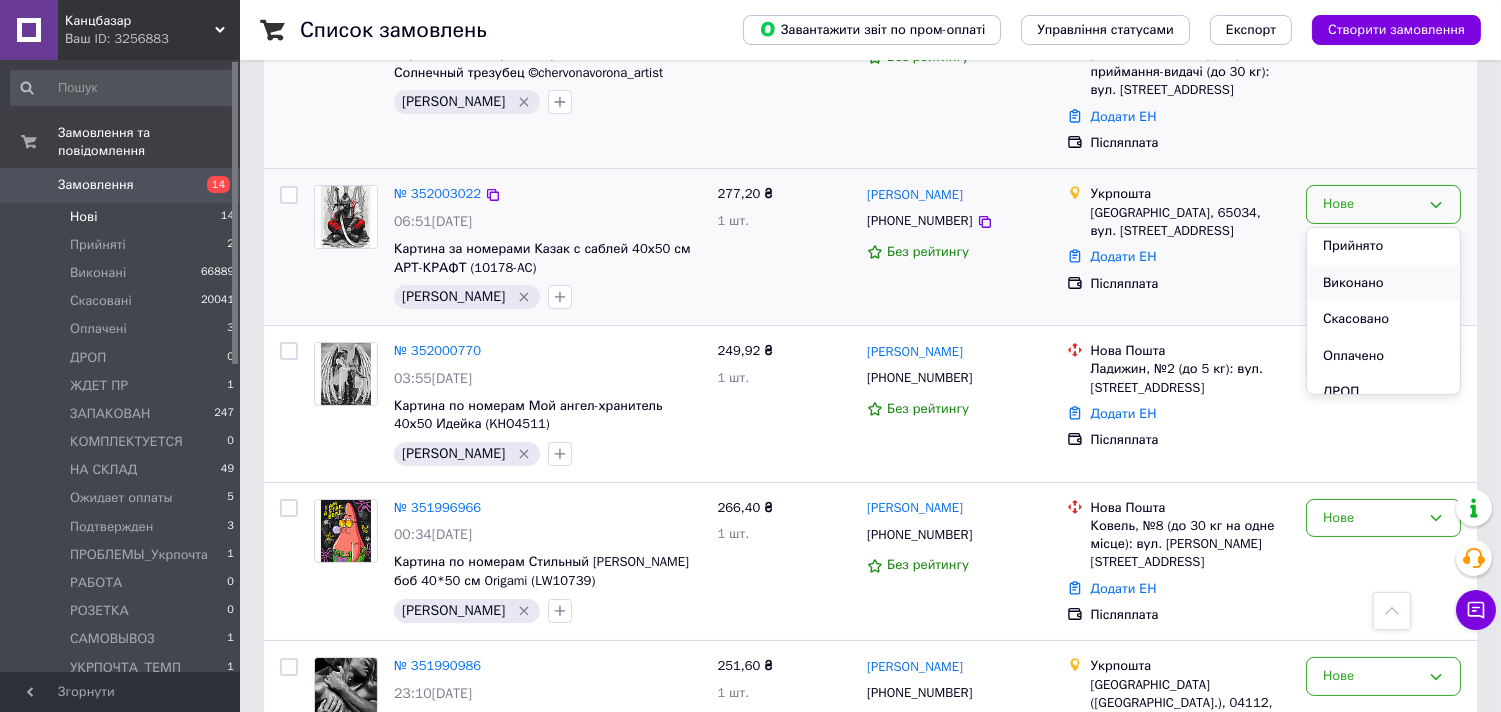 scroll, scrollTop: 222, scrollLeft: 0, axis: vertical 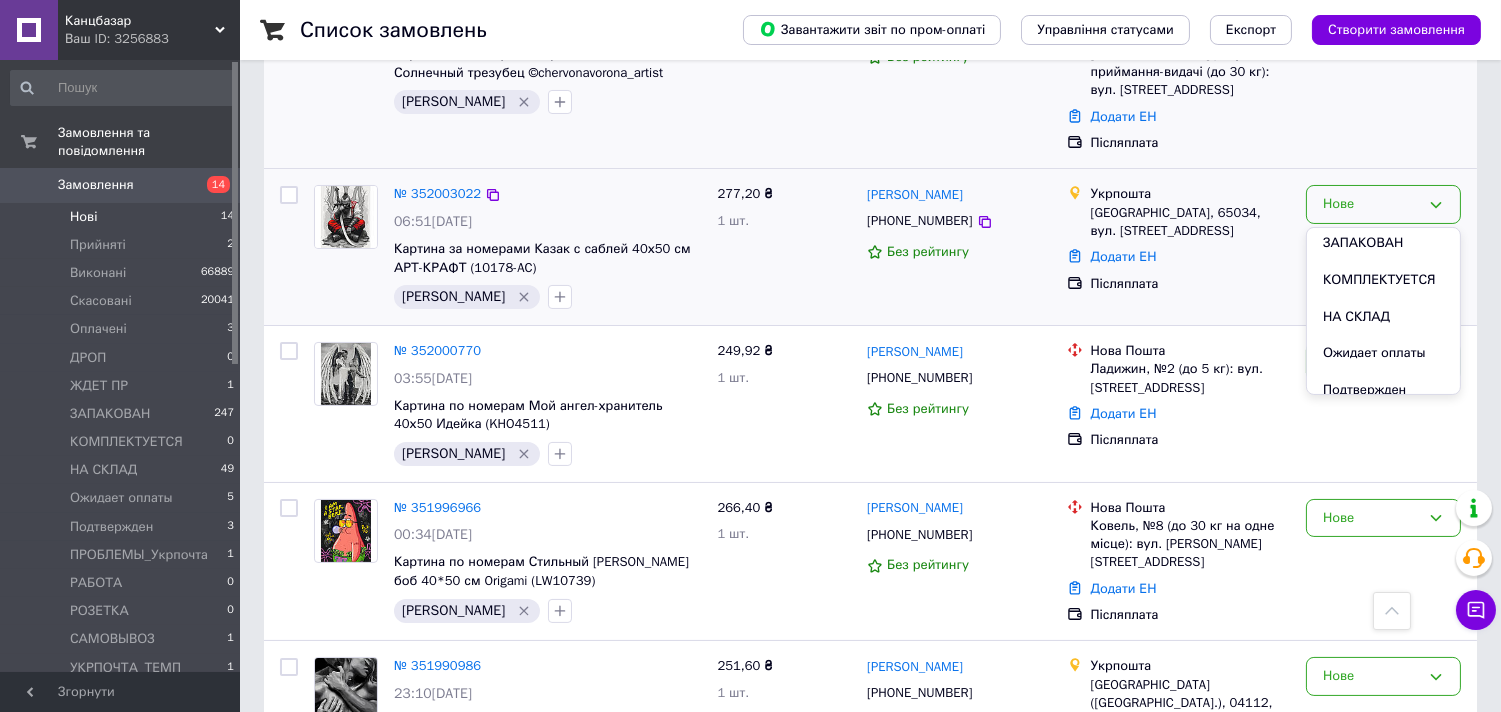 click on "Прийнято Виконано Скасовано Оплачено ДРОП ЖДЕТ ПР ЗАПАКОВАН КОМПЛЕКТУЕТСЯ НА СКЛАД Ожидает оплаты Подтвержден ПРОБЛЕМЫ_Укрпочта РАБОТА РОЗЕТКА САМОВЫВОЗ УКРПОЧТА_ТЕМП Финальная сборка" at bounding box center (1383, 311) 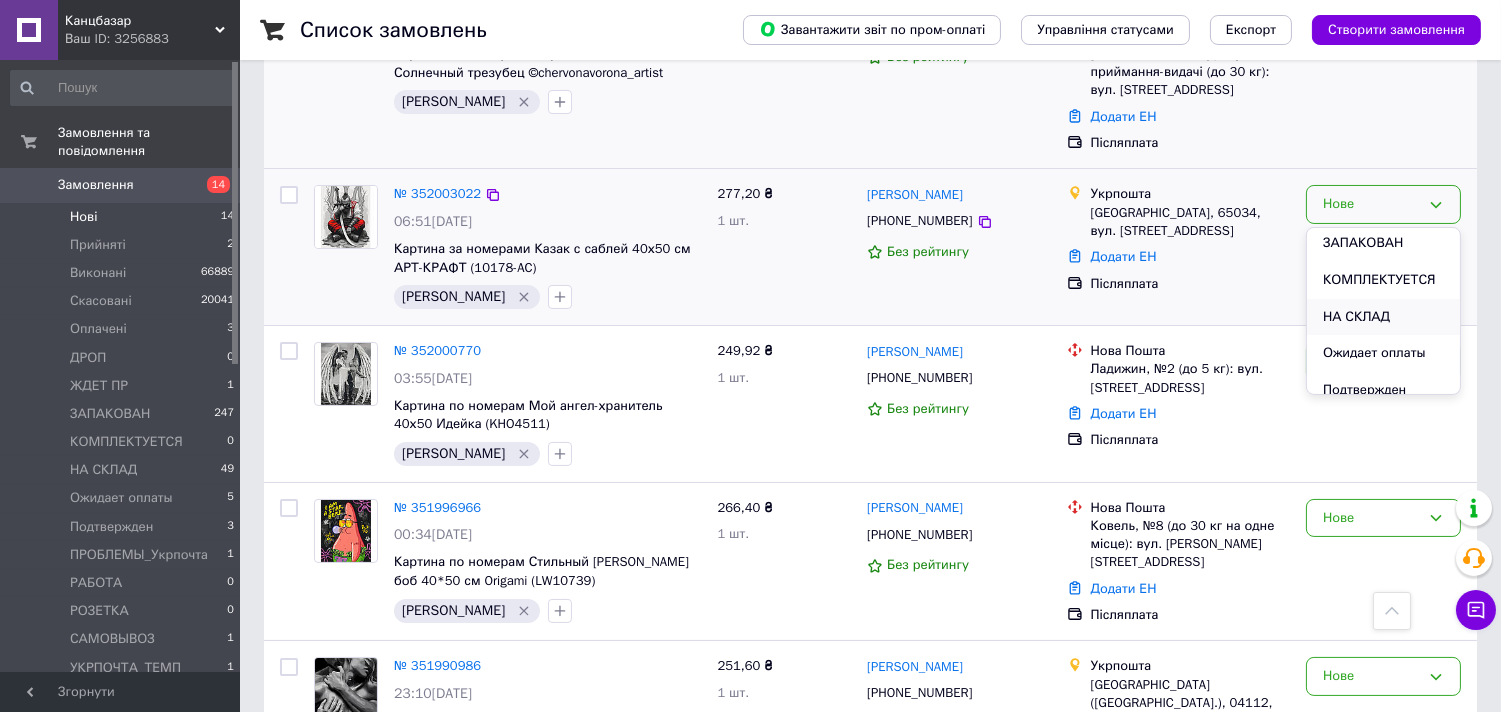 scroll, scrollTop: 333, scrollLeft: 0, axis: vertical 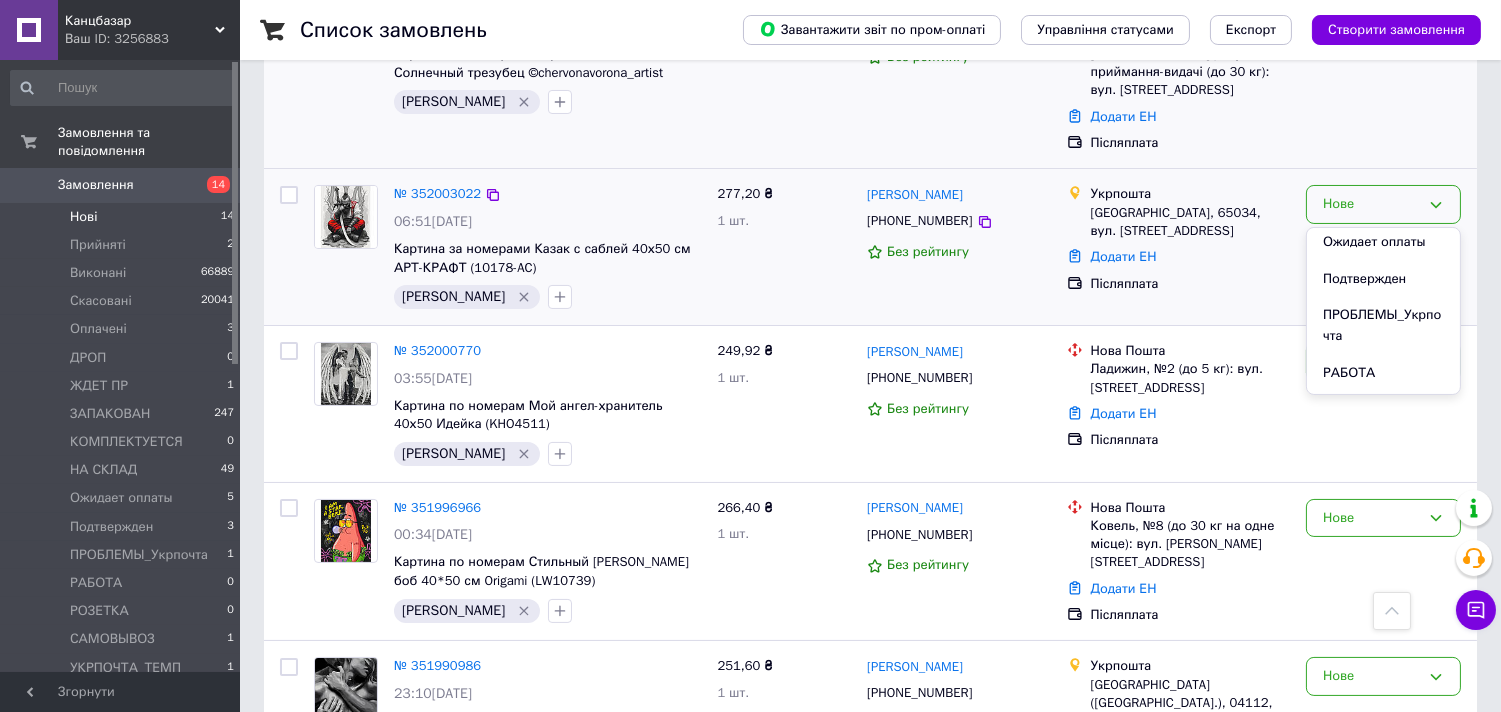 click on "Подтвержден" at bounding box center (1383, 279) 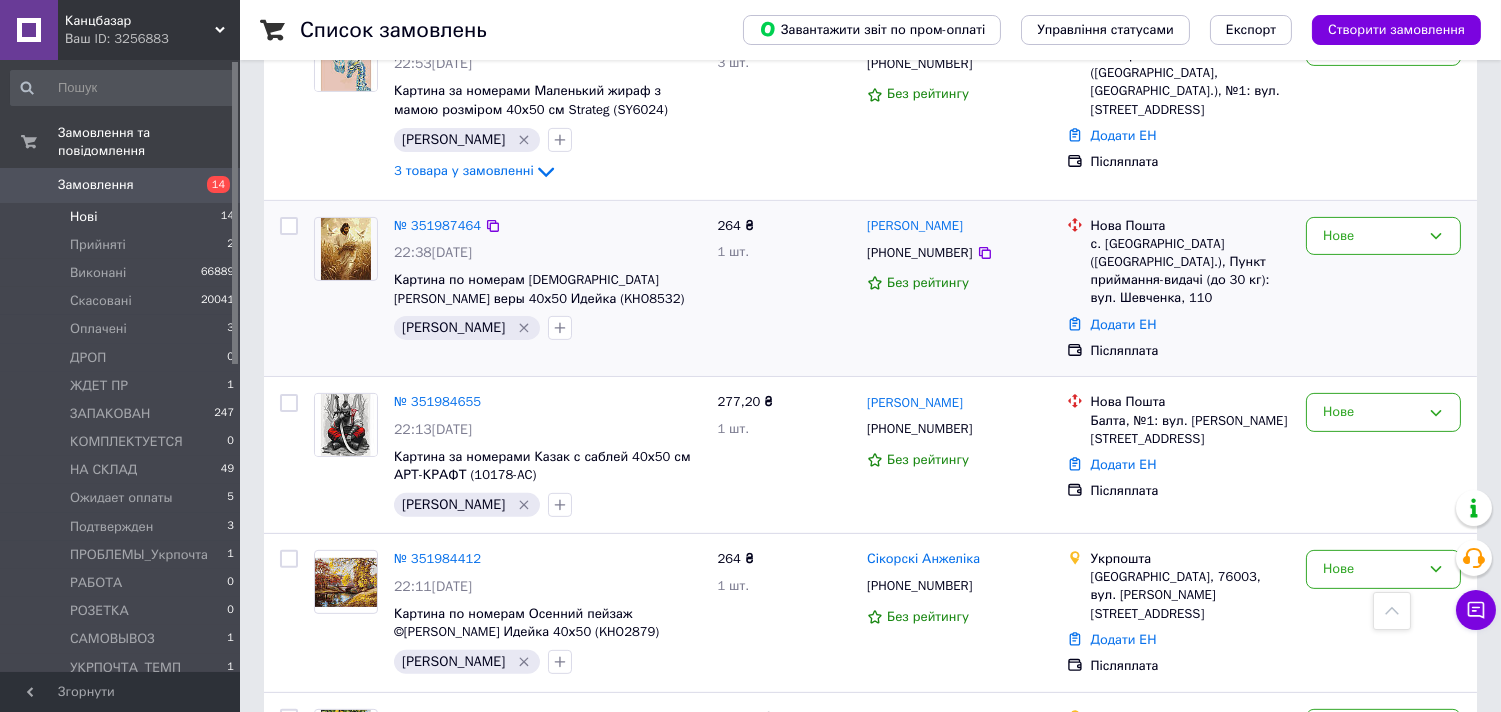 scroll, scrollTop: 1211, scrollLeft: 0, axis: vertical 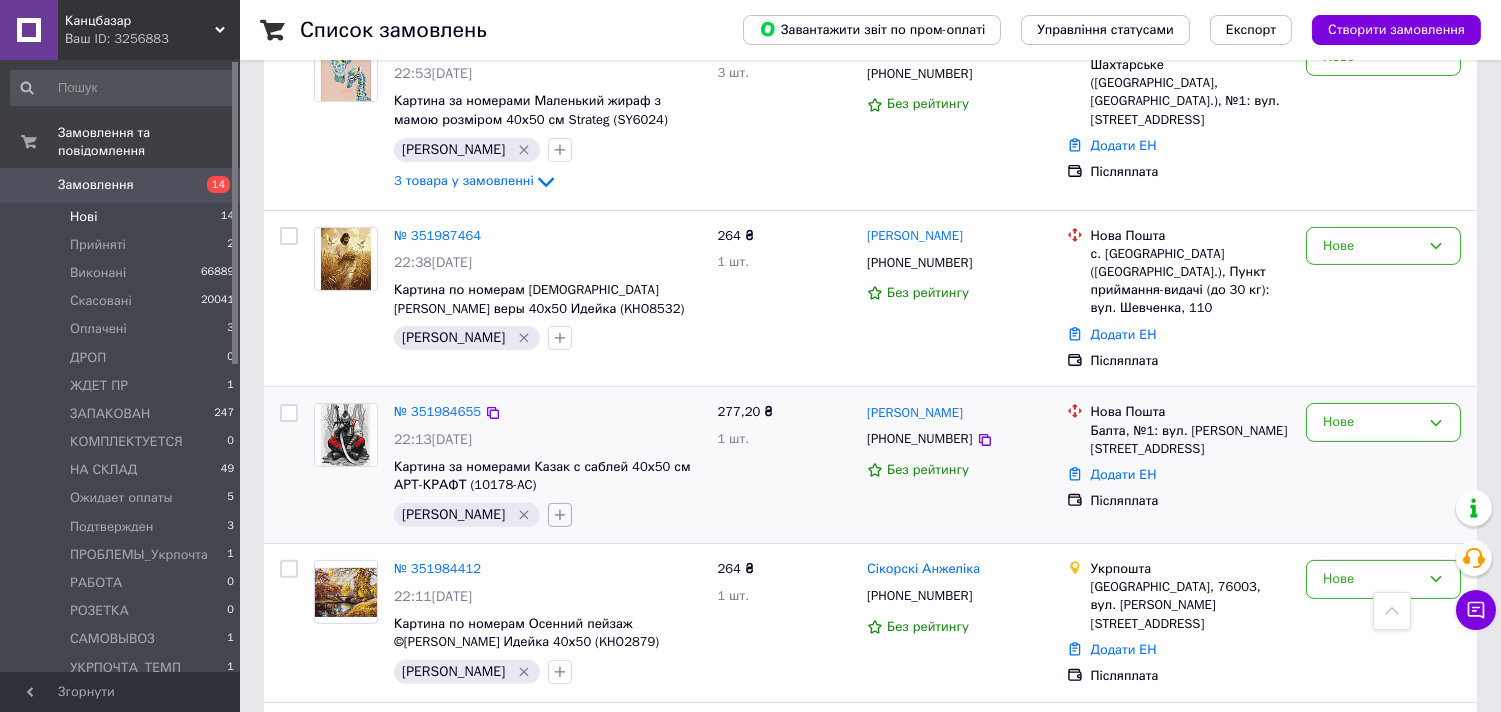 click at bounding box center (560, 515) 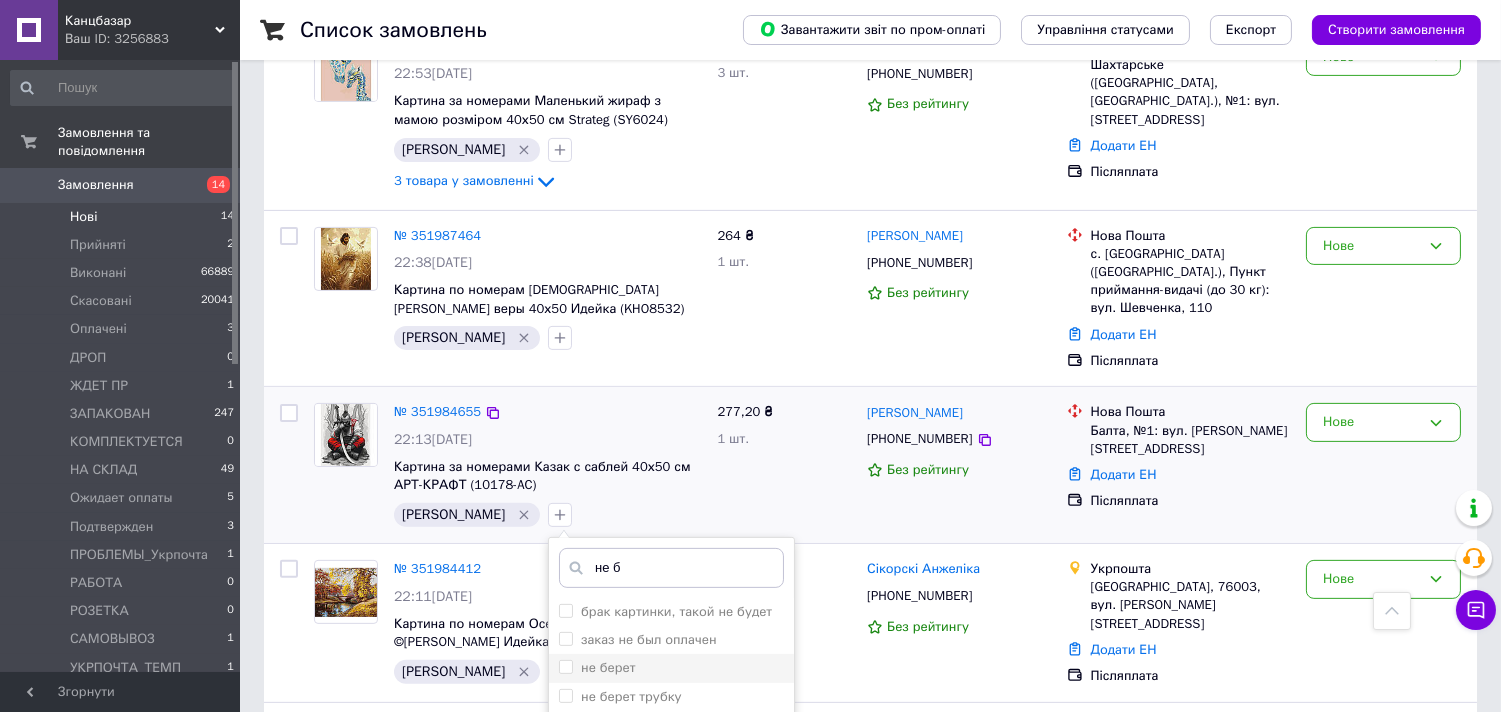 type on "не б" 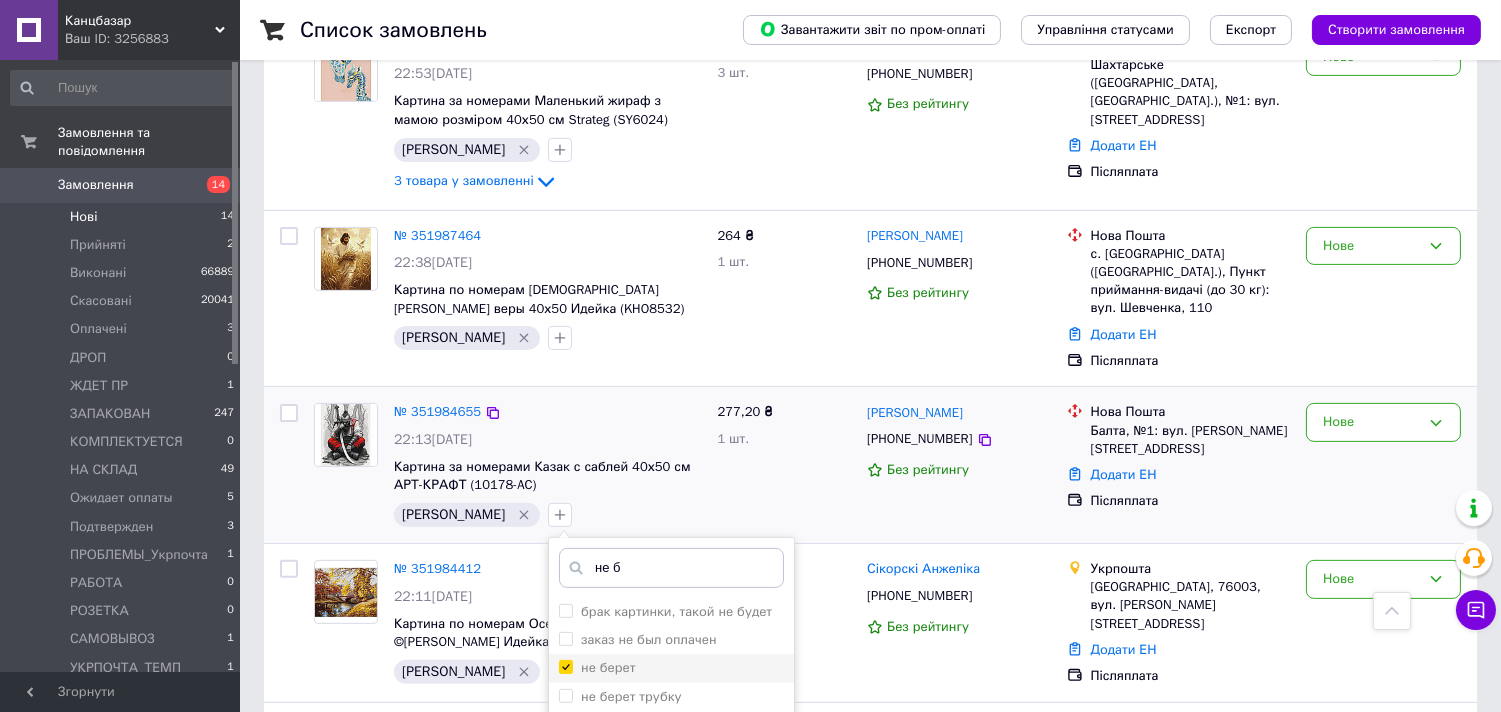 checkbox on "true" 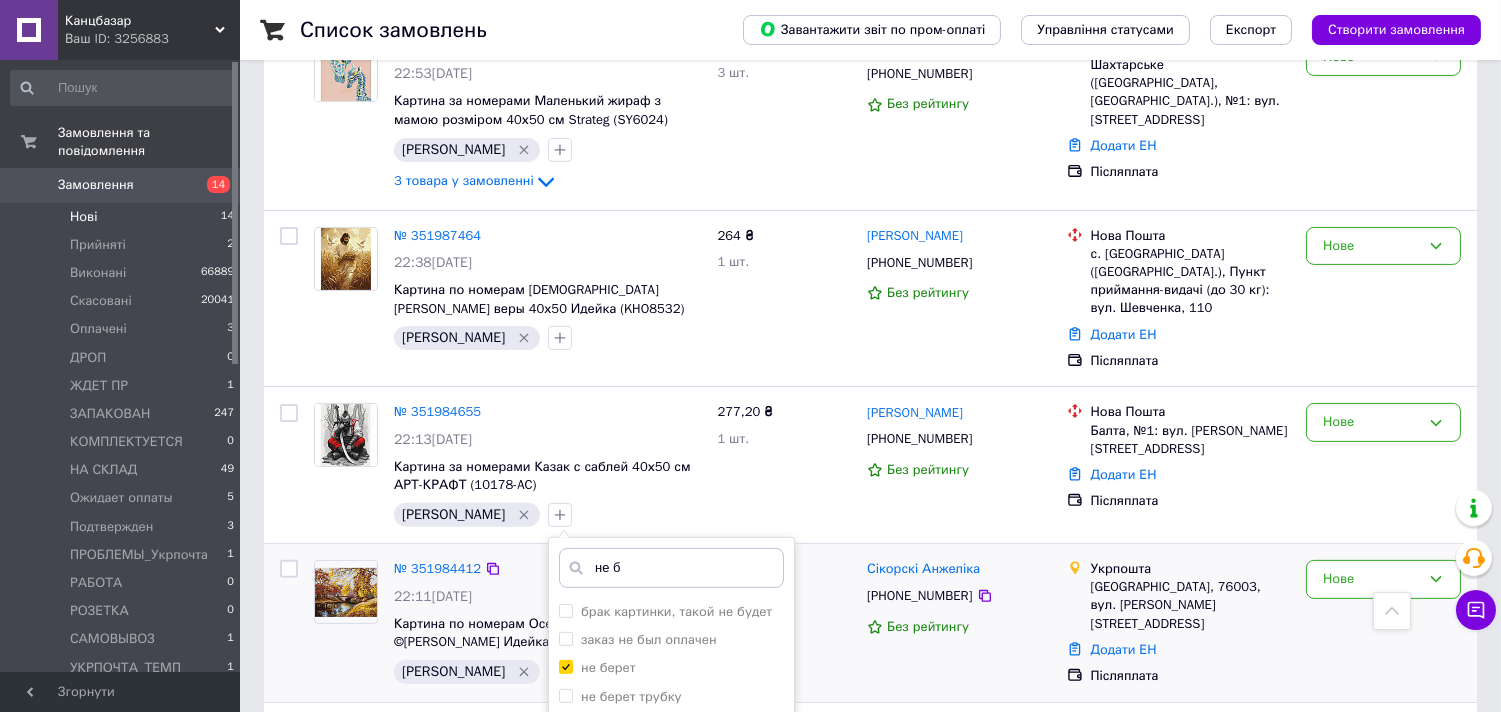 scroll, scrollTop: 1544, scrollLeft: 0, axis: vertical 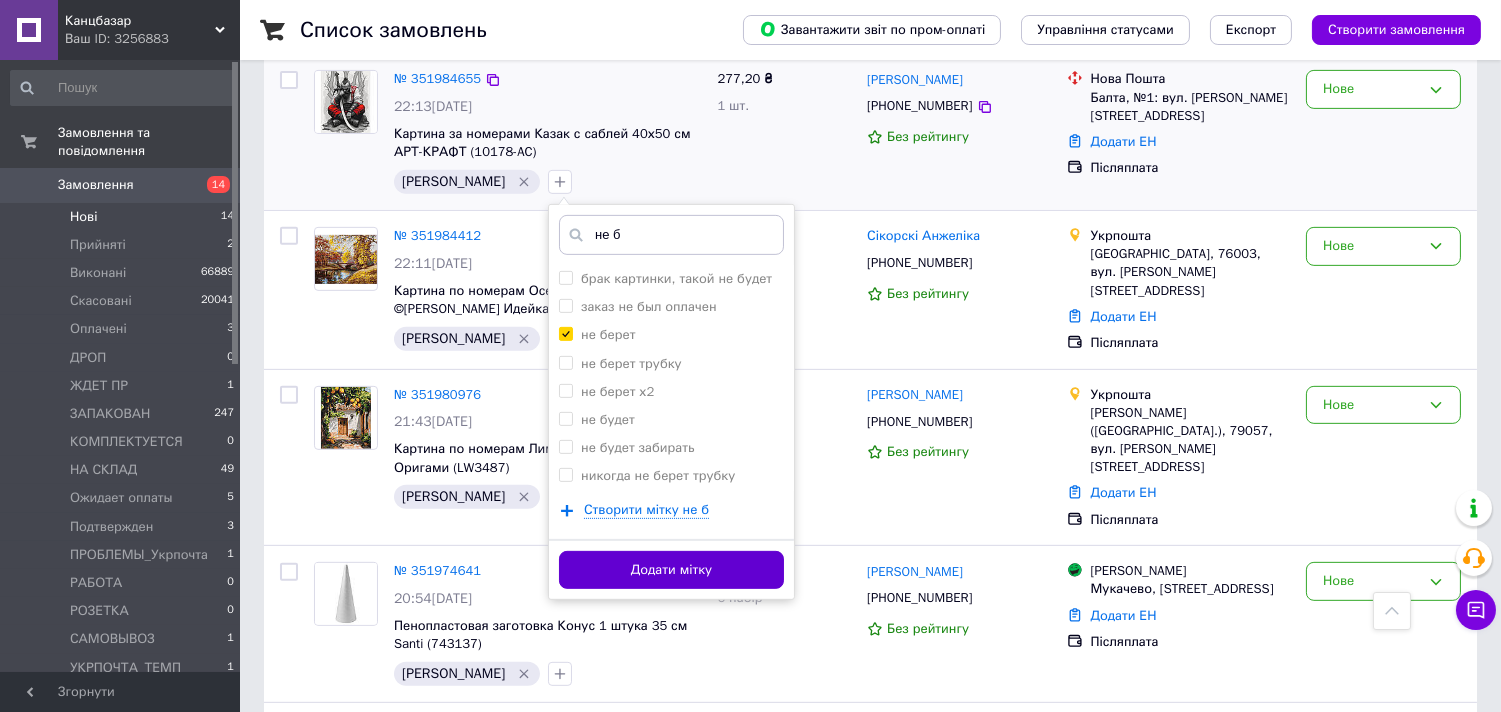 click on "Додати мітку" at bounding box center [671, 570] 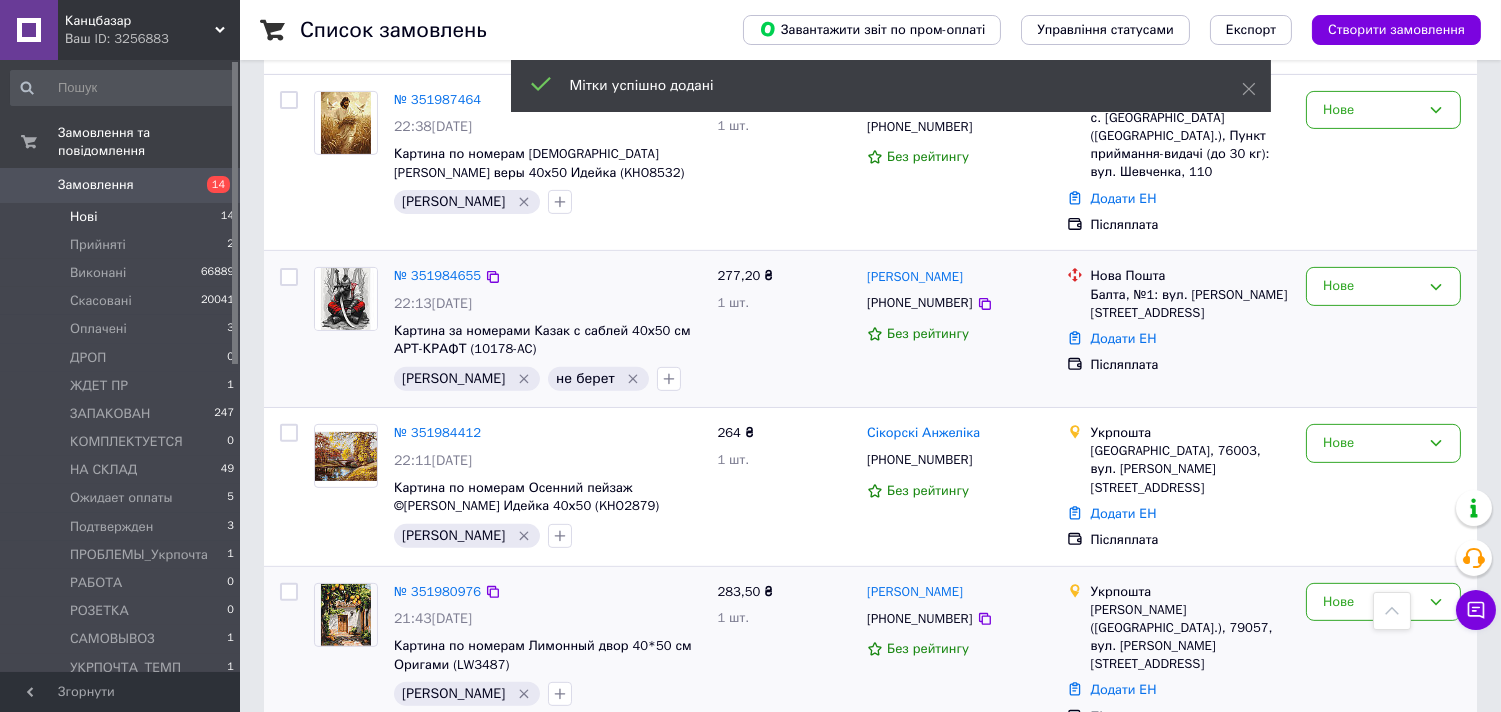 scroll, scrollTop: 1322, scrollLeft: 0, axis: vertical 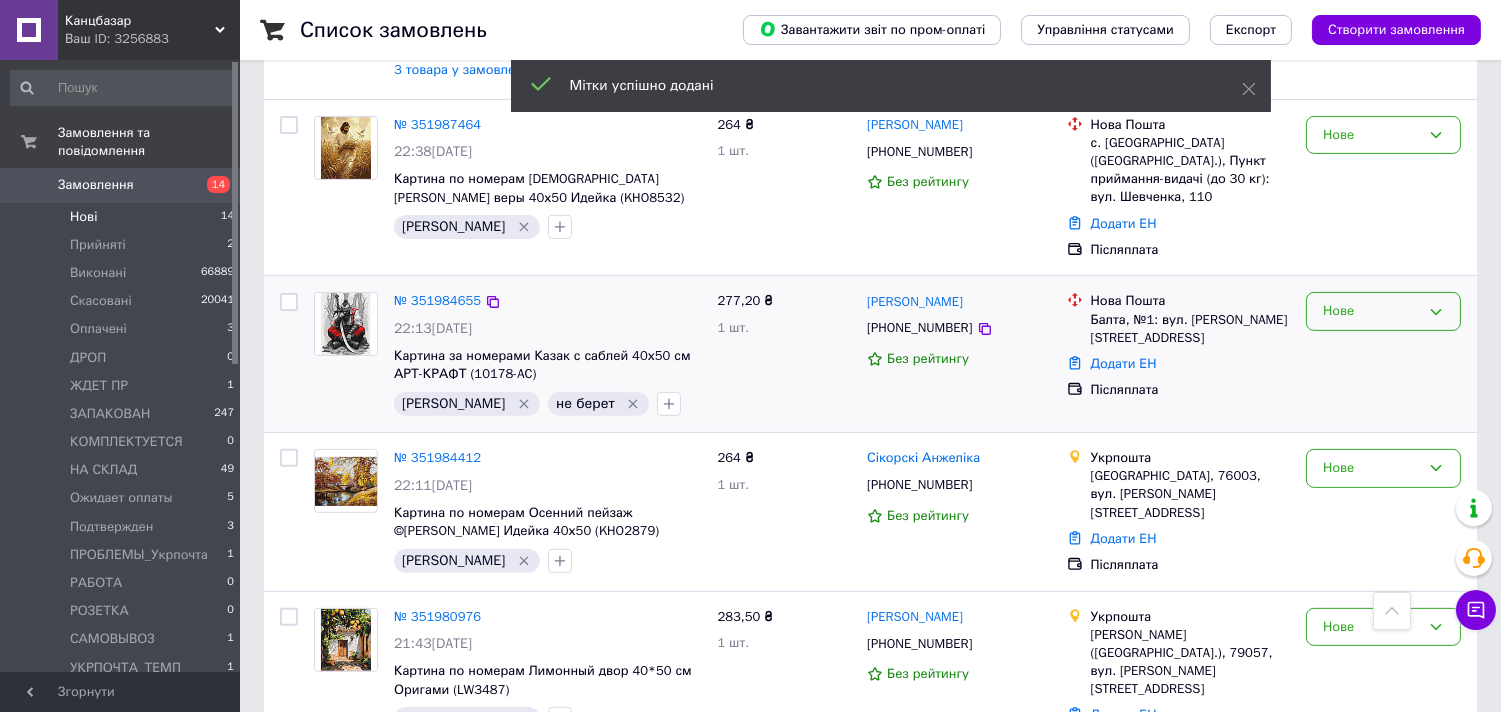 click on "Нове" at bounding box center [1371, 311] 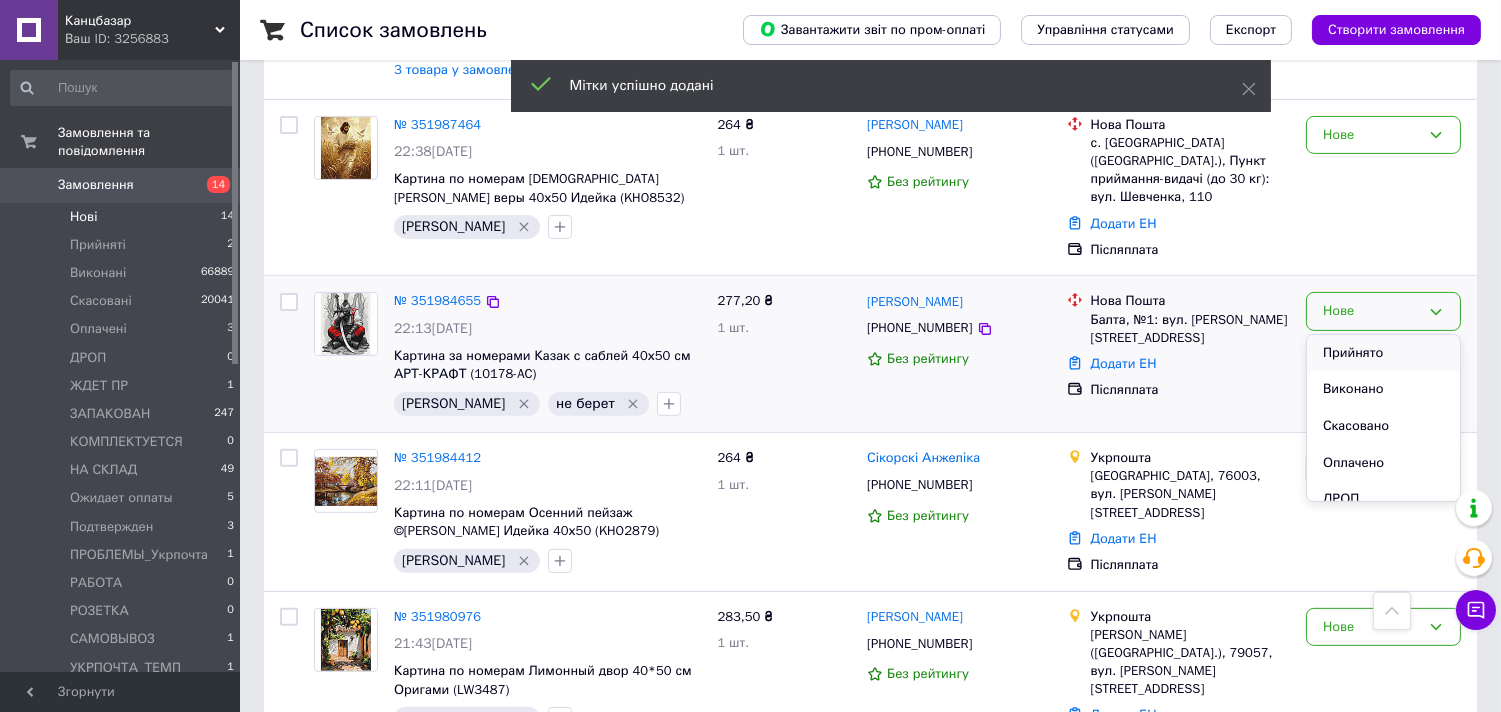 click on "Прийнято" at bounding box center (1383, 353) 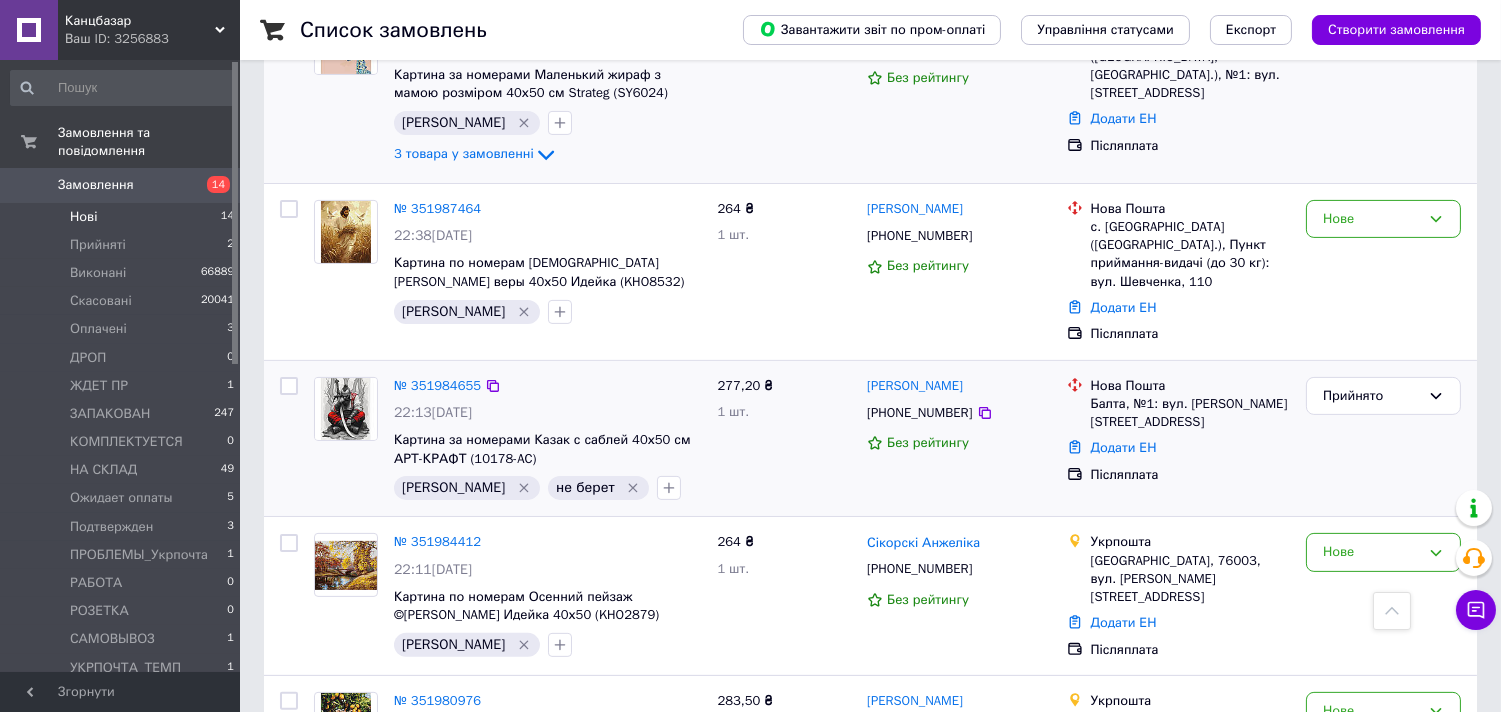 scroll, scrollTop: 1111, scrollLeft: 0, axis: vertical 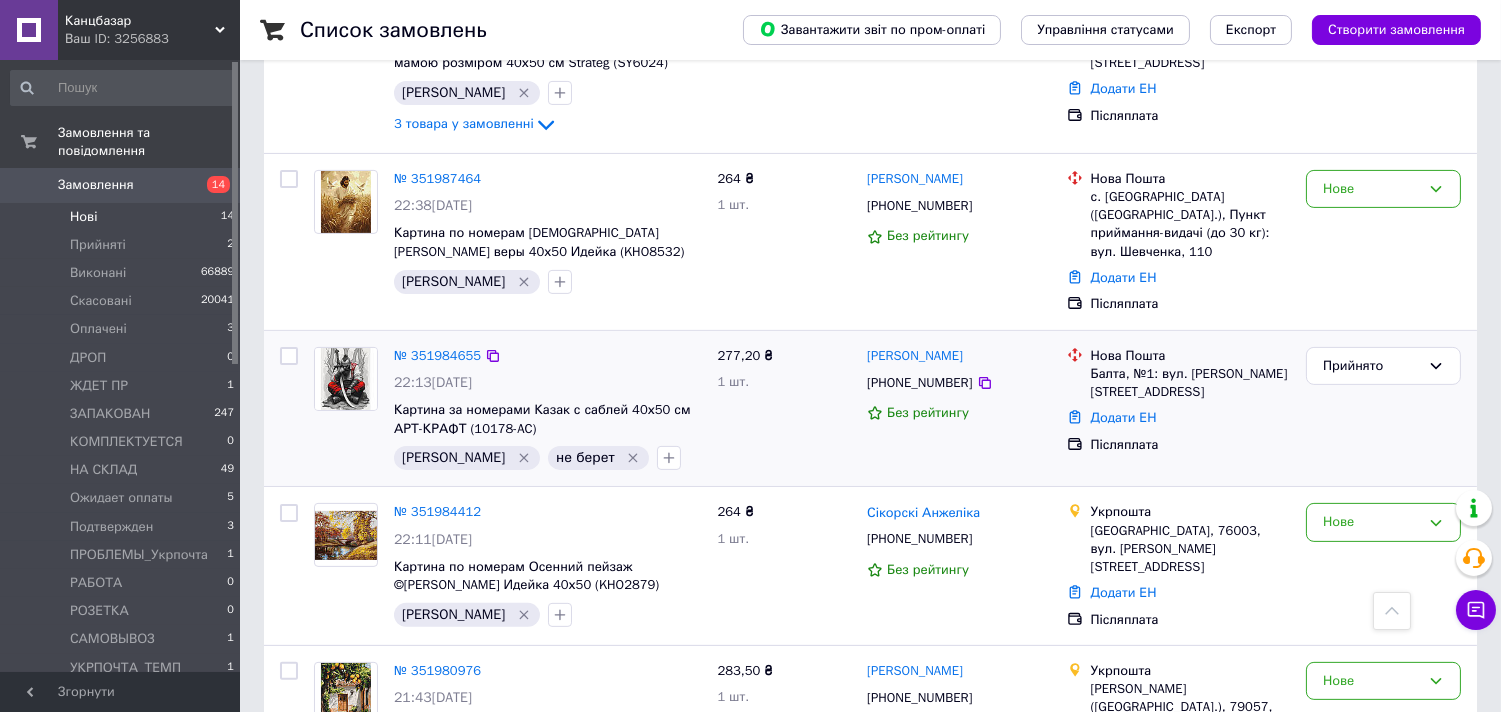 click 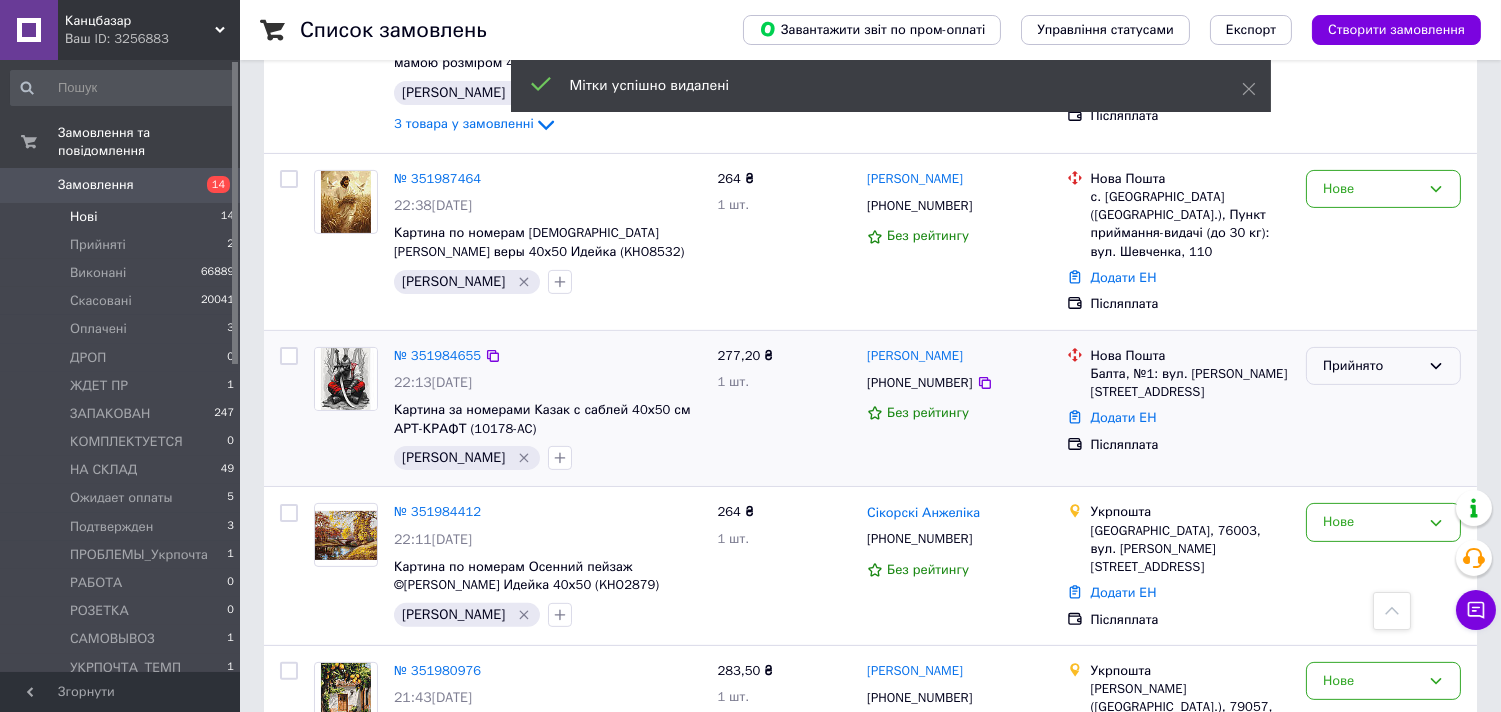 click on "Прийнято" at bounding box center [1383, 366] 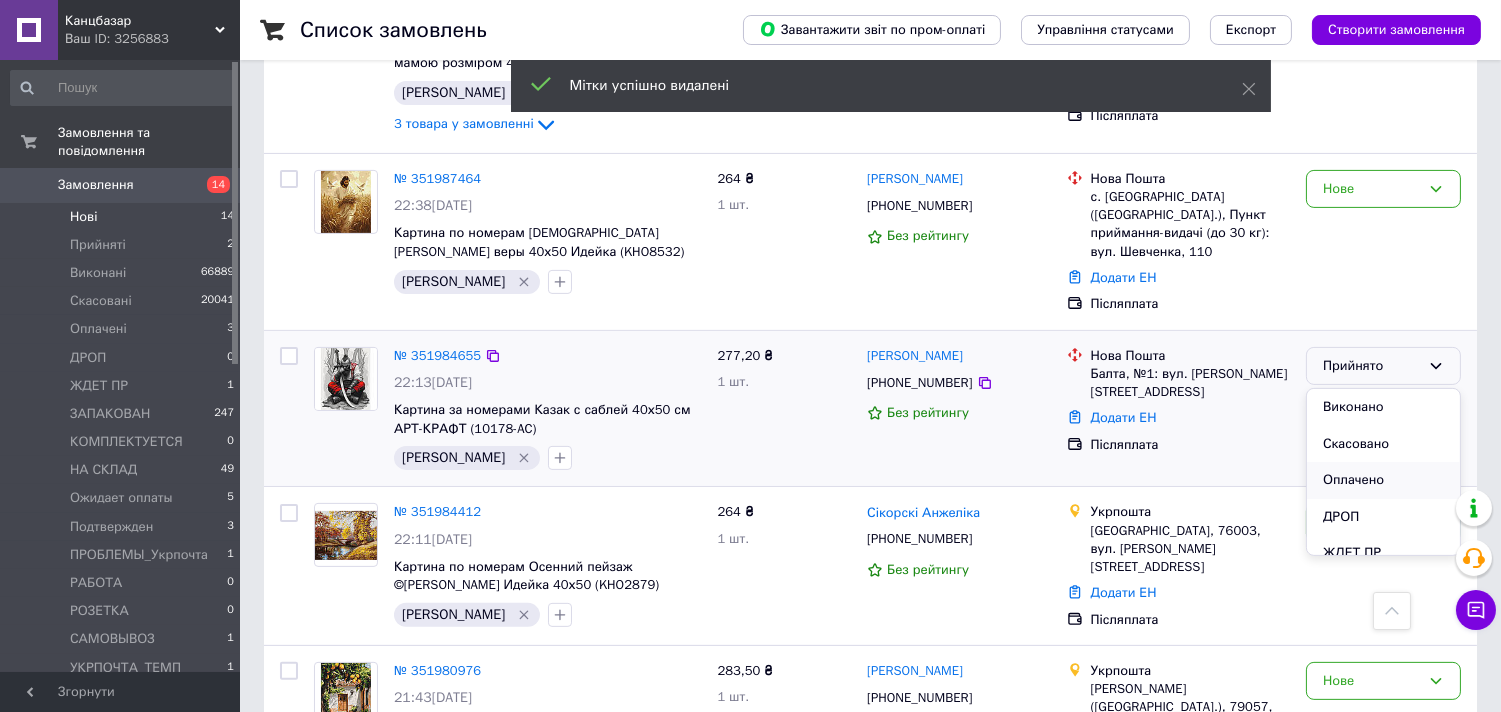 scroll, scrollTop: 333, scrollLeft: 0, axis: vertical 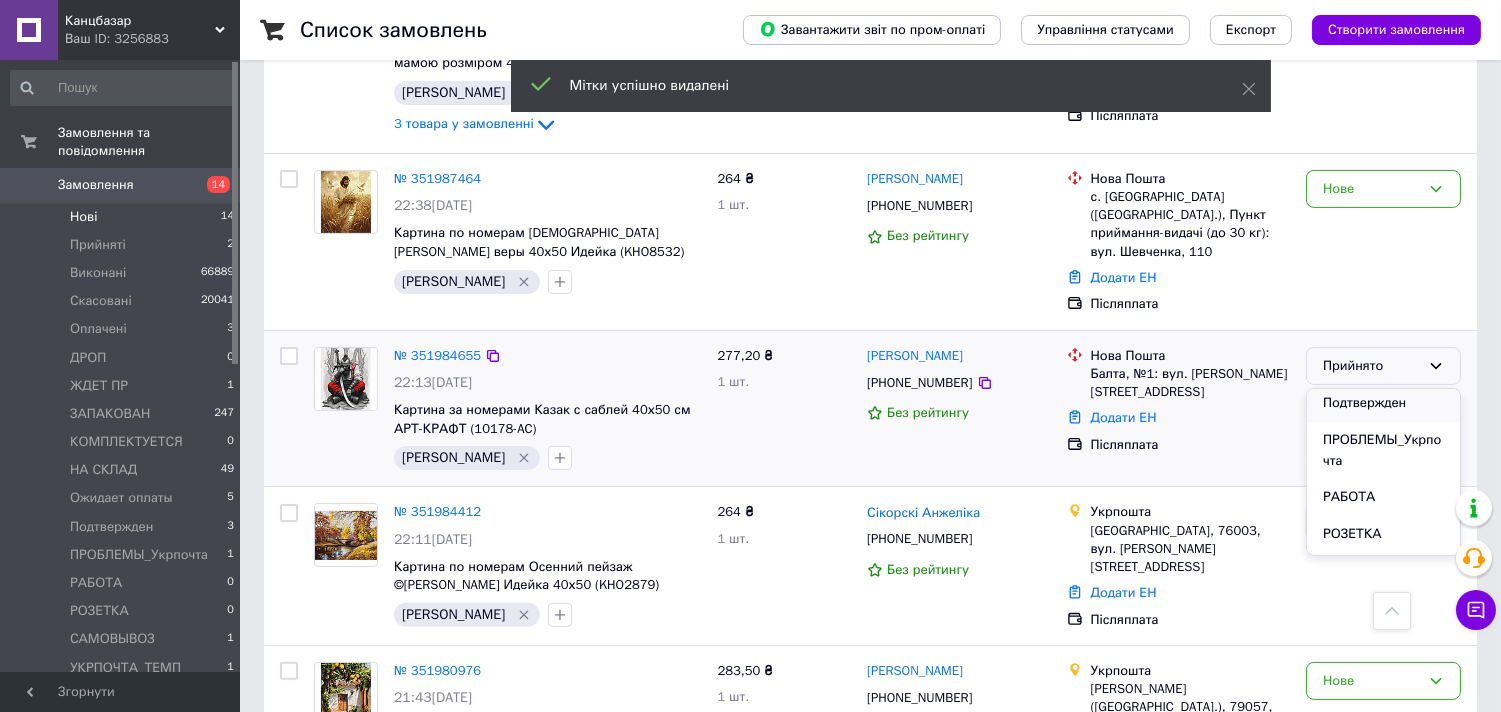 click on "Подтвержден" at bounding box center [1383, 403] 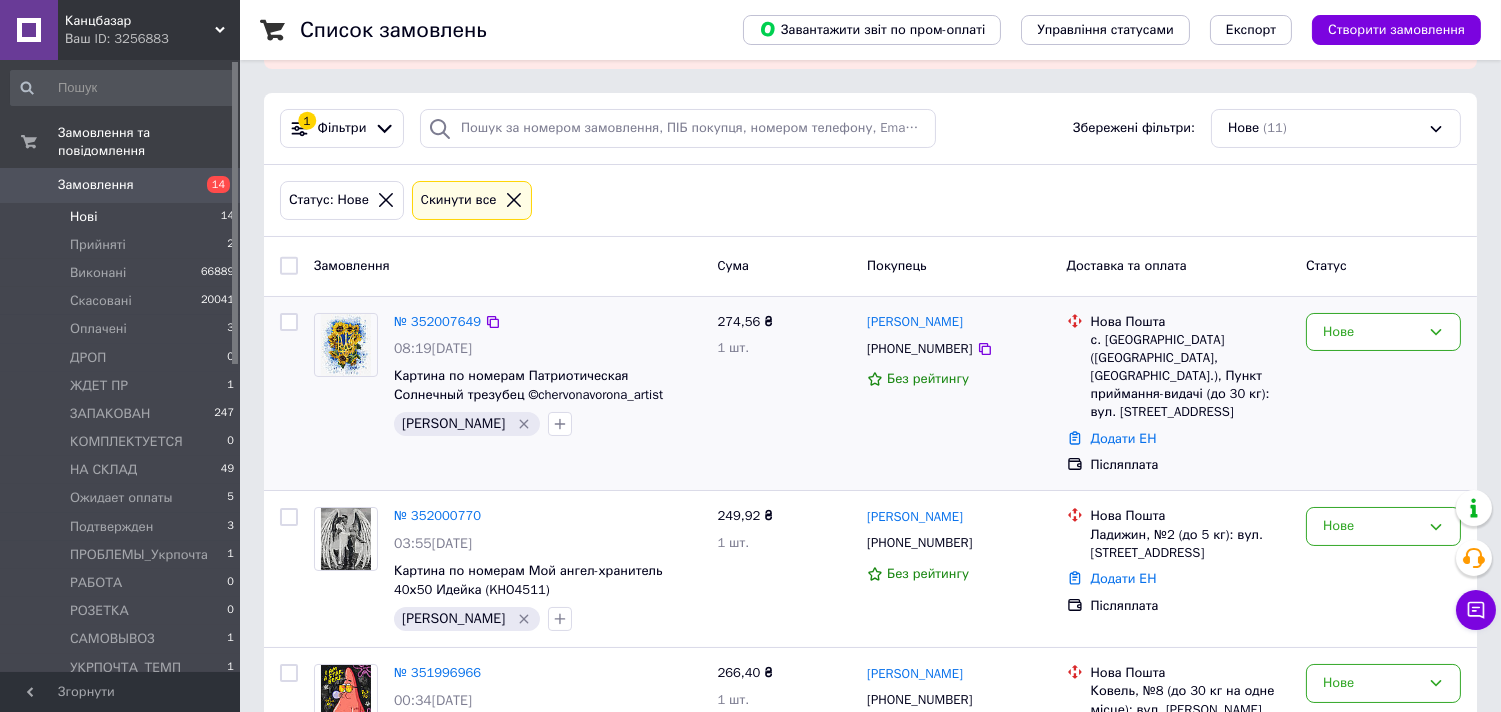 scroll, scrollTop: 222, scrollLeft: 0, axis: vertical 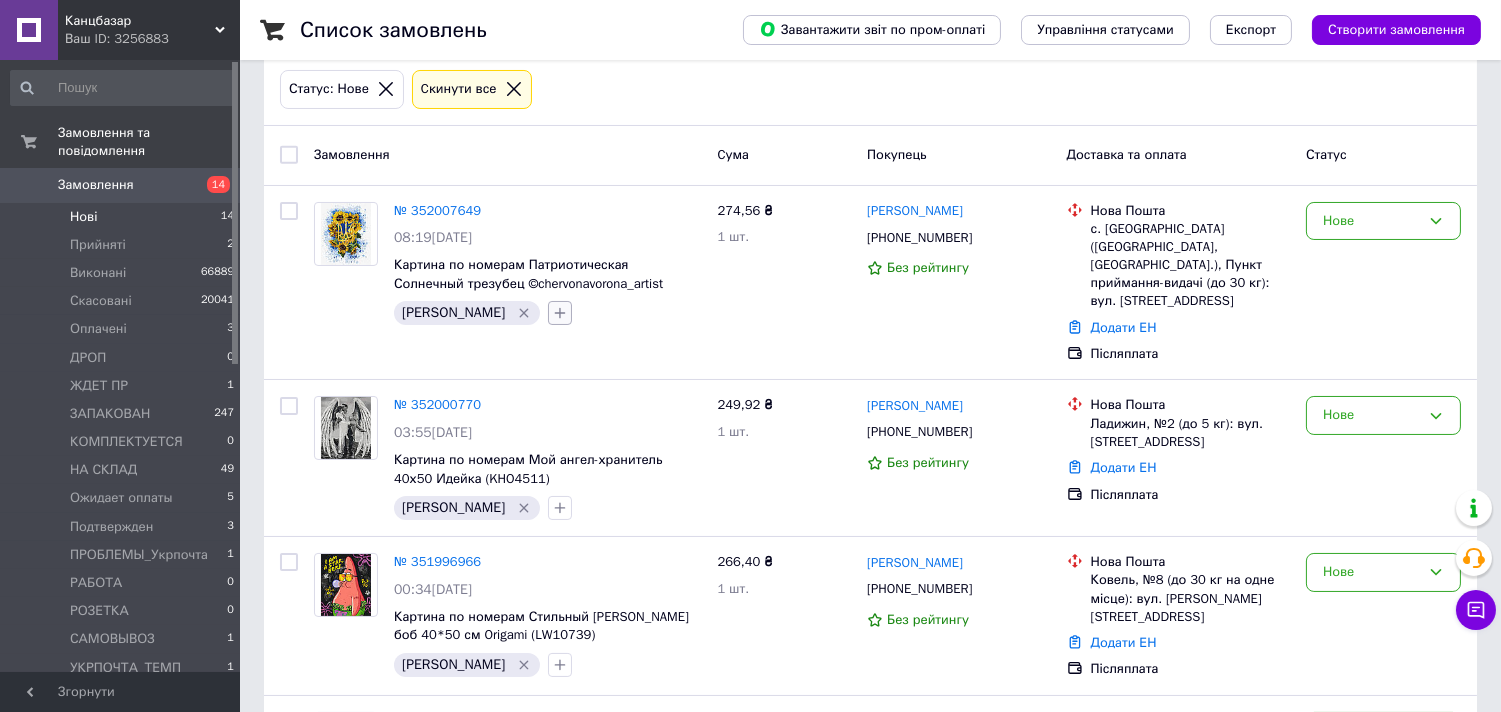 click 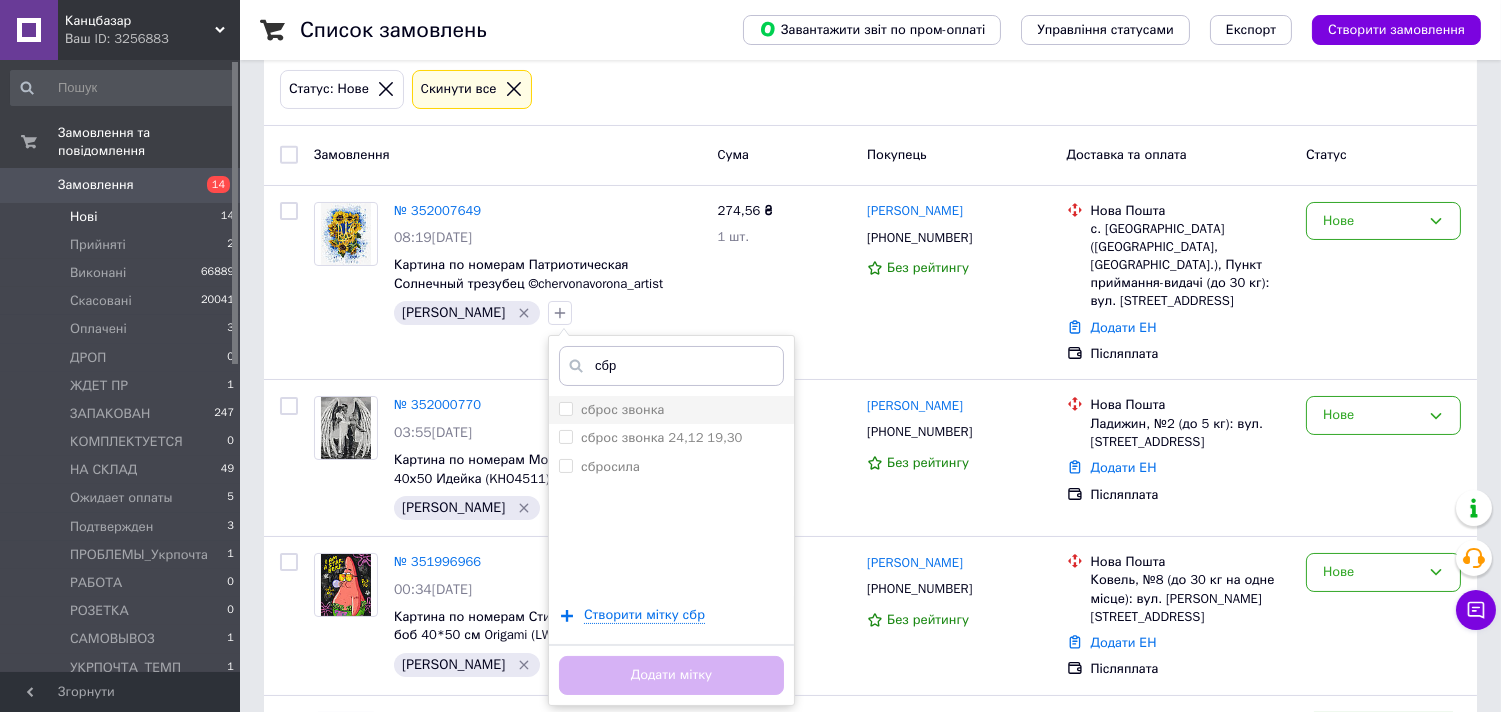 type on "сбр" 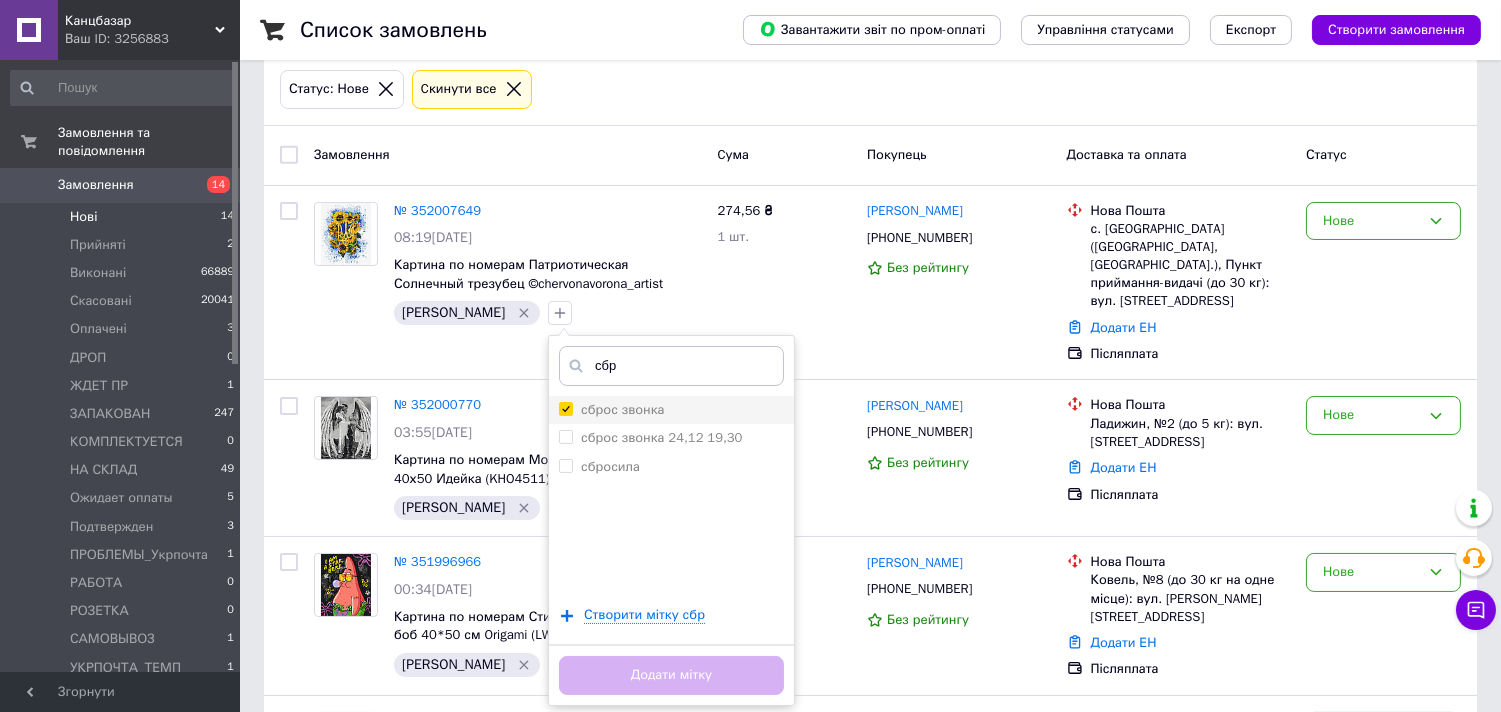 checkbox on "true" 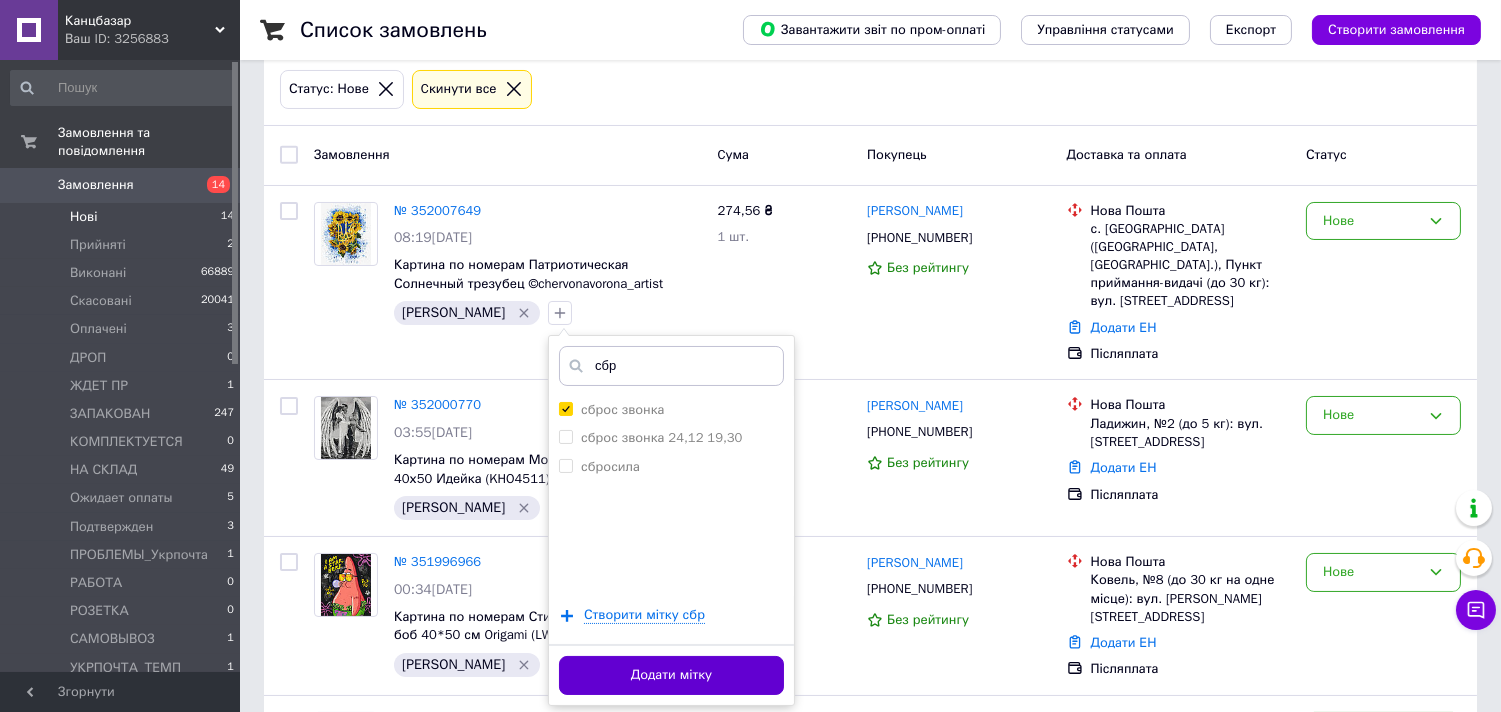 click on "Додати мітку" at bounding box center (671, 675) 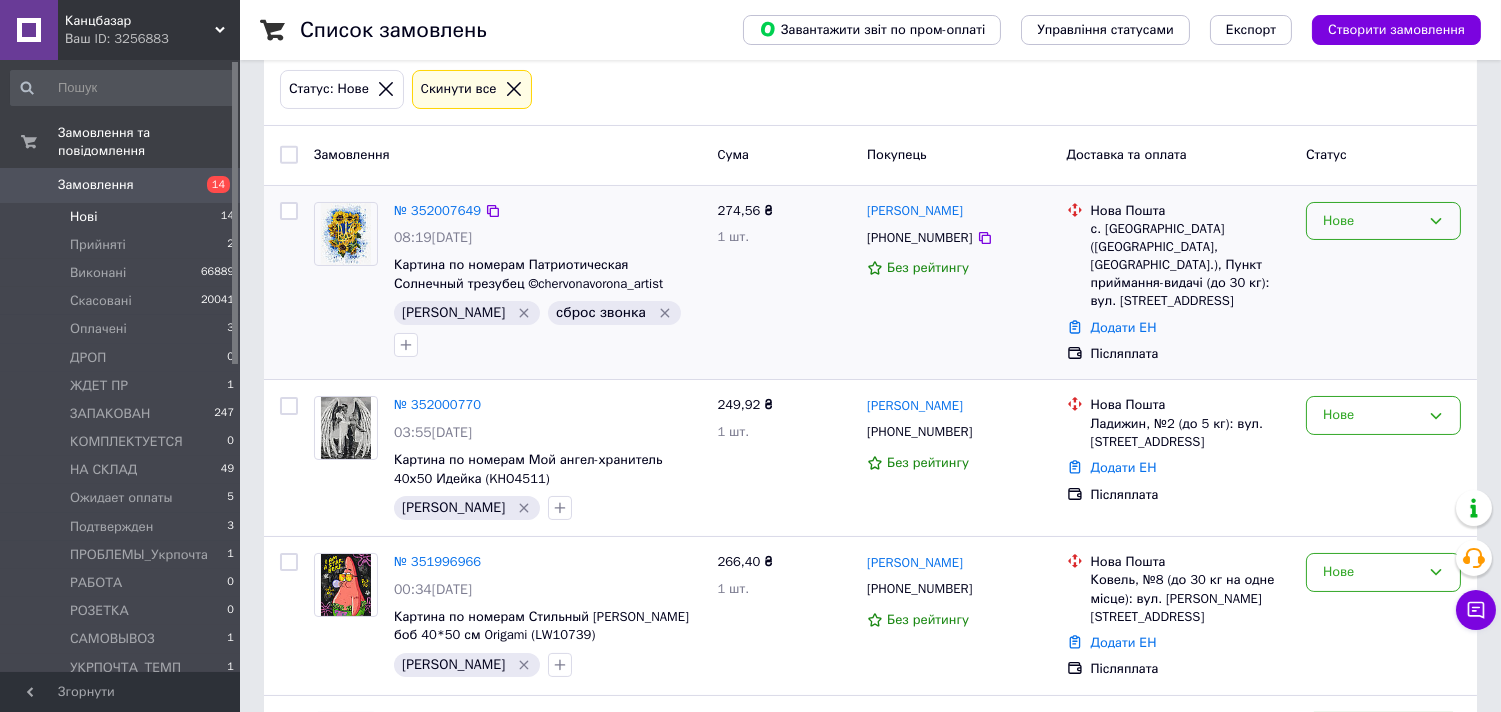 click on "Нове" at bounding box center (1371, 221) 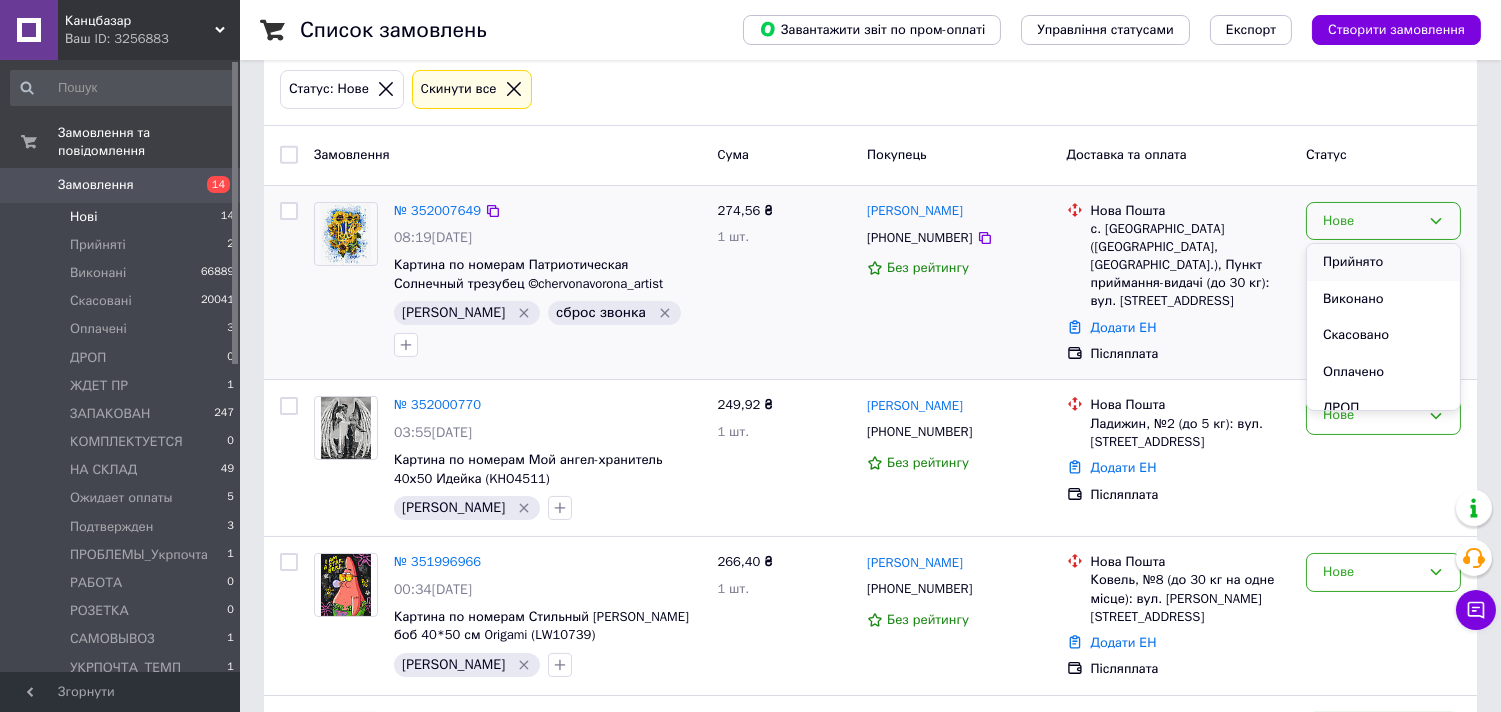 click on "Прийнято" at bounding box center (1383, 262) 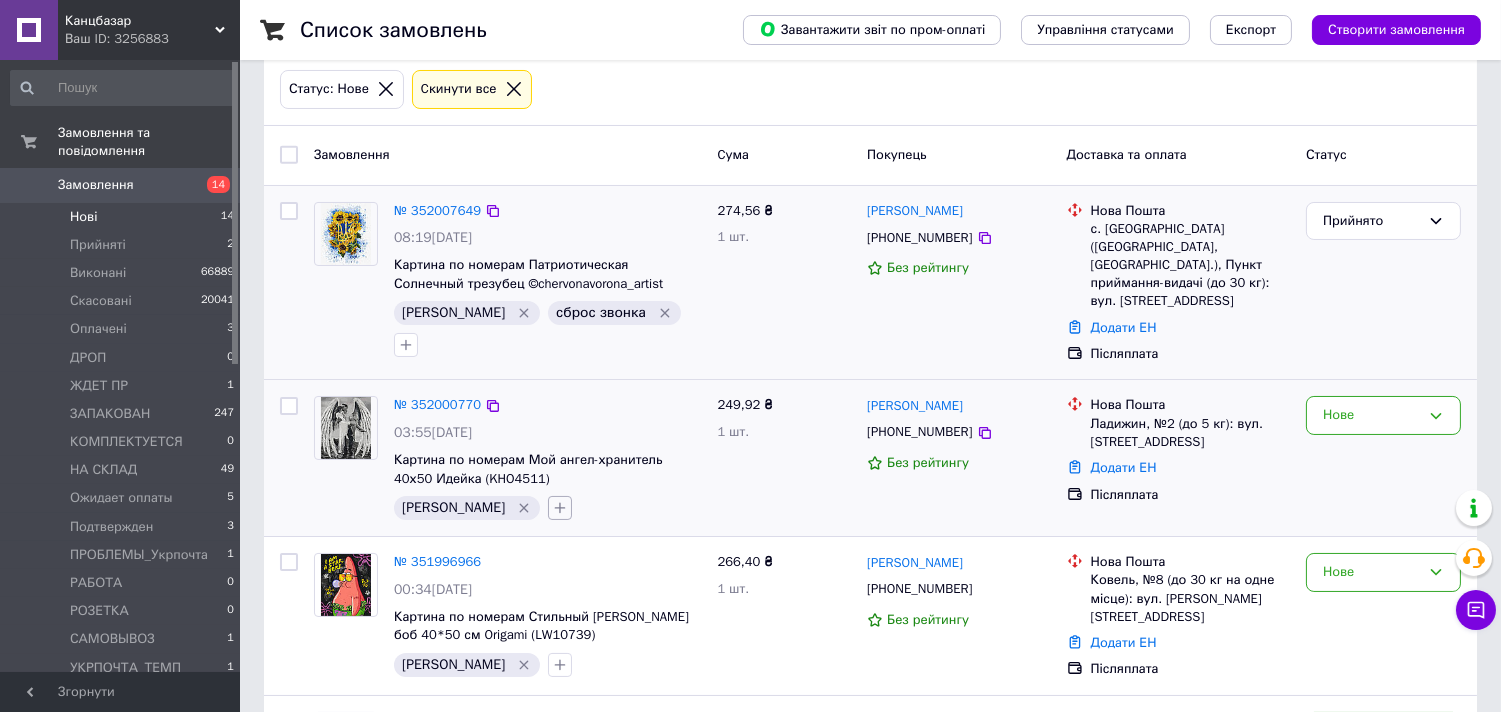 click 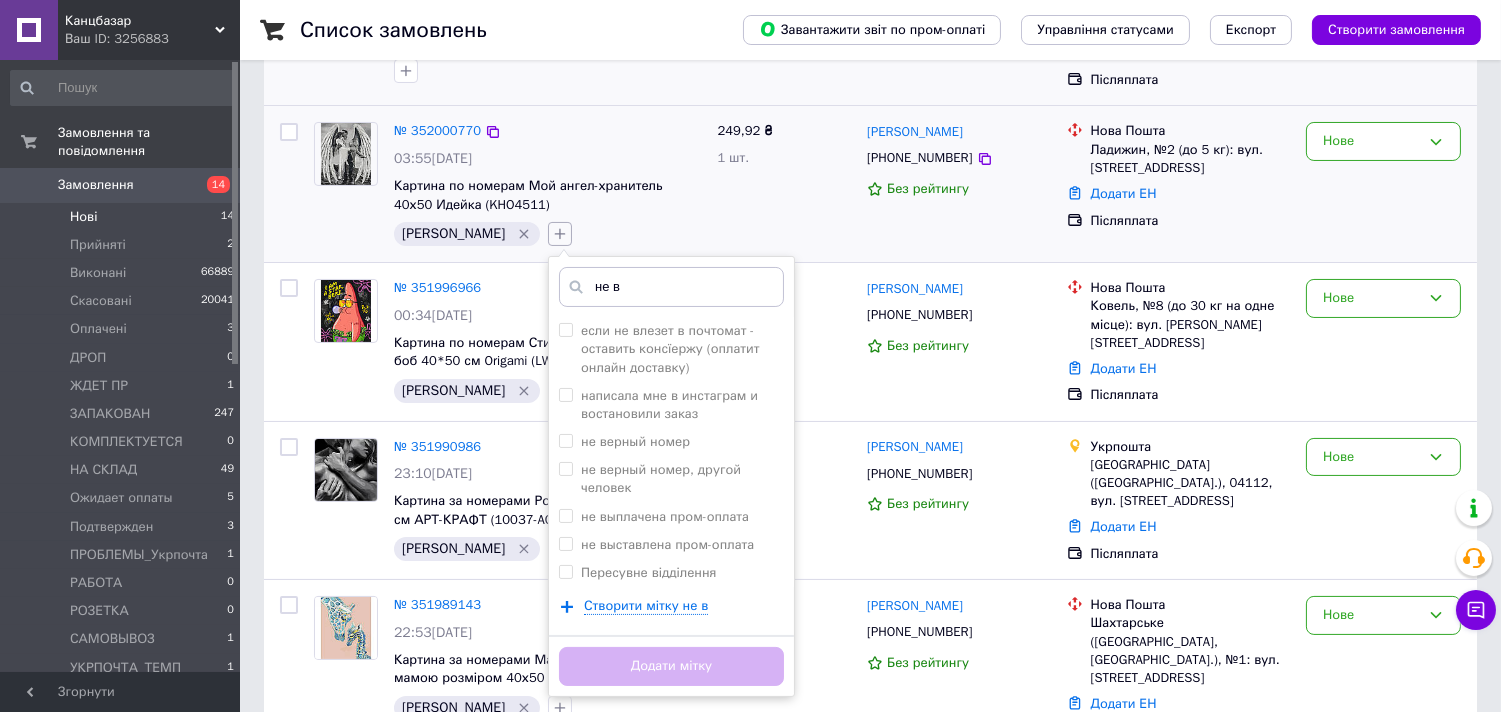scroll, scrollTop: 555, scrollLeft: 0, axis: vertical 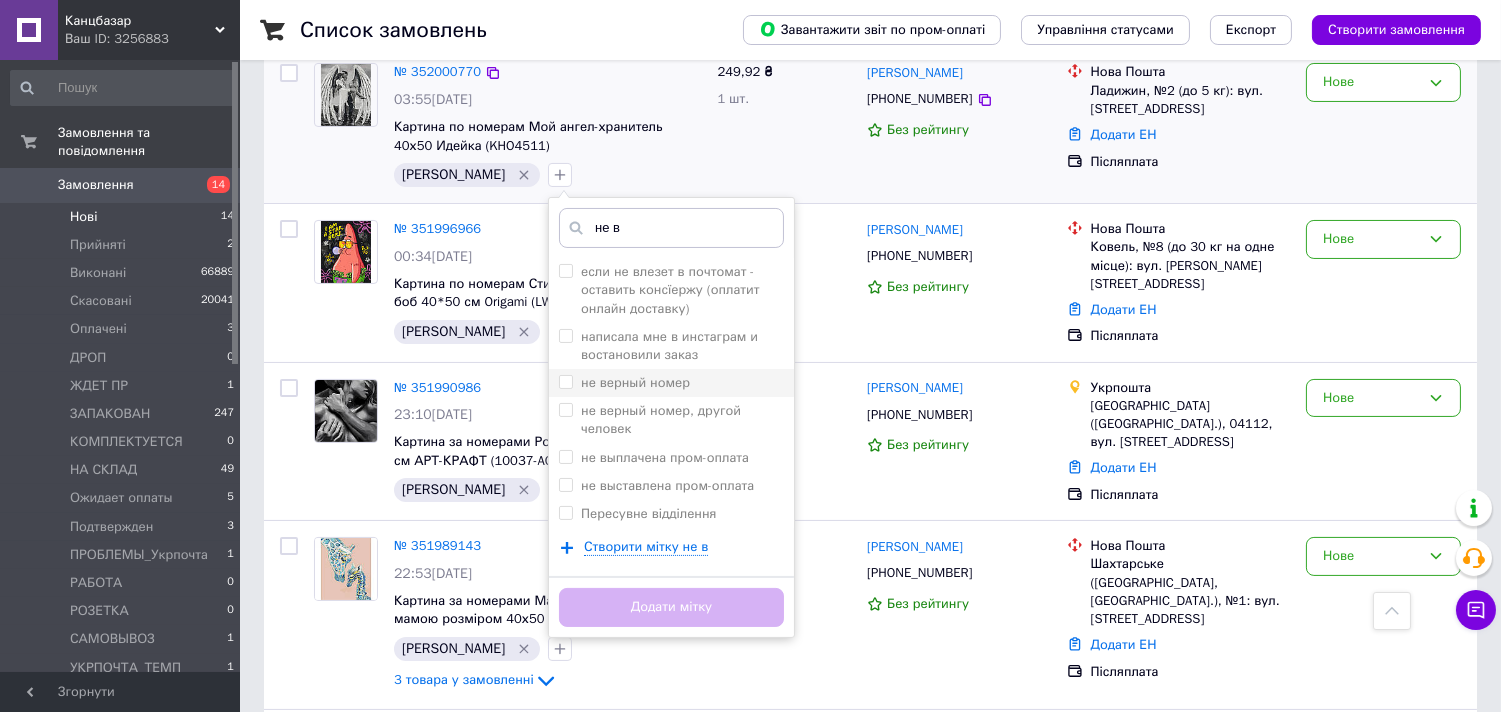 type on "не в" 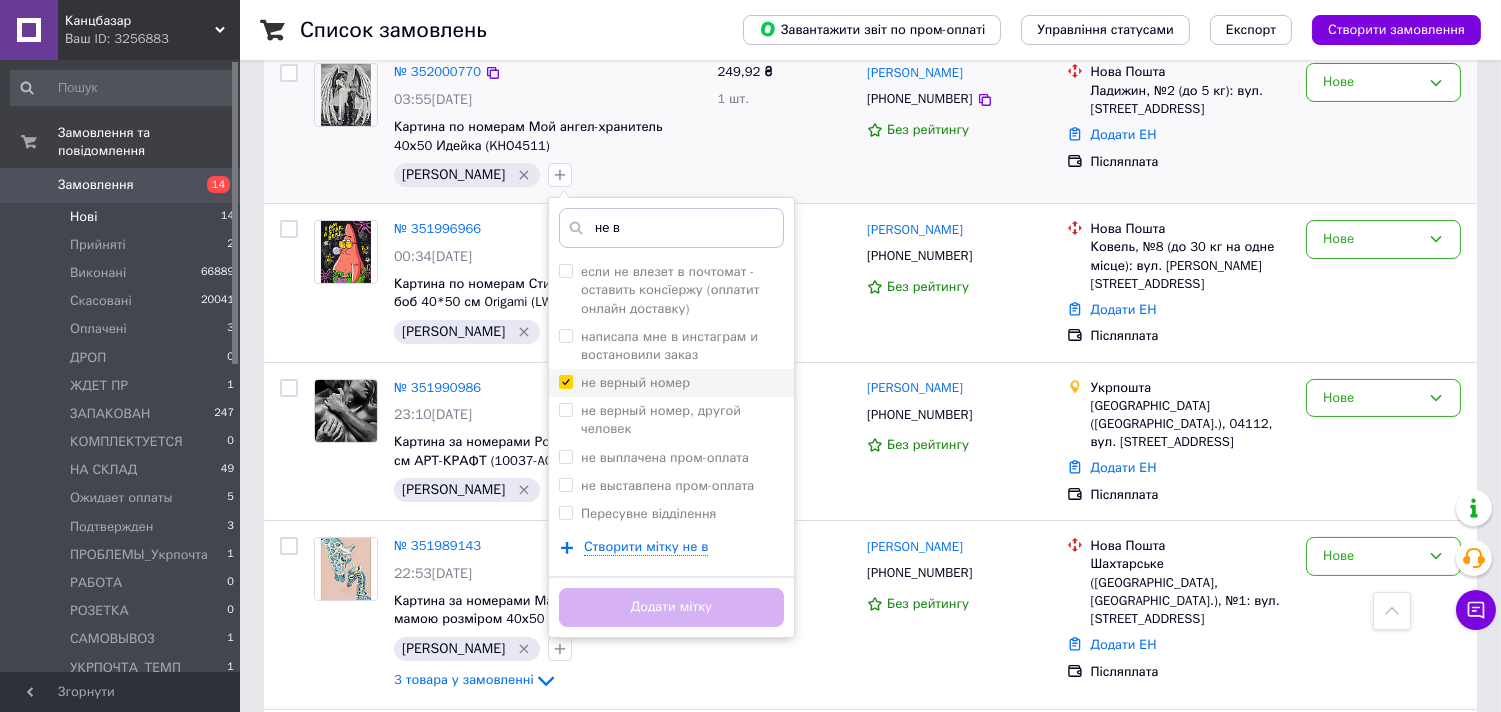 click on "не верный номер" at bounding box center (565, 381) 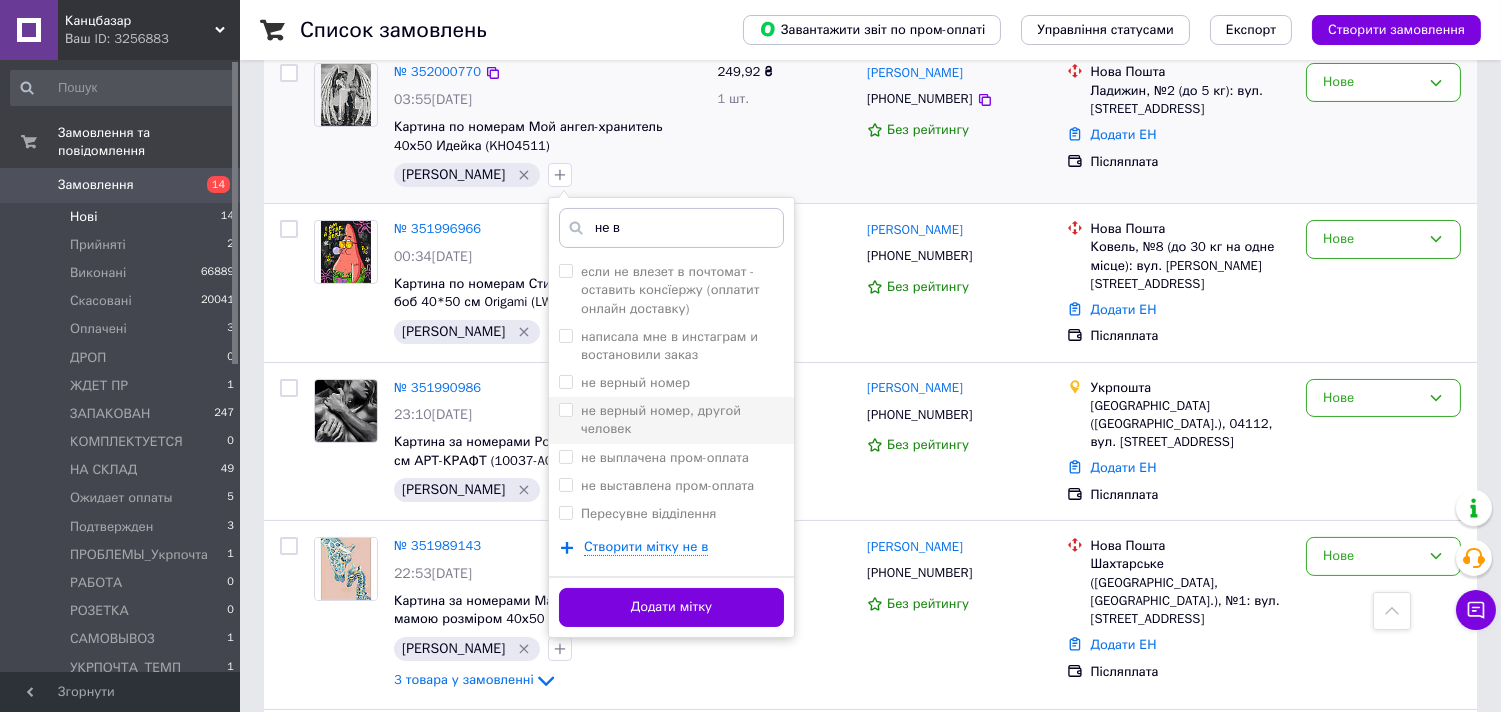 drag, startPoint x: 497, startPoint y: 351, endPoint x: 498, endPoint y: 404, distance: 53.009434 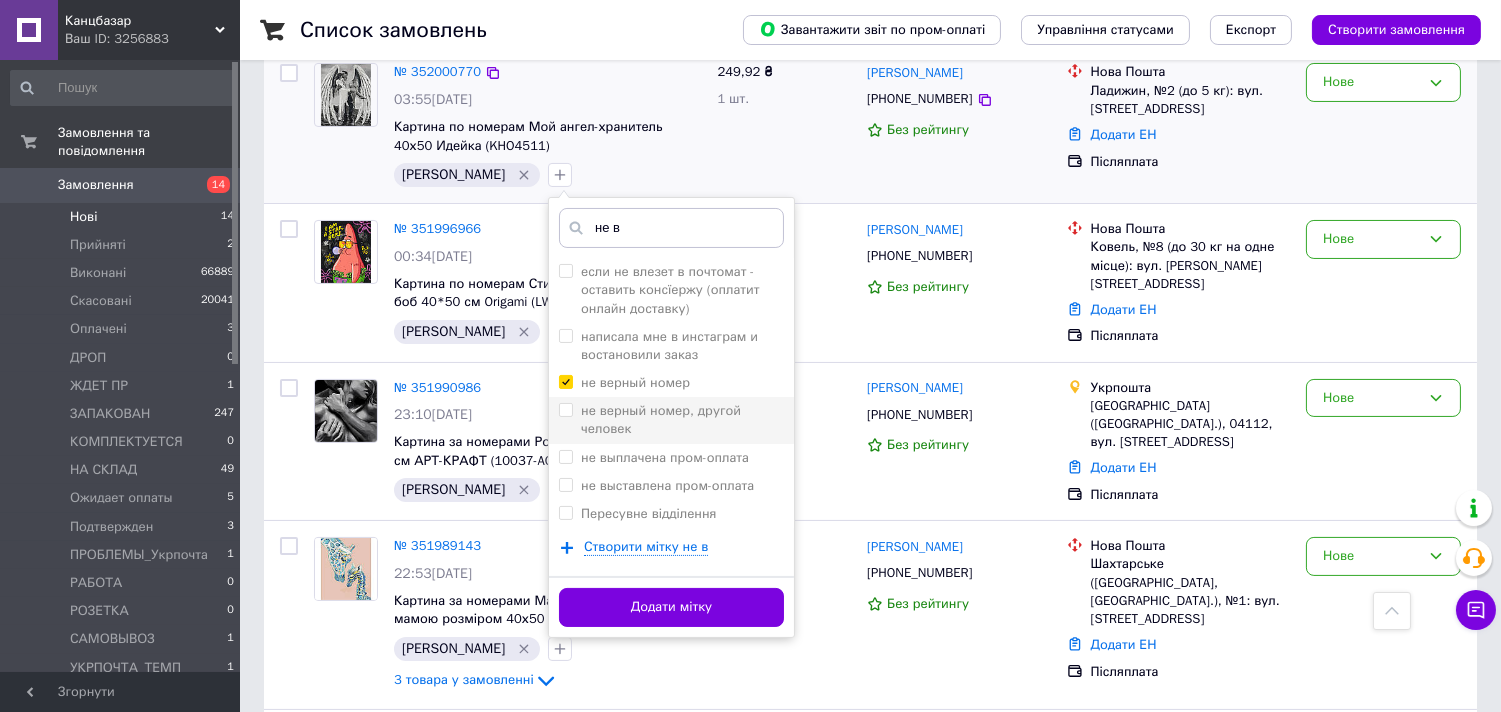 checkbox on "true" 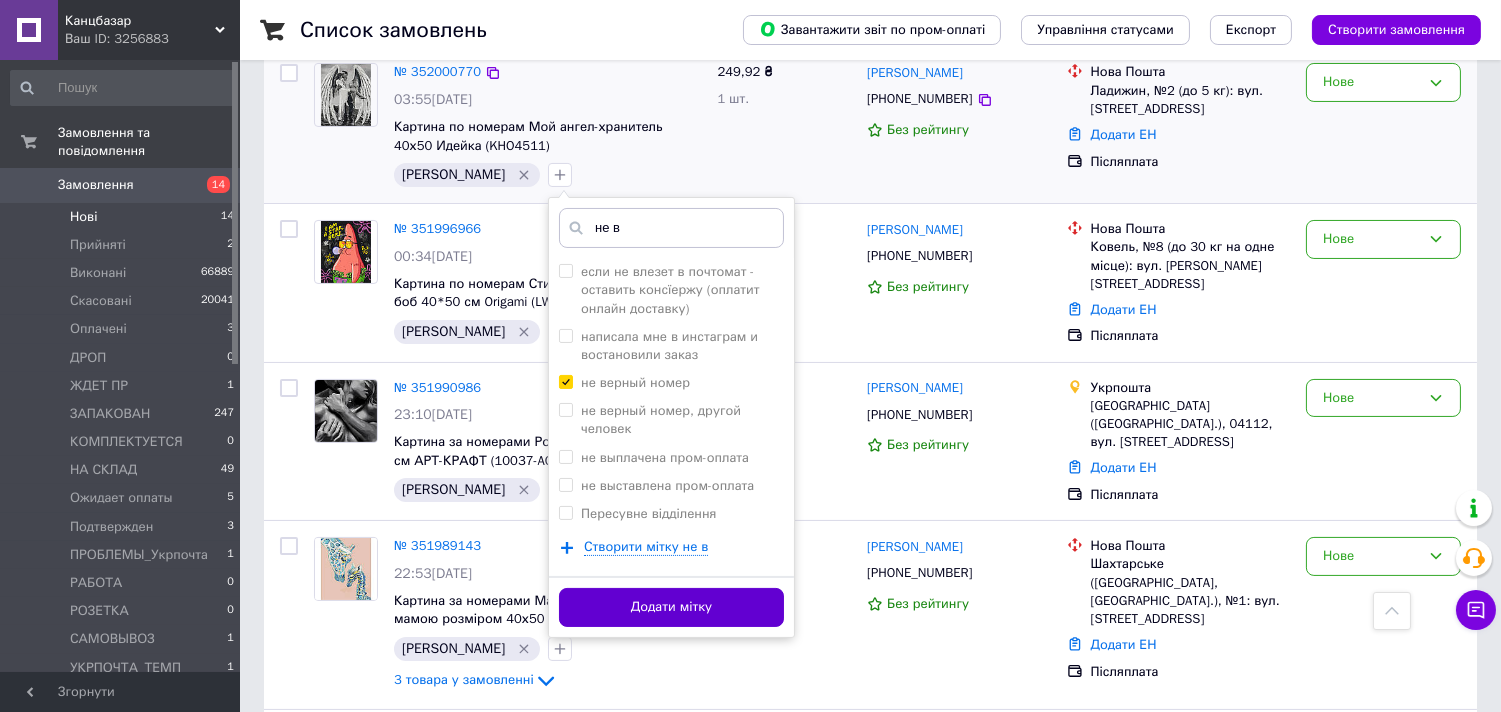 click on "Додати мітку" at bounding box center [671, 607] 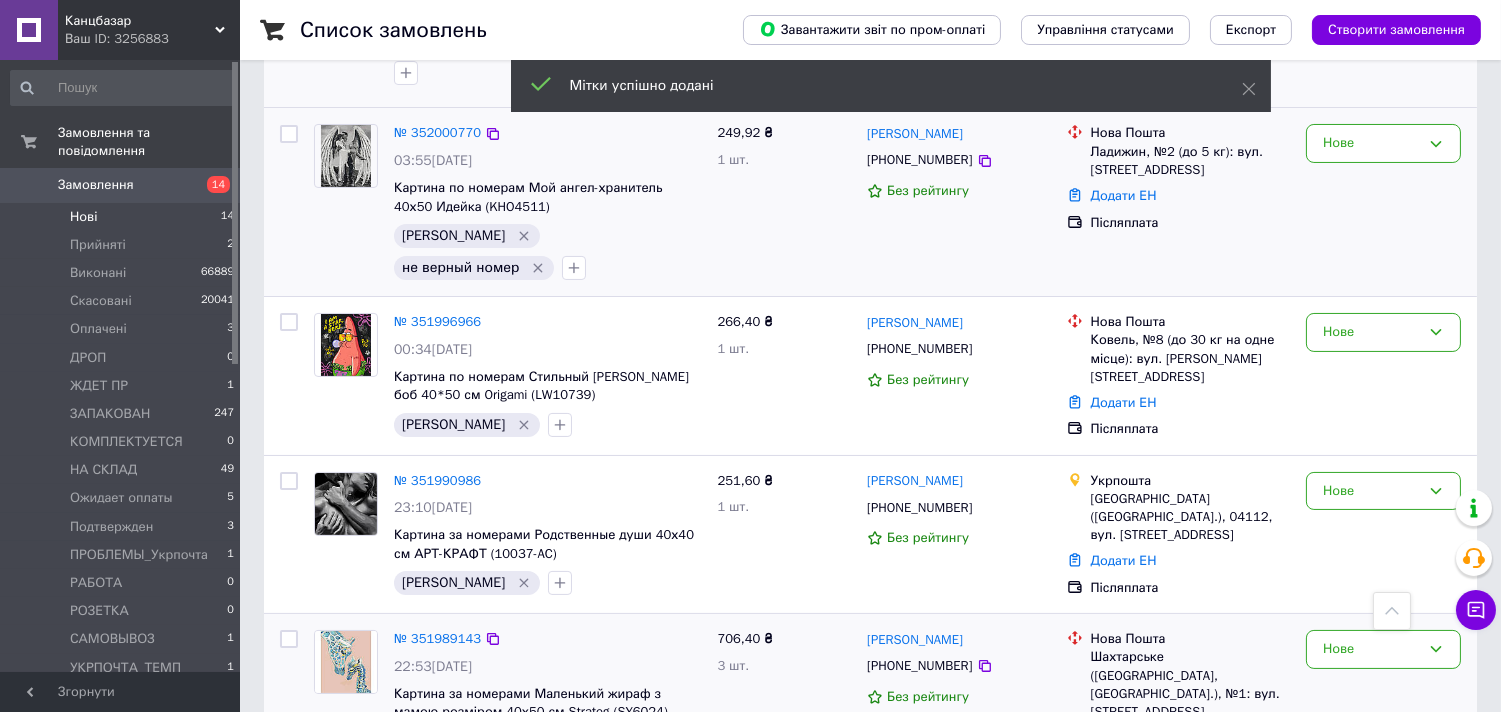 scroll, scrollTop: 444, scrollLeft: 0, axis: vertical 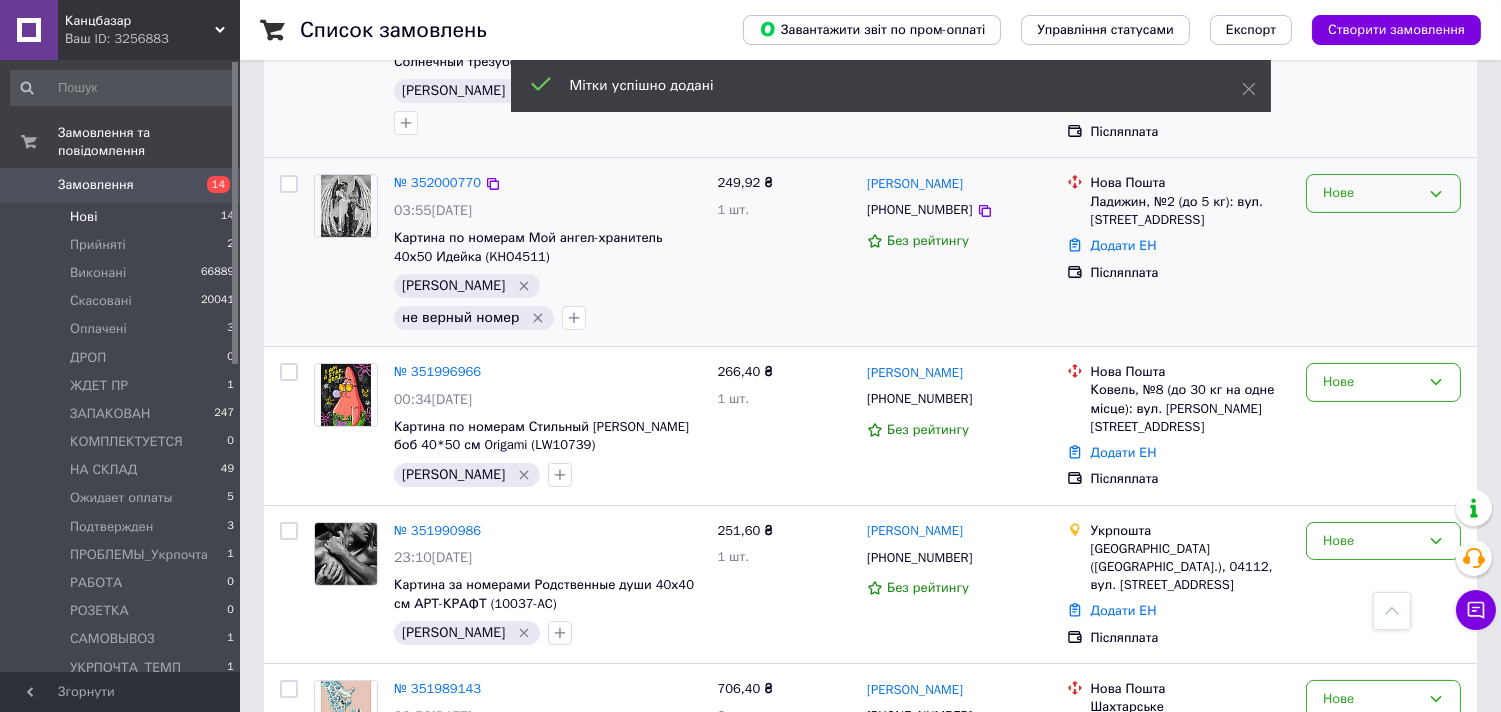 click on "Нове" at bounding box center [1371, 193] 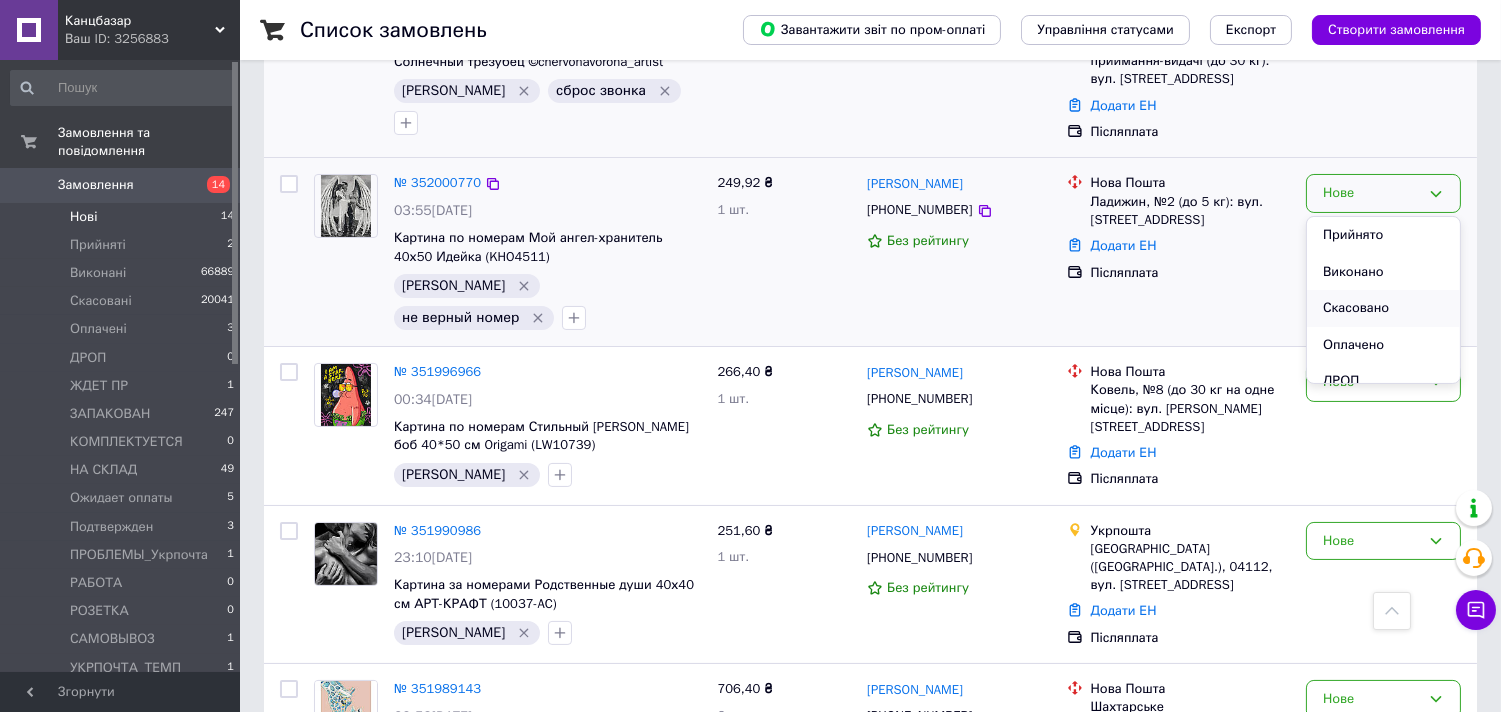 click on "Скасовано" at bounding box center [1383, 308] 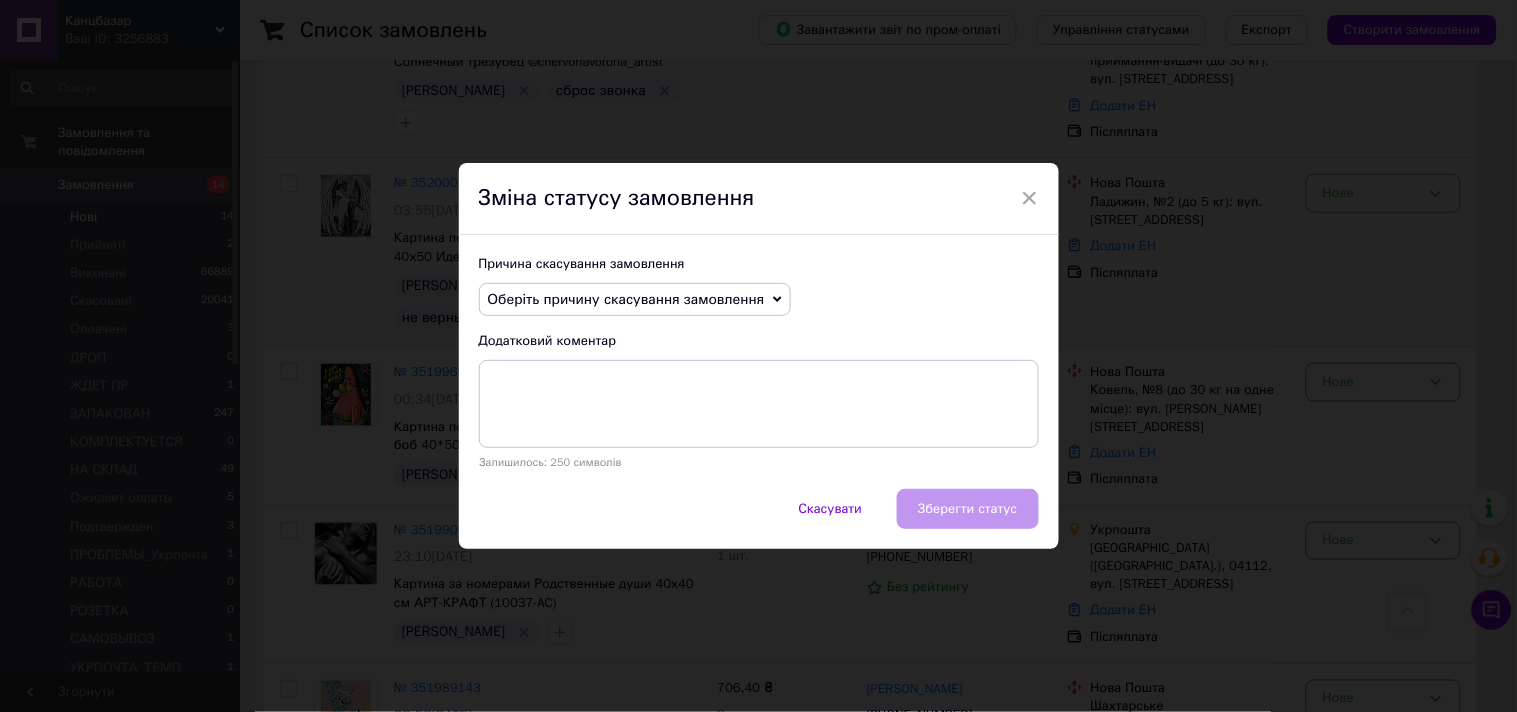 click on "Оберіть причину скасування замовлення" at bounding box center (635, 300) 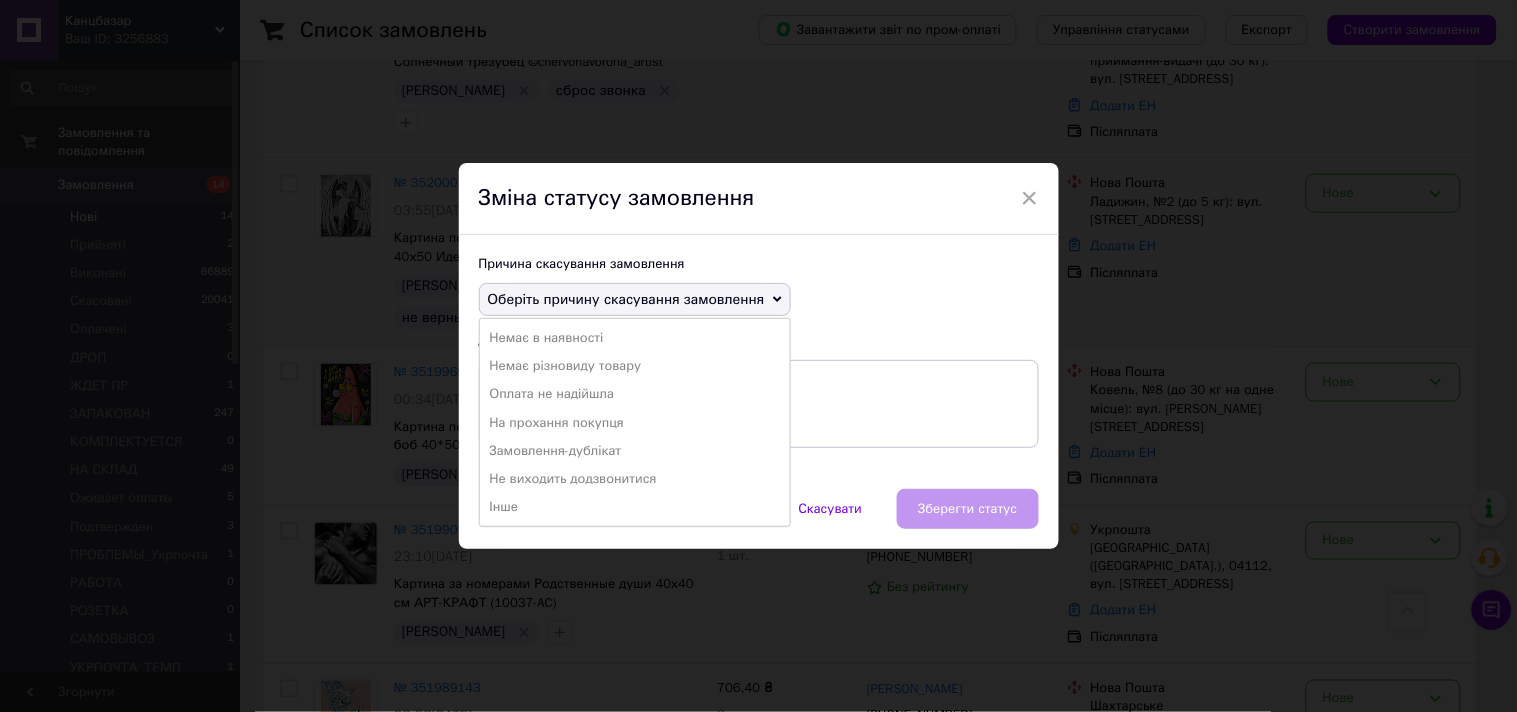 drag, startPoint x: 521, startPoint y: 478, endPoint x: 660, endPoint y: 522, distance: 145.7978 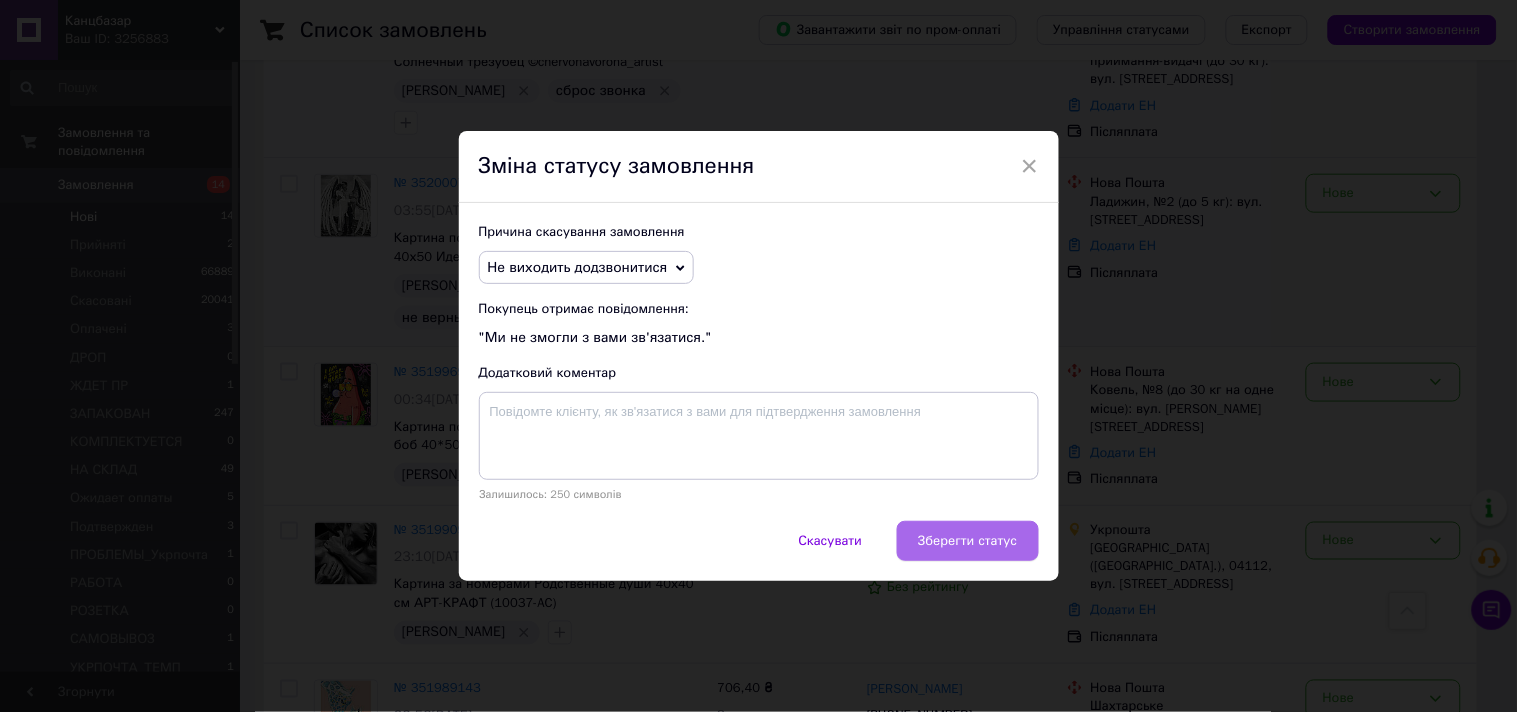 click on "Зберегти статус" at bounding box center [967, 541] 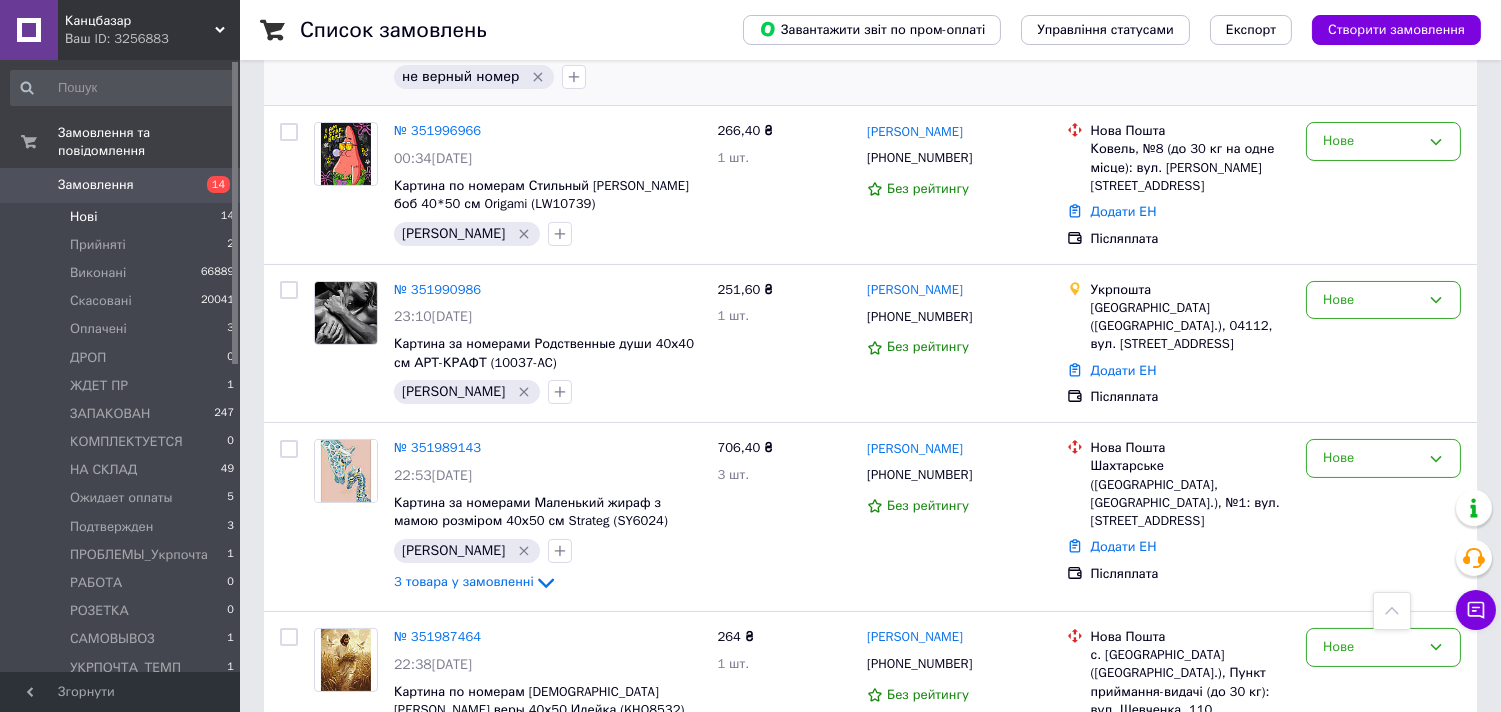 scroll, scrollTop: 453, scrollLeft: 0, axis: vertical 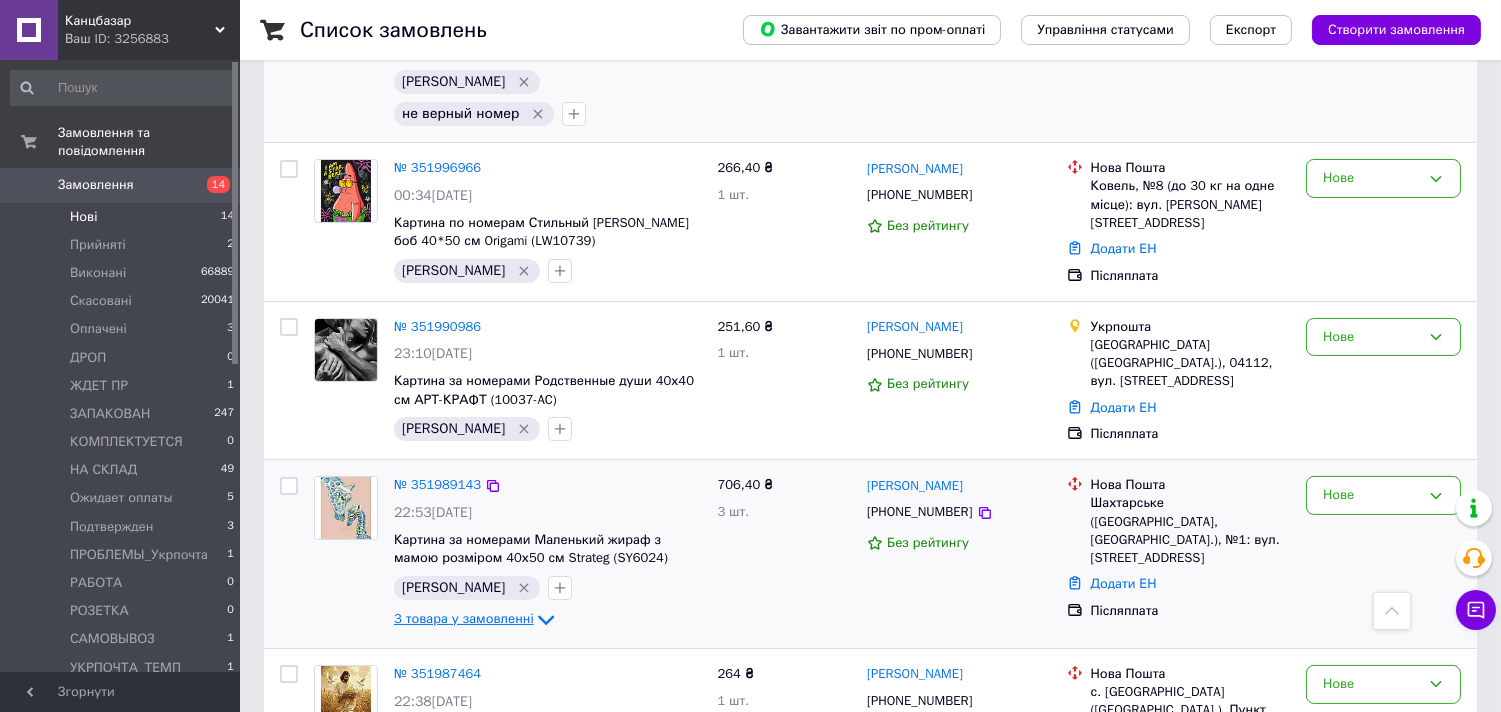 click on "3 товара у замовленні" at bounding box center [464, 619] 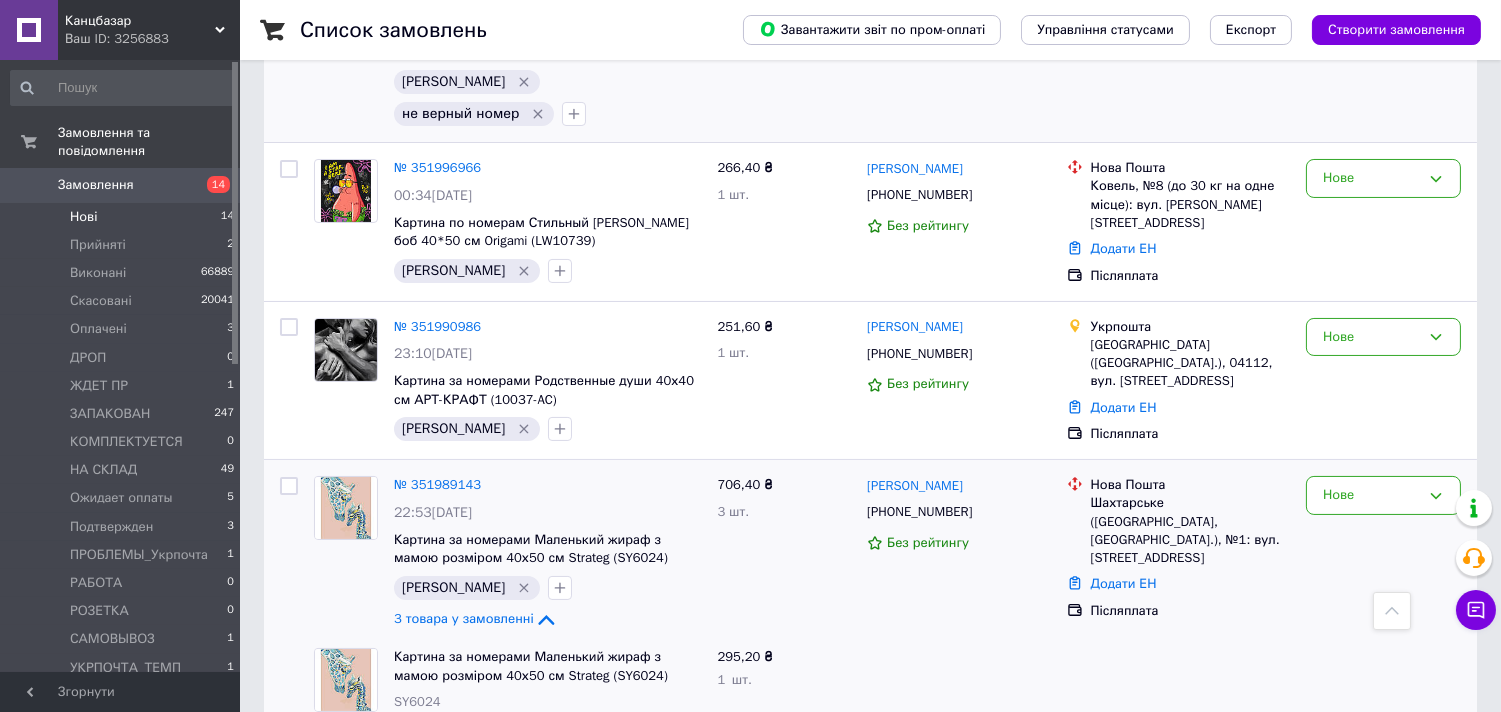 click on "SY6024" at bounding box center (417, 701) 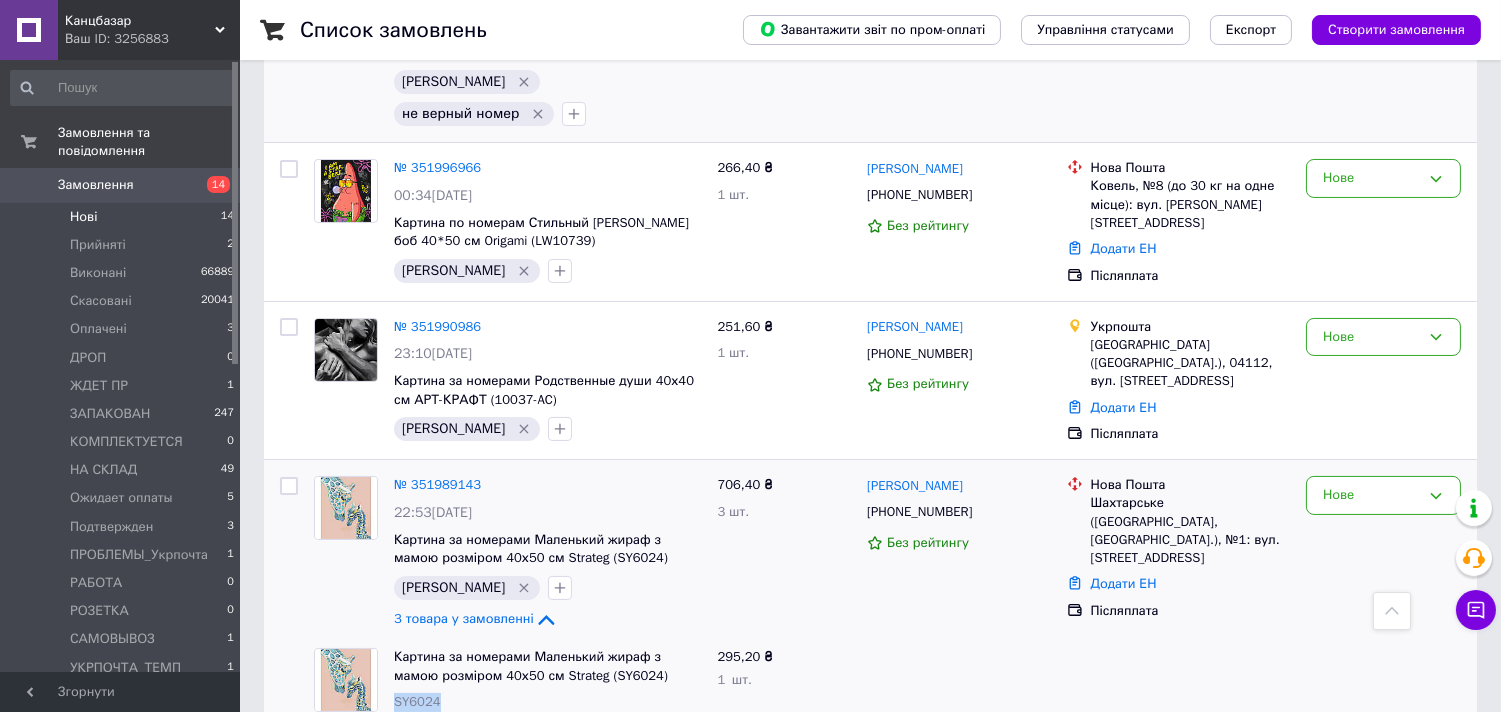 click on "SY6024" at bounding box center (417, 701) 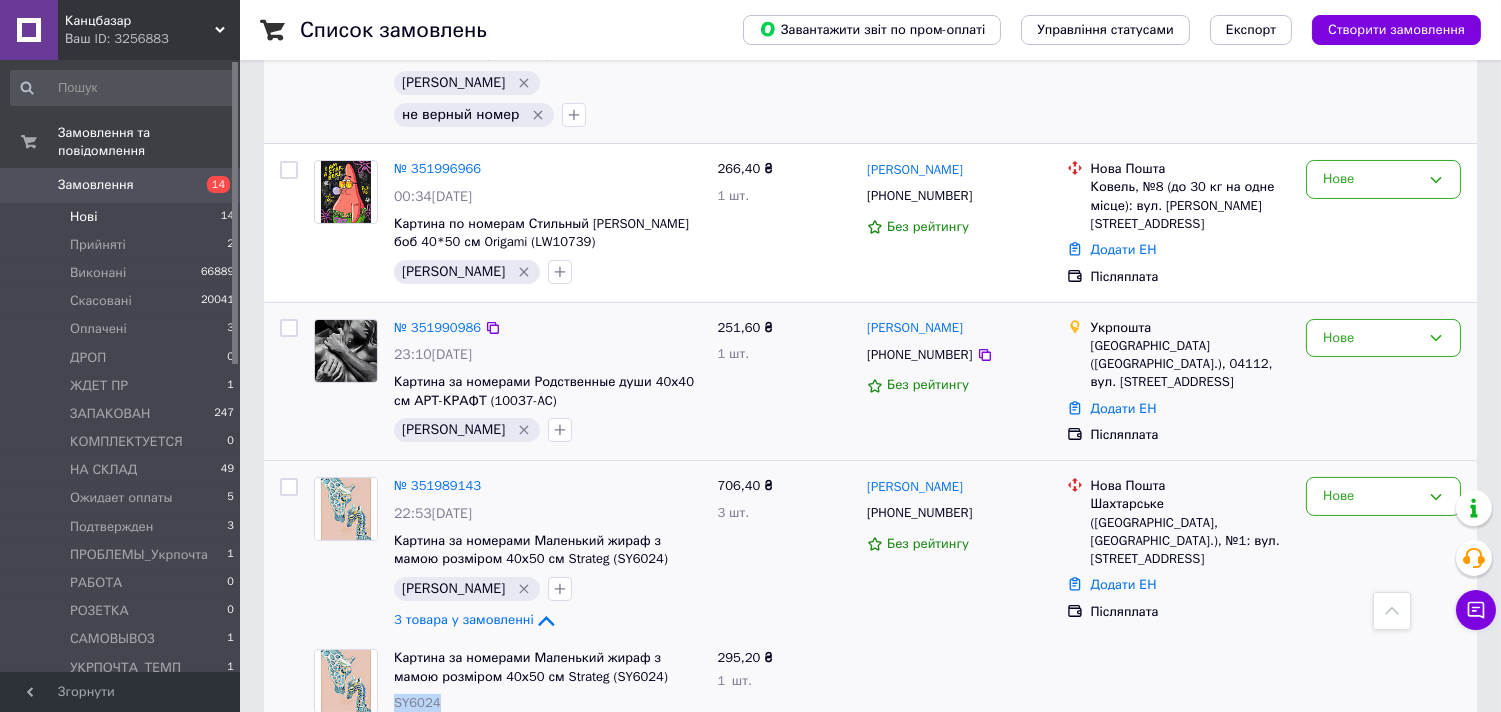 scroll, scrollTop: 453, scrollLeft: 0, axis: vertical 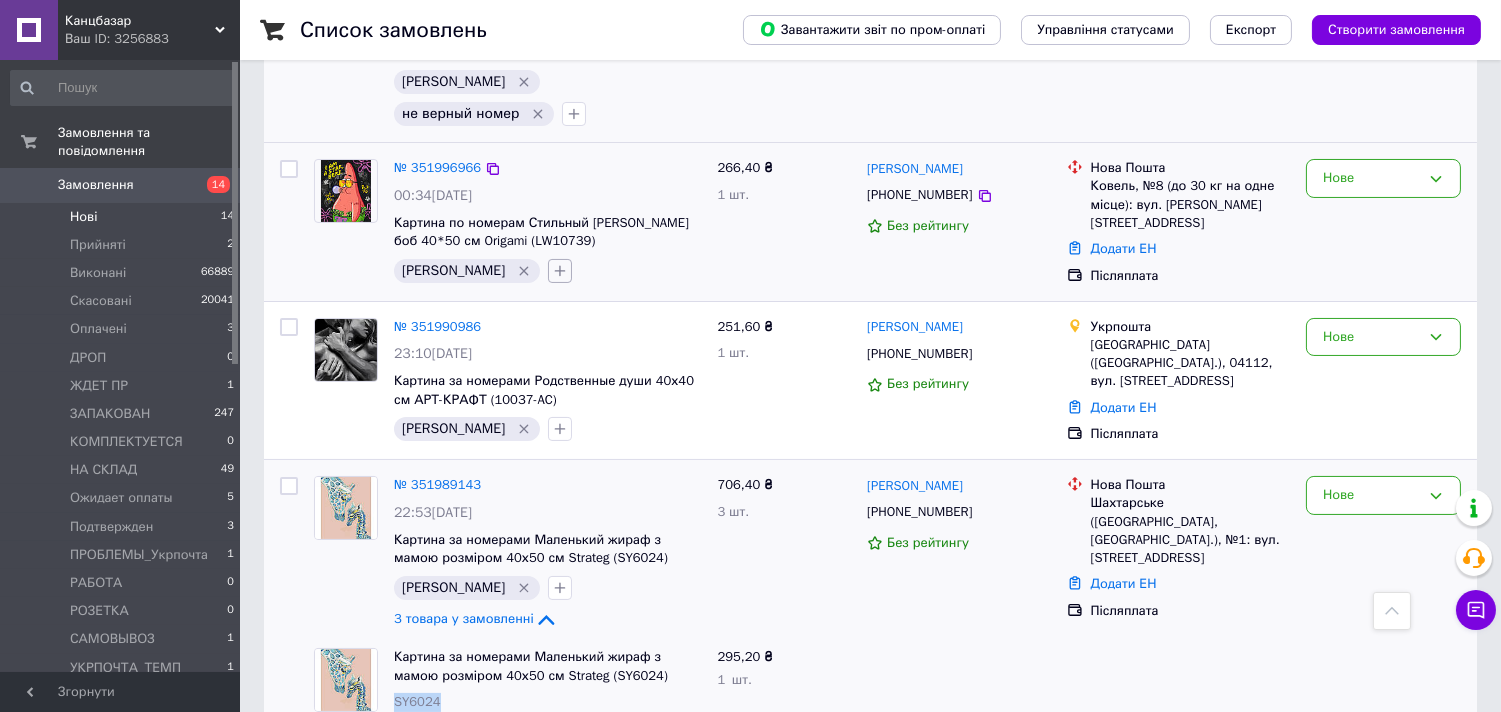 click 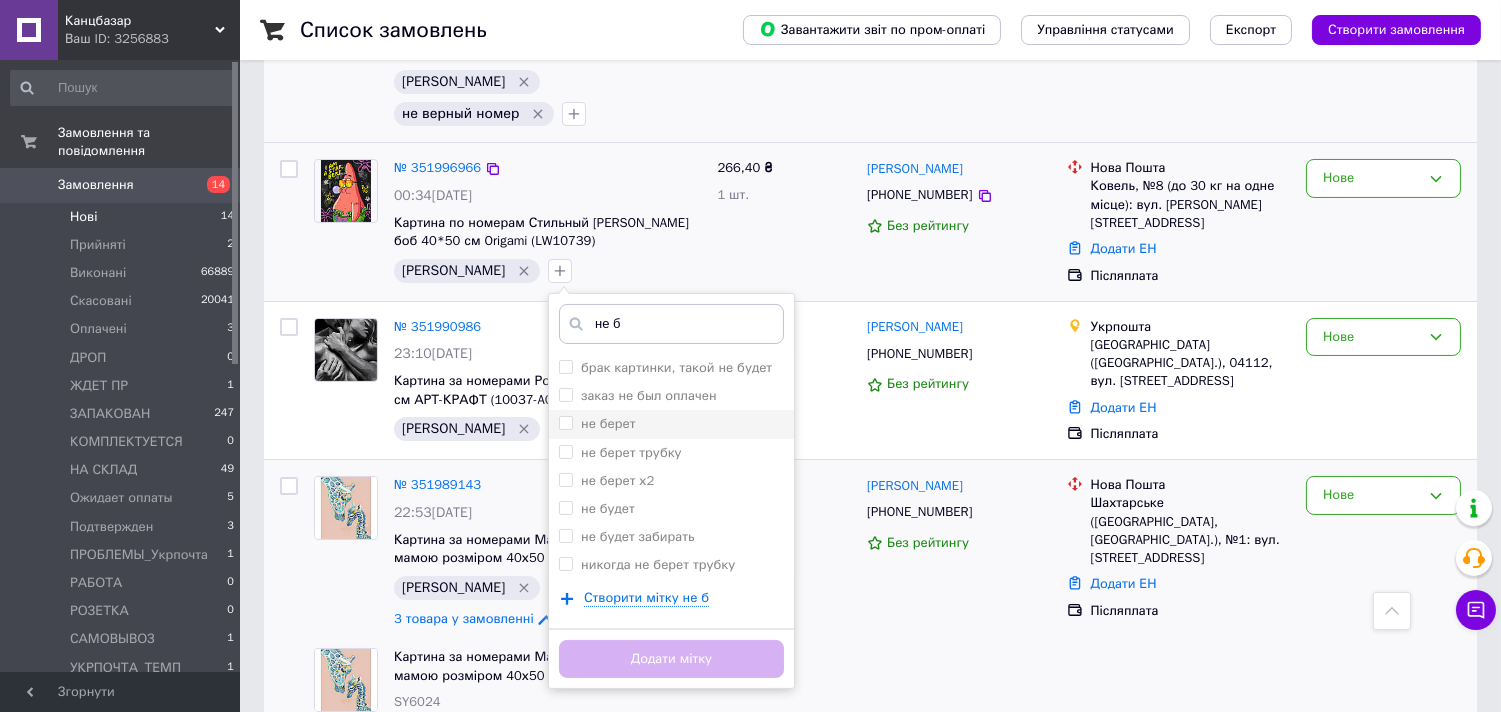 type on "не б" 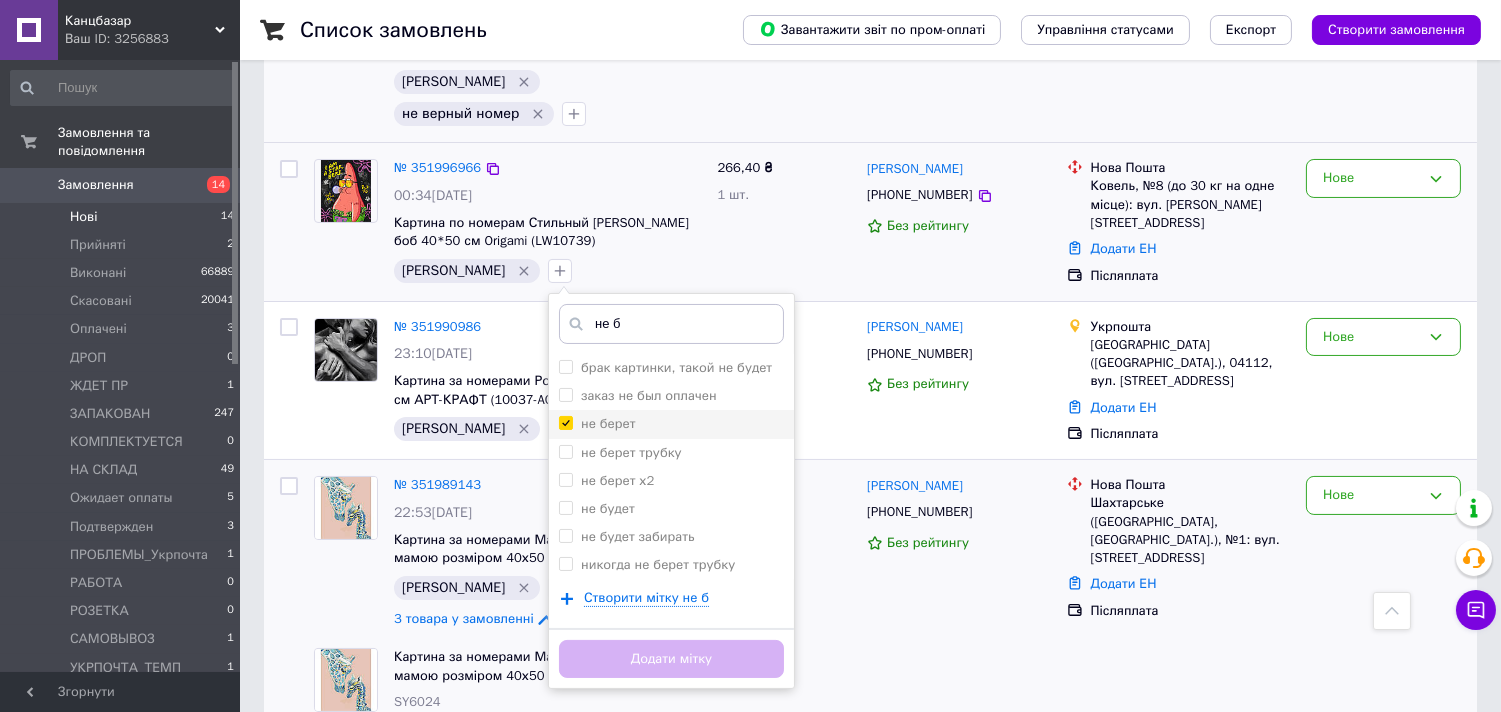 checkbox on "true" 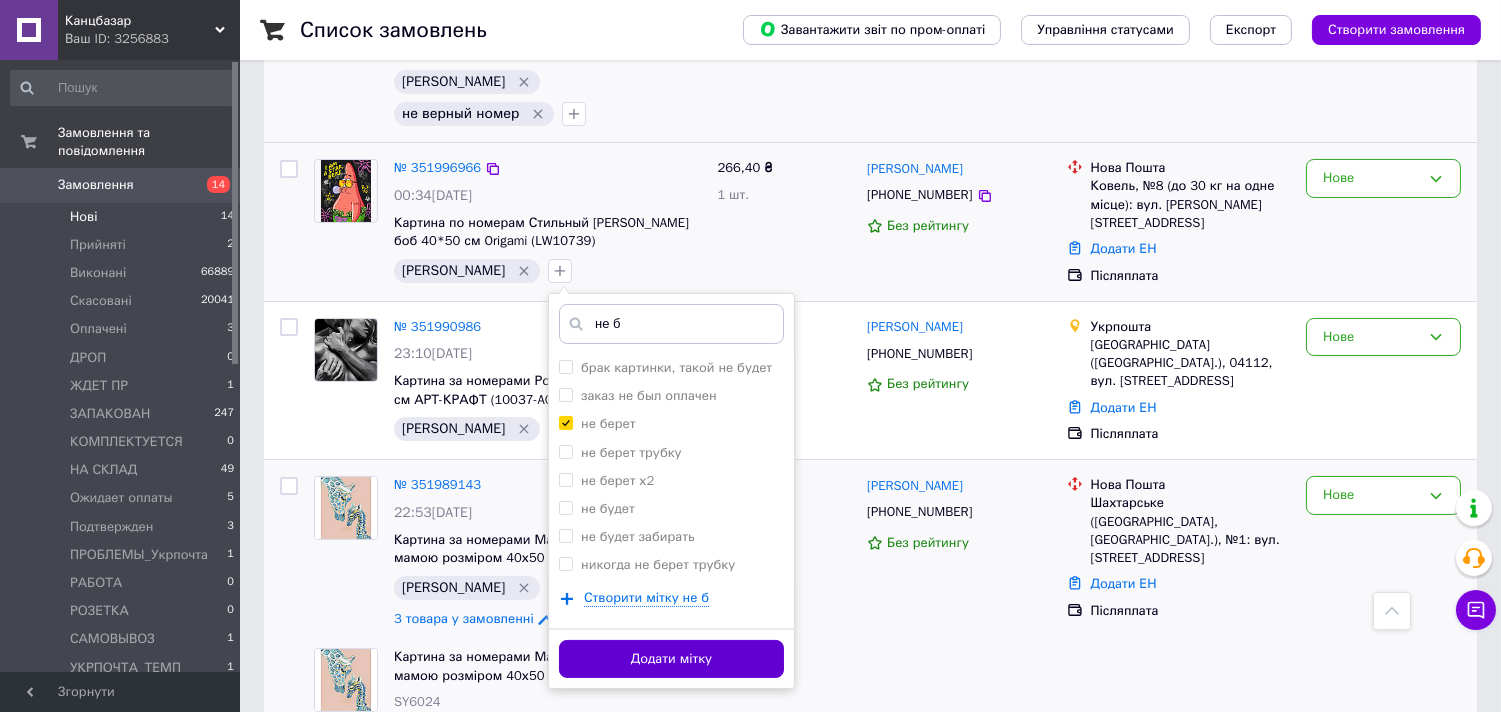 click on "Додати мітку" at bounding box center [671, 659] 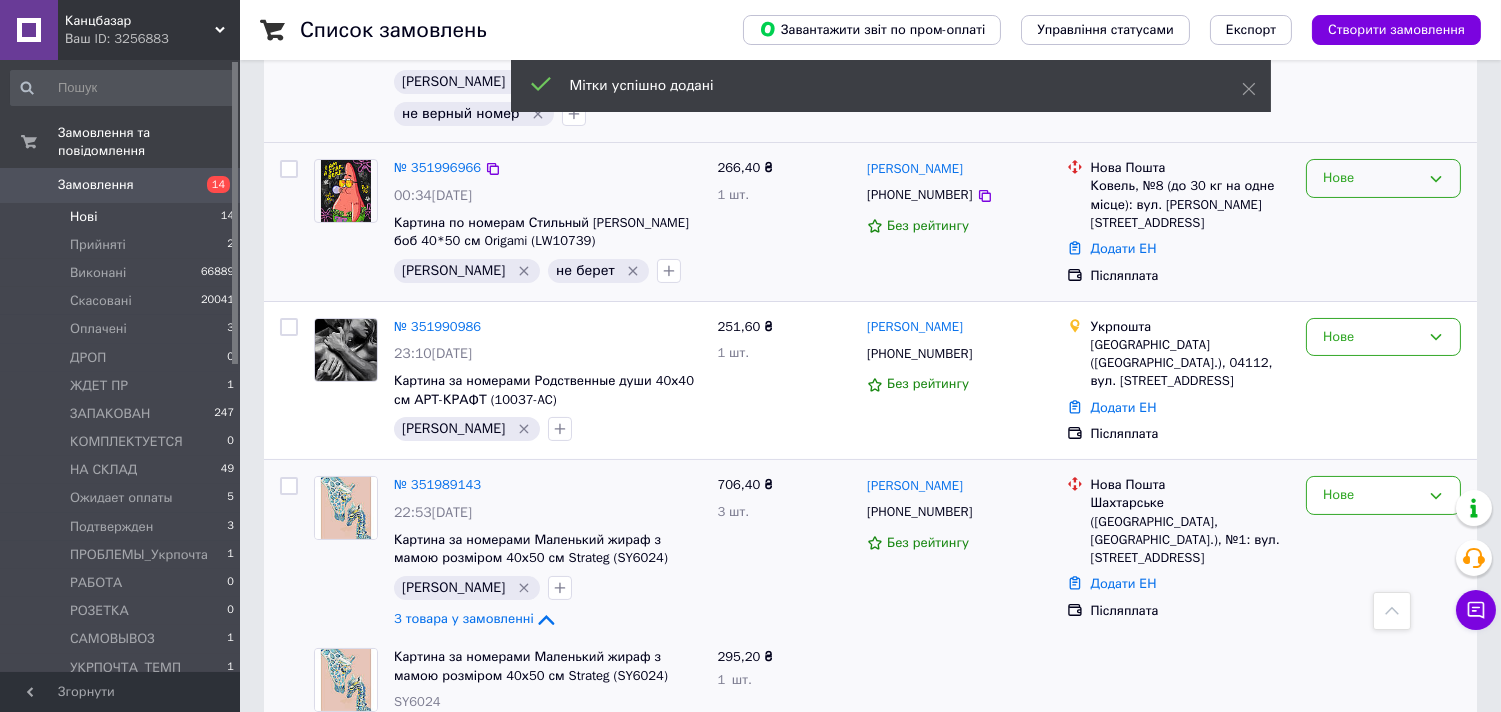 click on "Нове" at bounding box center [1371, 178] 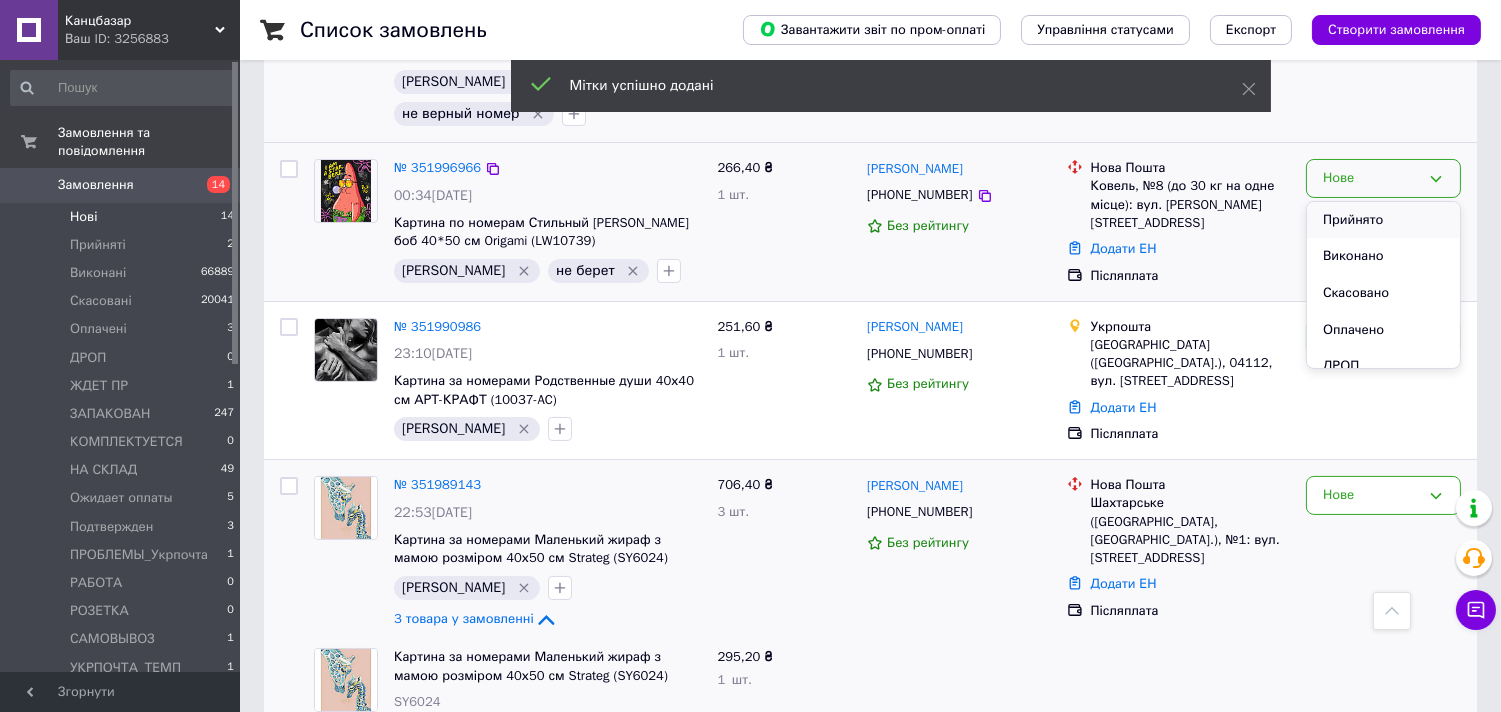 click on "Прийнято" at bounding box center (1383, 220) 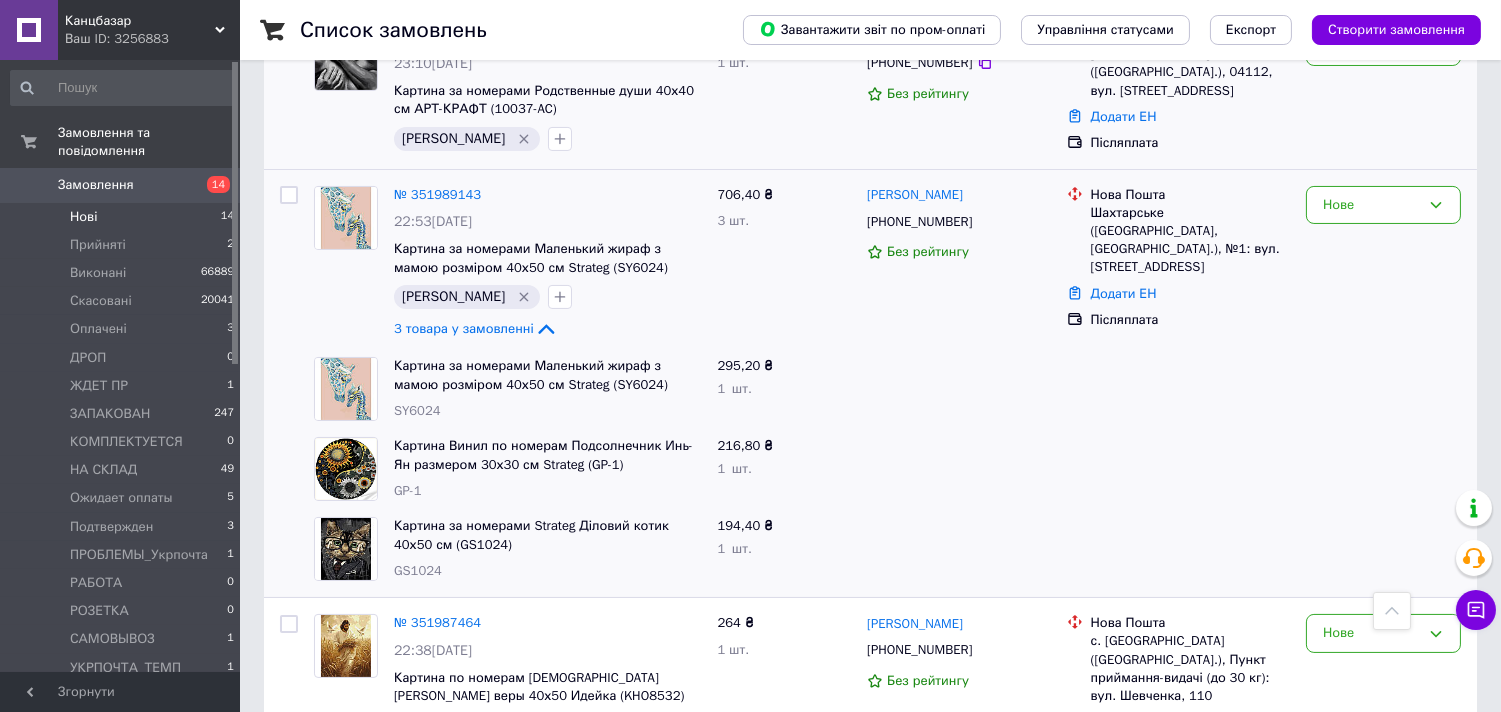 scroll, scrollTop: 444, scrollLeft: 0, axis: vertical 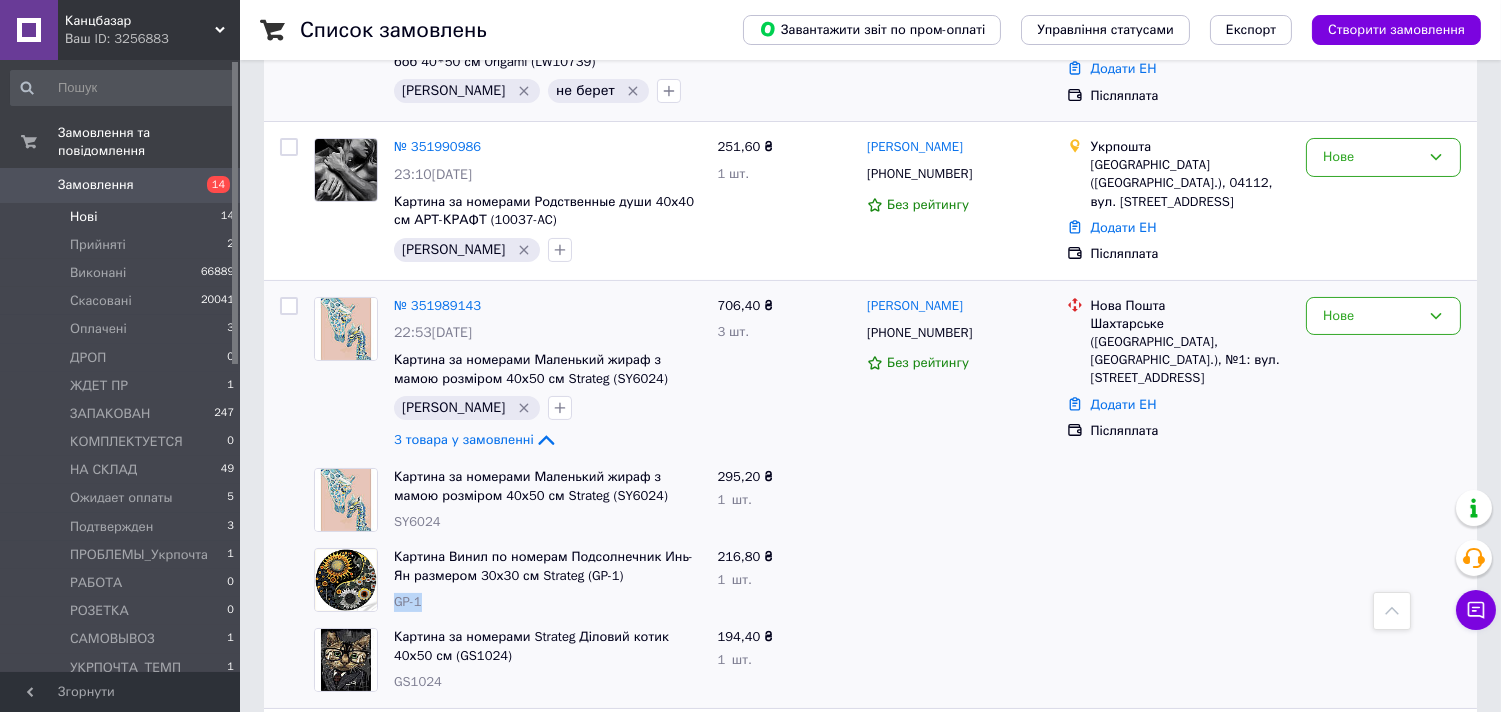 drag, startPoint x: 387, startPoint y: 596, endPoint x: 435, endPoint y: 598, distance: 48.04165 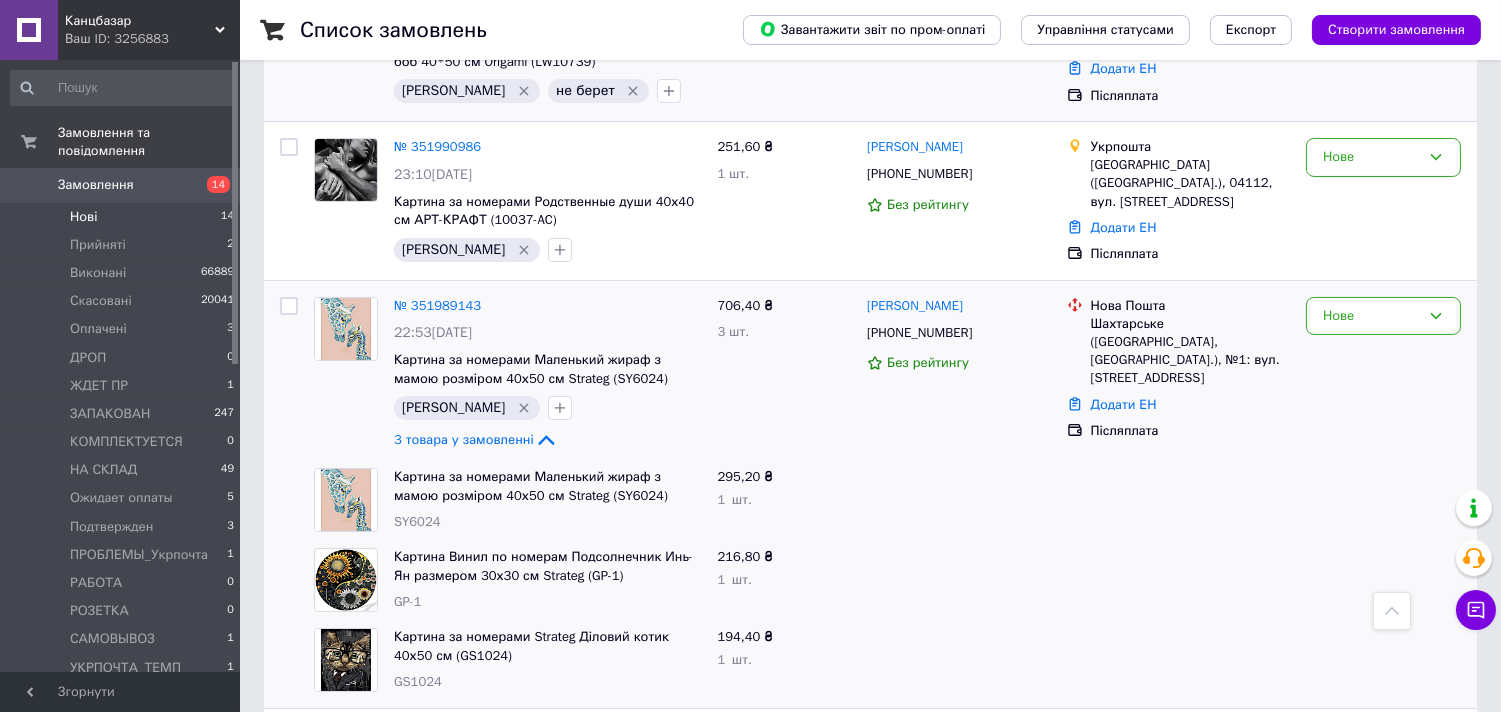 click on "GS1024" at bounding box center [418, 681] 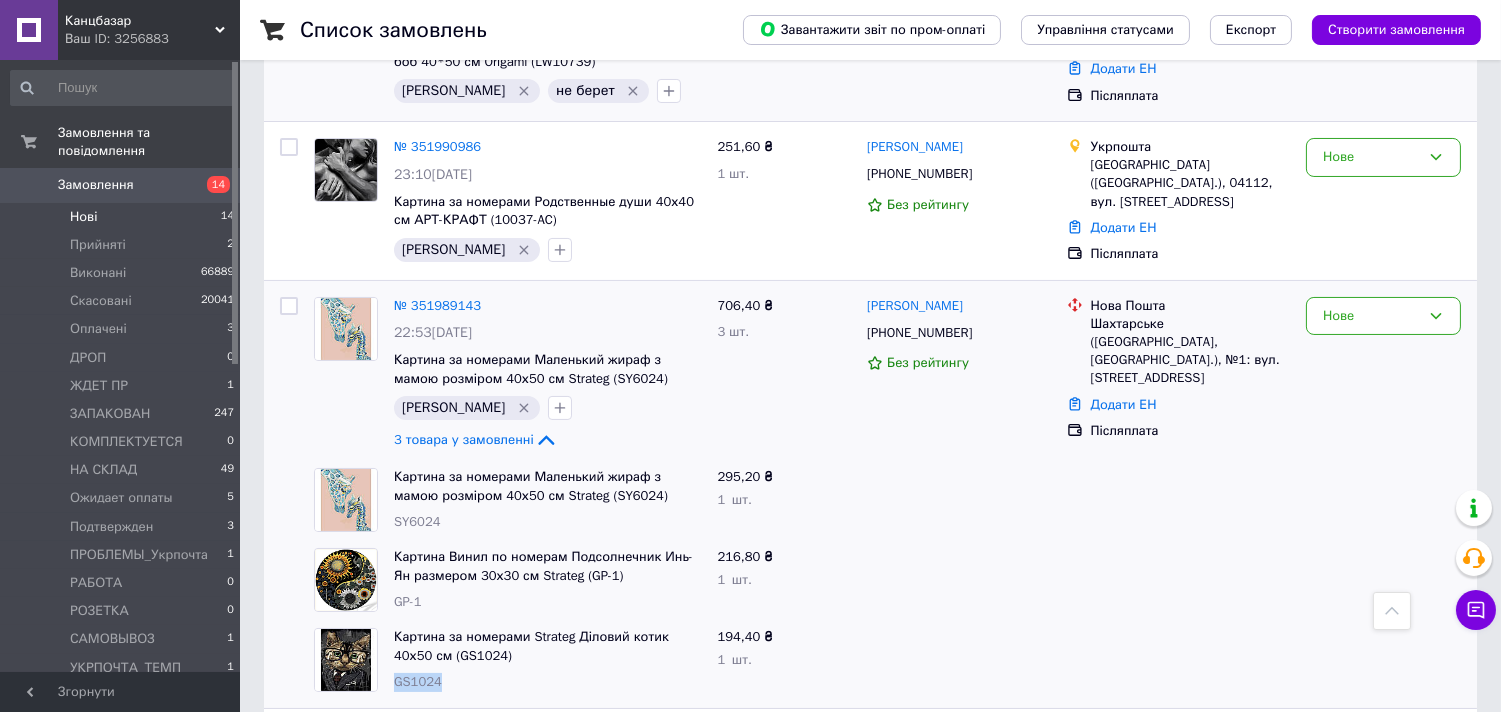 click on "GS1024" at bounding box center [418, 681] 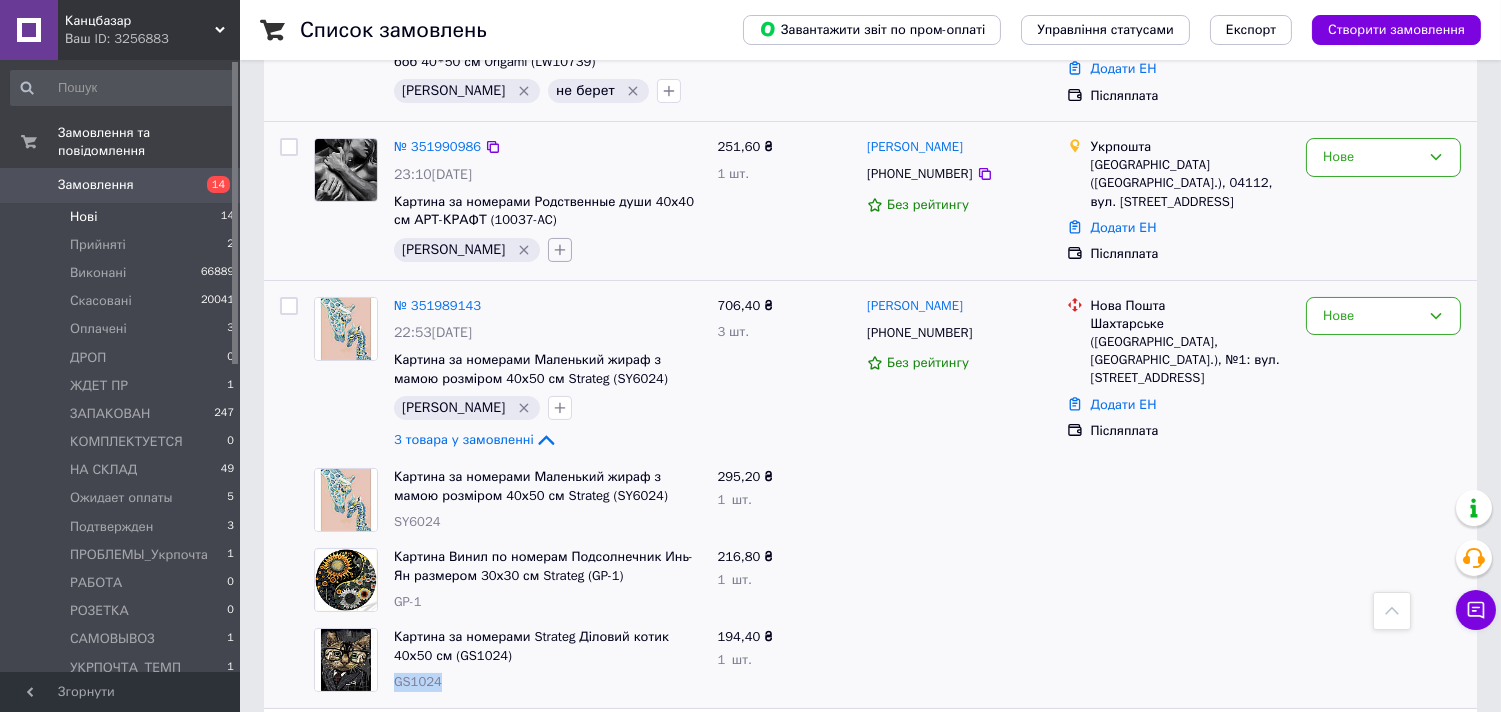 click at bounding box center [560, 250] 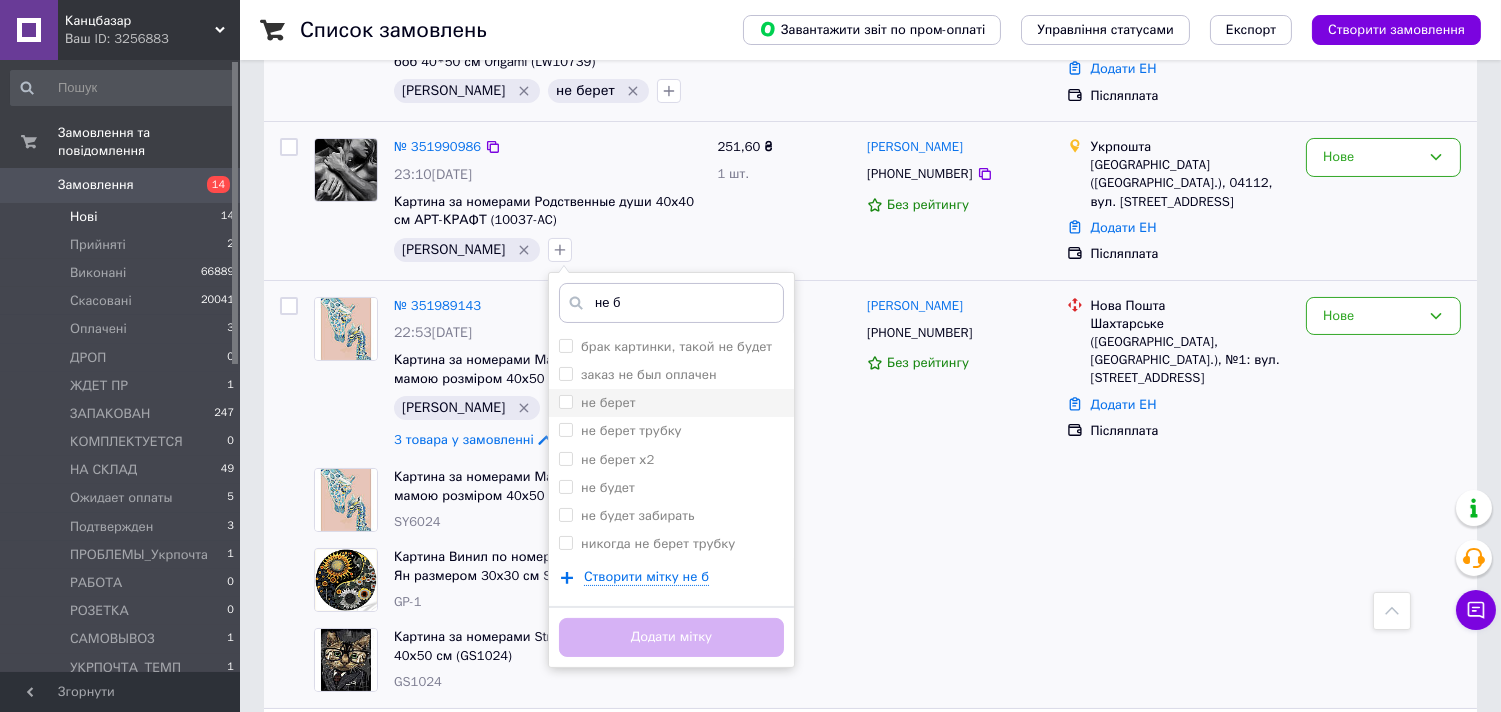 type on "не б" 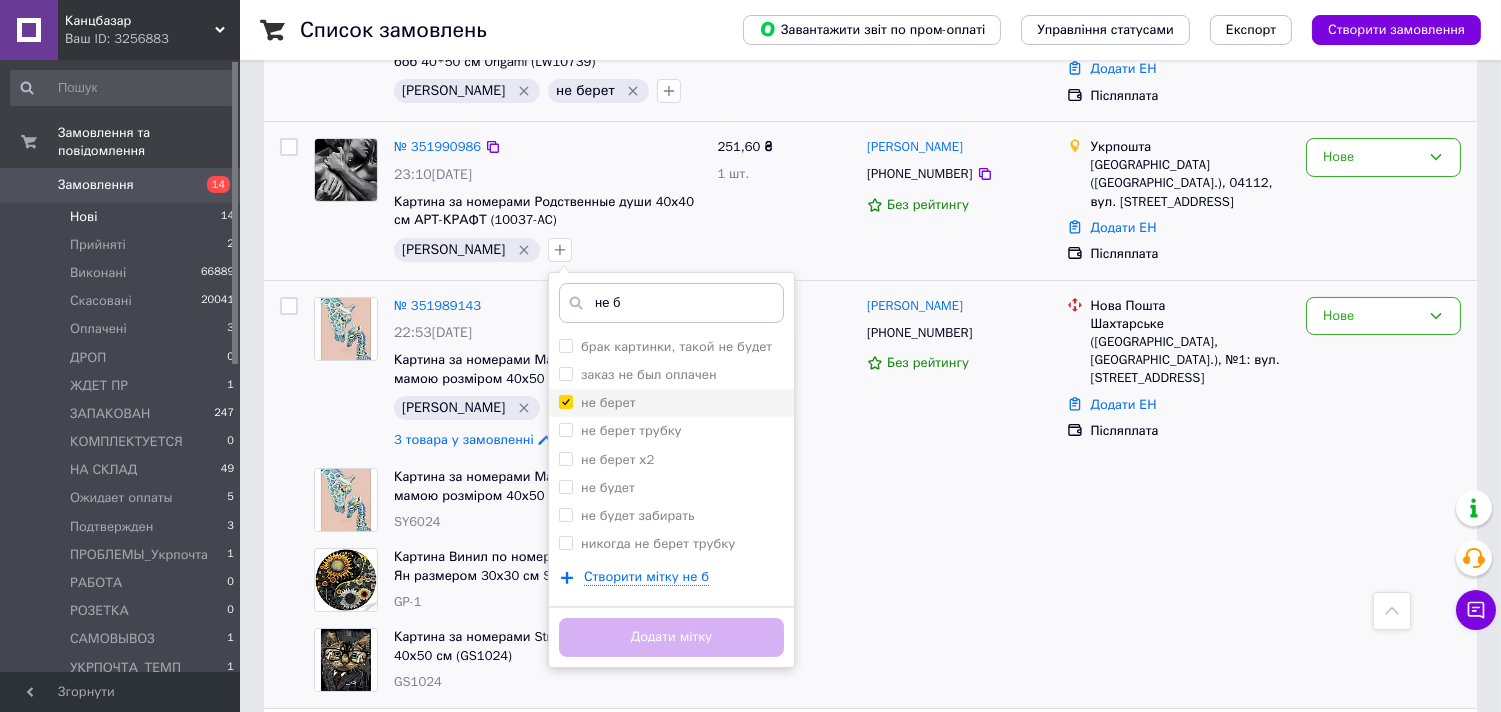 checkbox on "true" 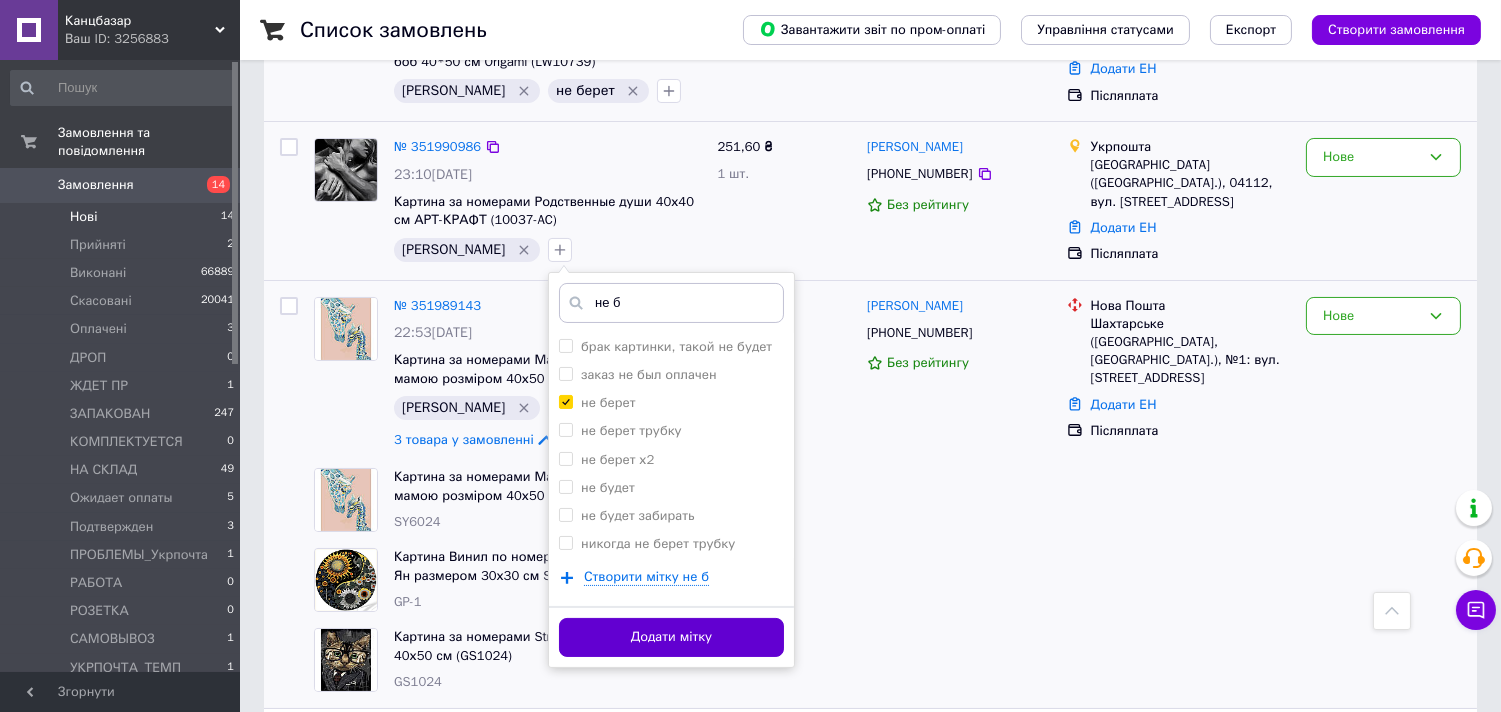 click on "Додати мітку" at bounding box center (671, 637) 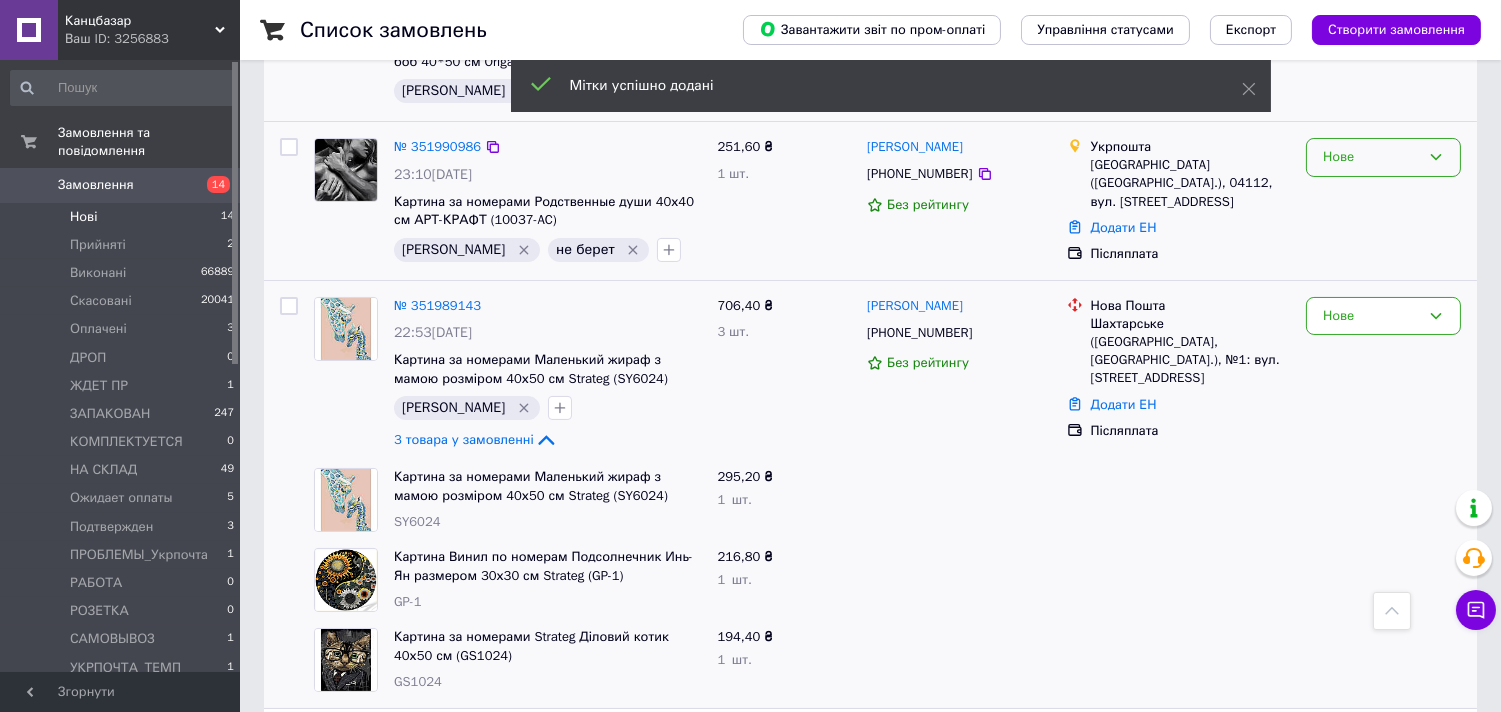 click on "Нове" at bounding box center [1371, 157] 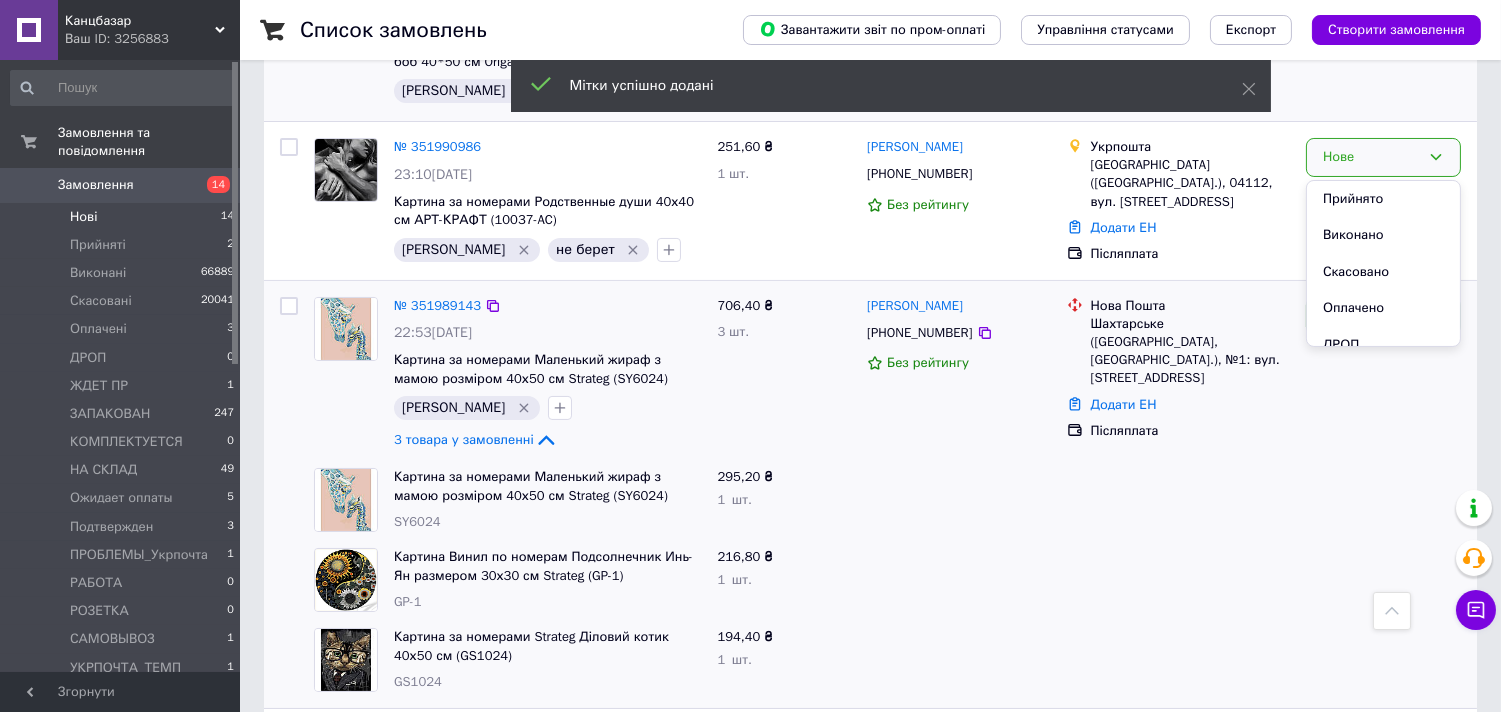 click on "Прийнято" at bounding box center [1383, 199] 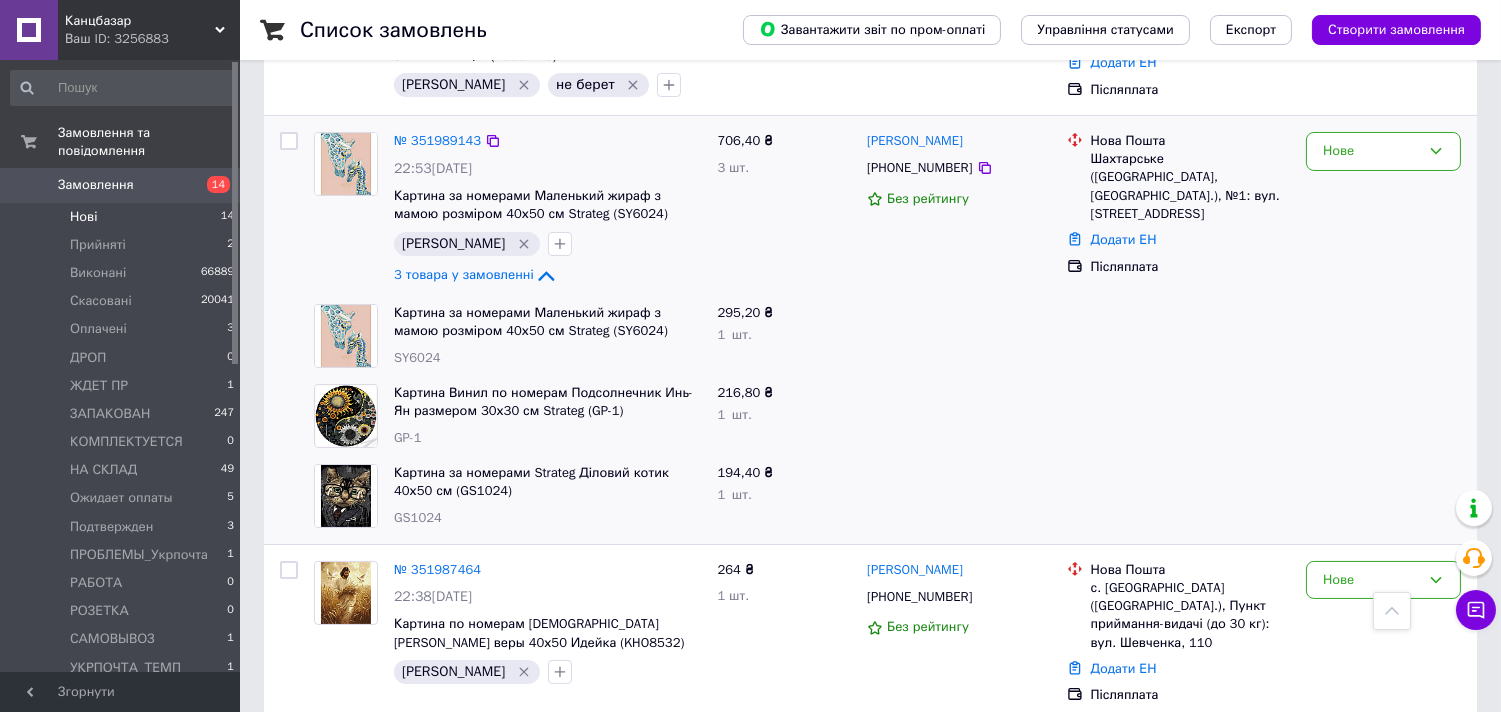 scroll, scrollTop: 397, scrollLeft: 0, axis: vertical 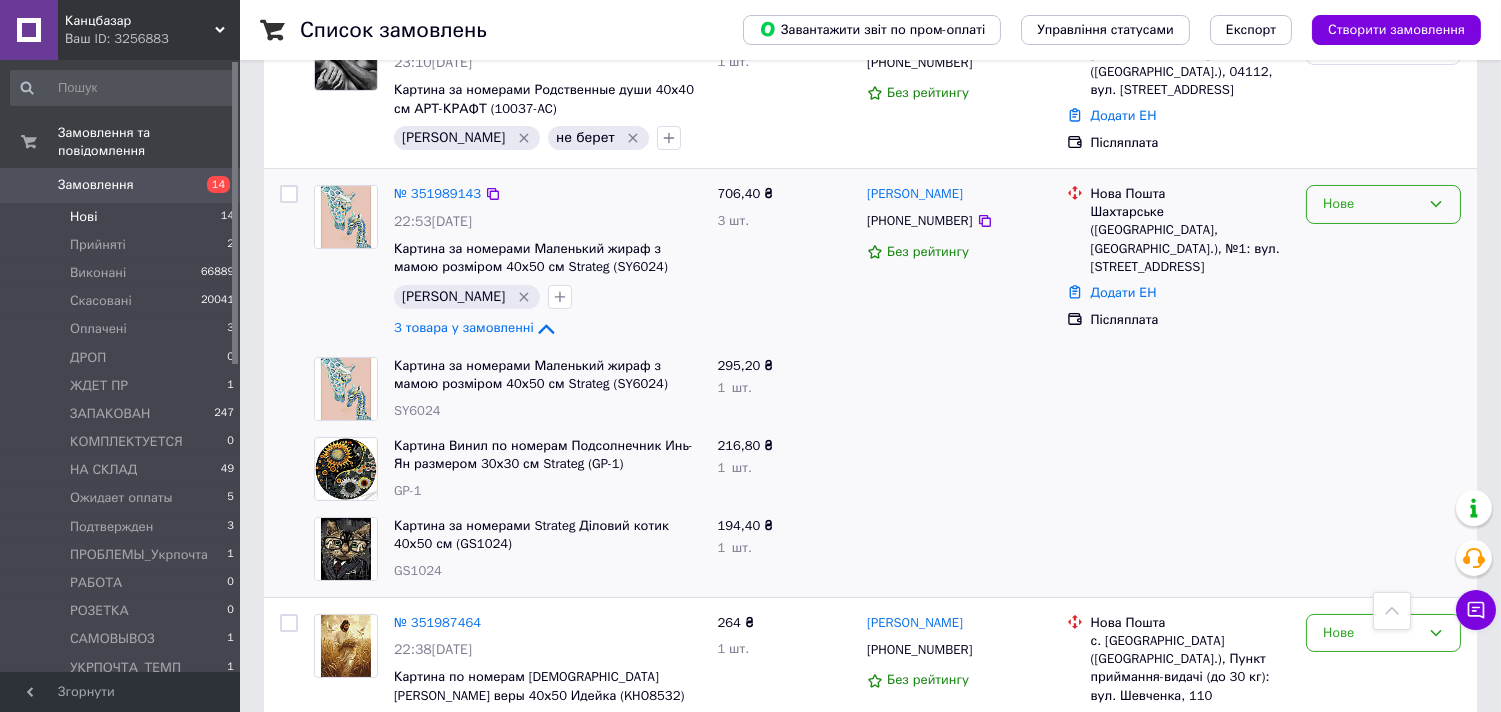 click on "Нове" at bounding box center (1371, 204) 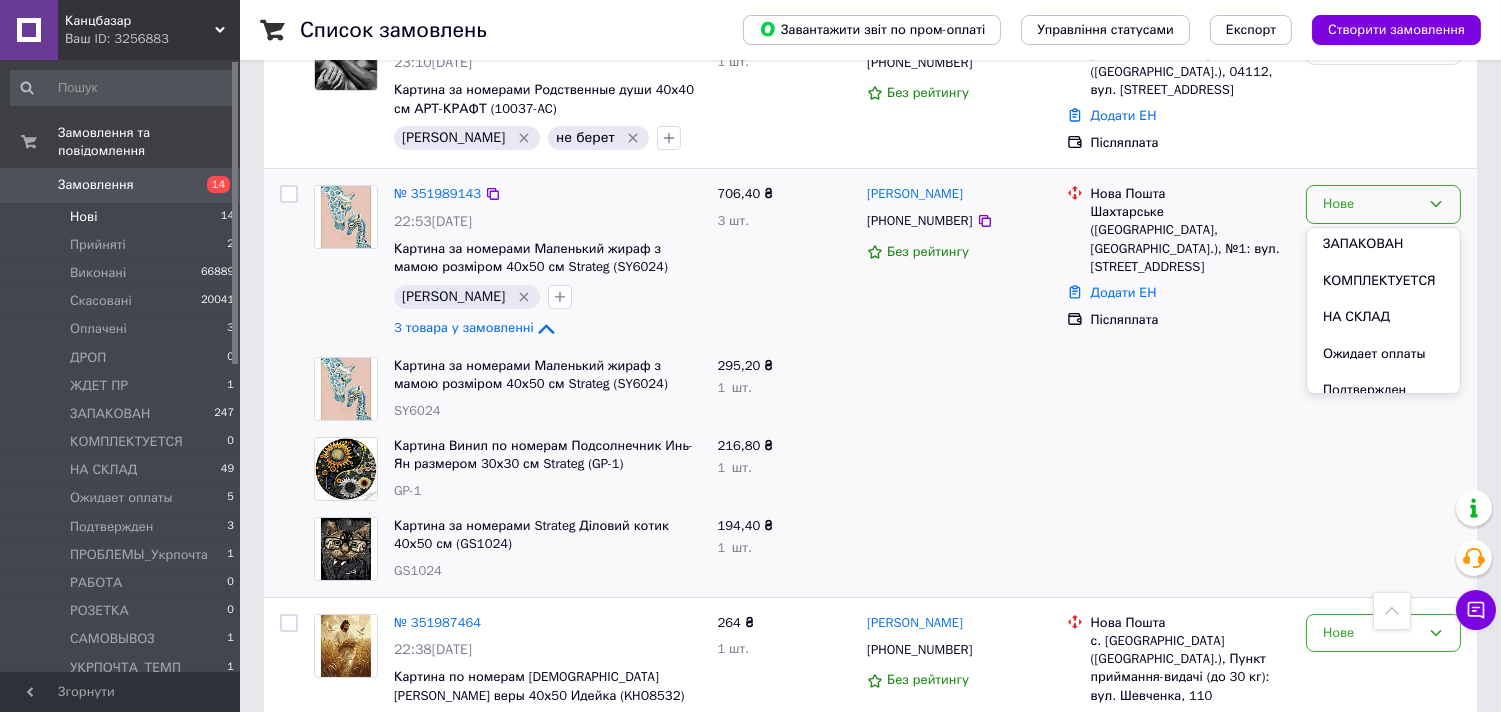 scroll, scrollTop: 333, scrollLeft: 0, axis: vertical 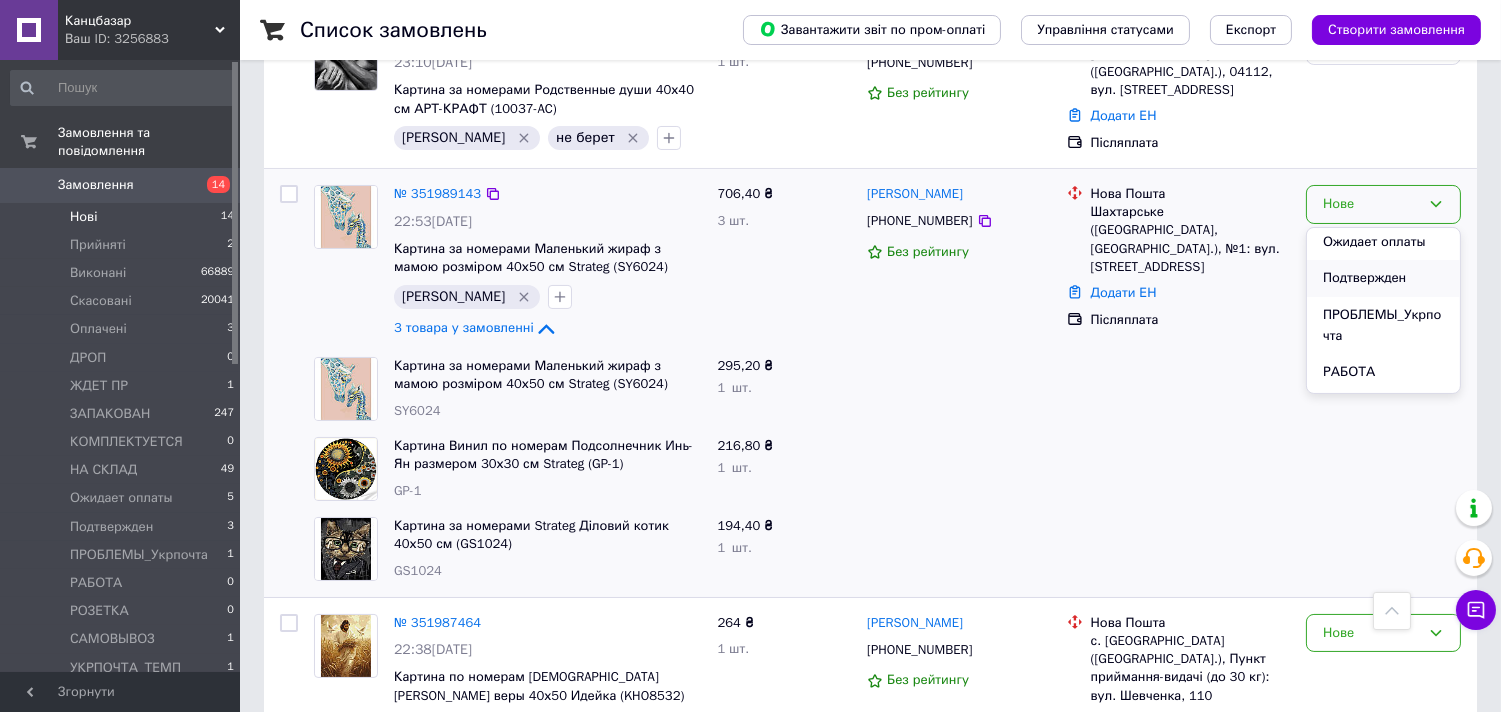 click on "Подтвержден" at bounding box center (1383, 278) 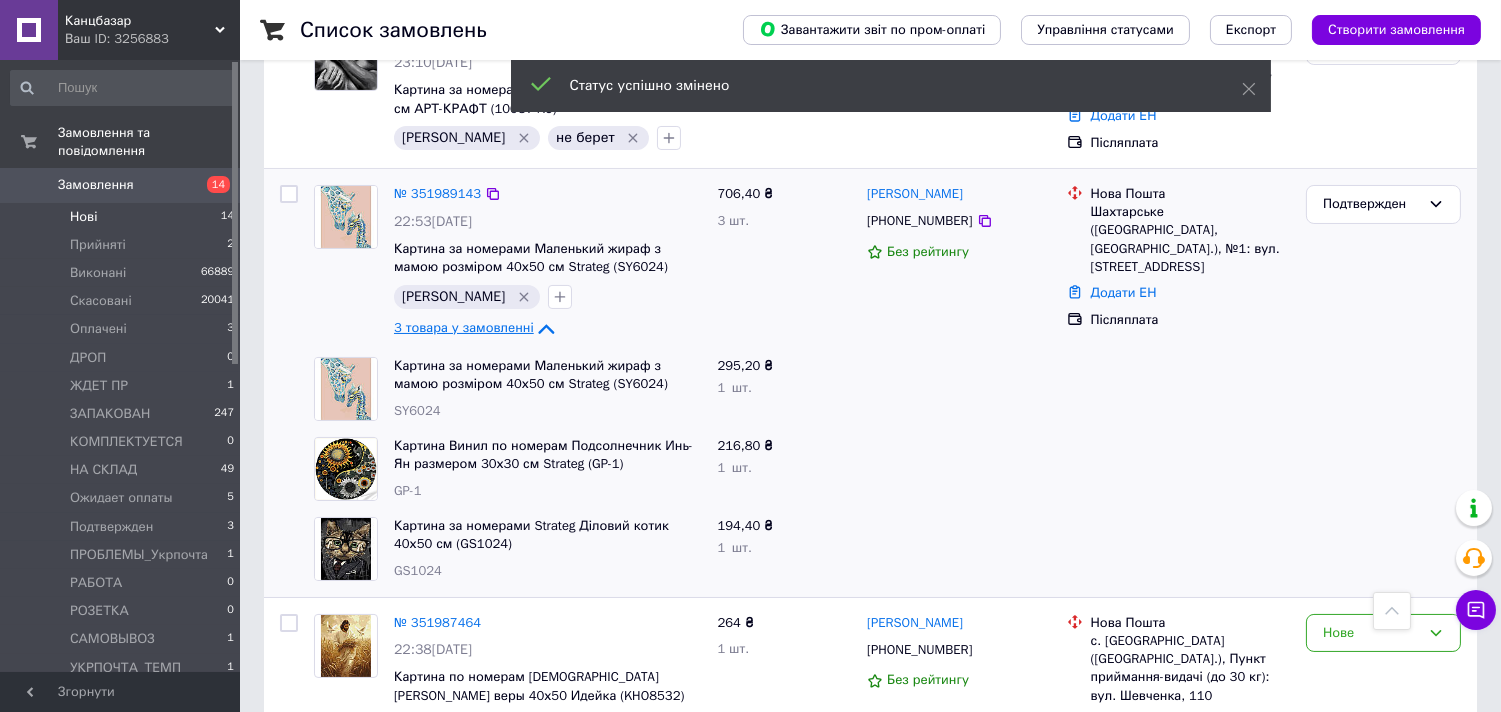 click 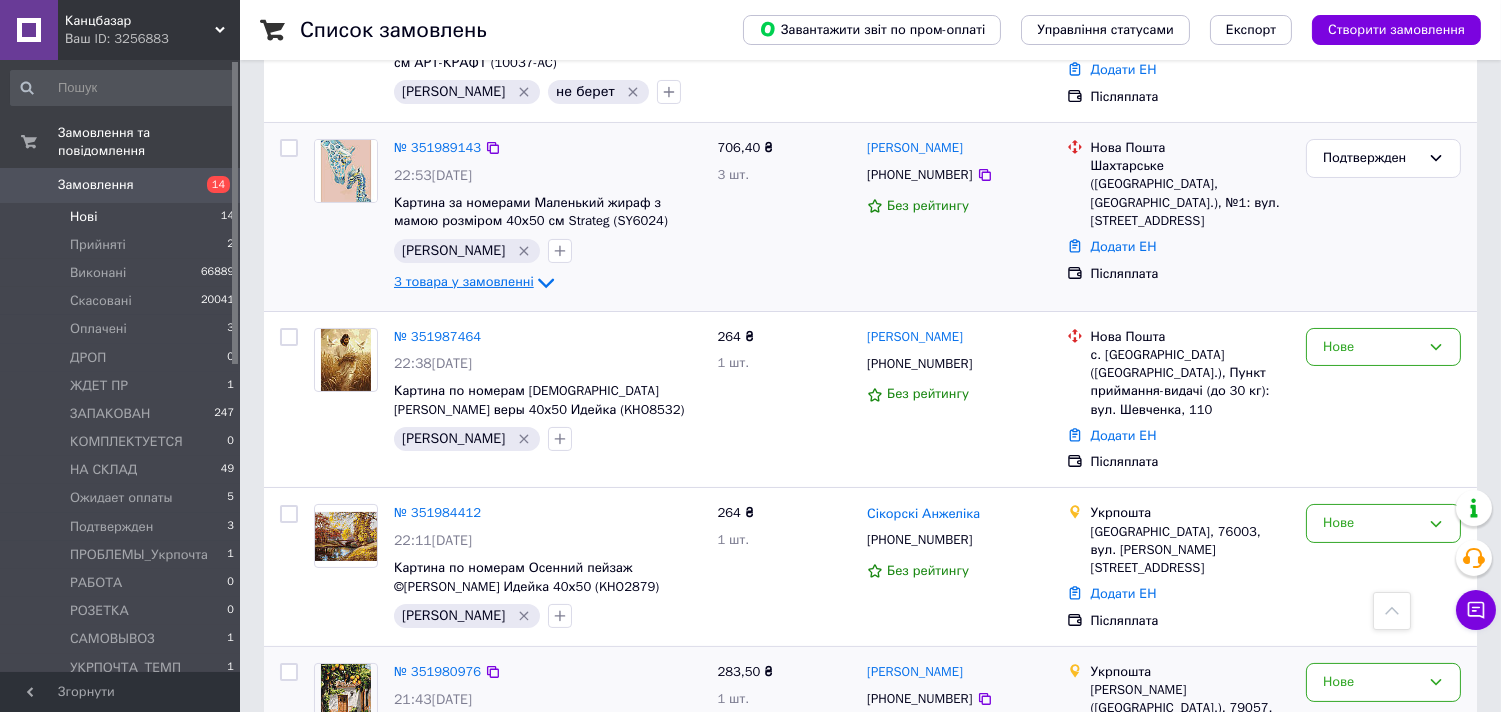 scroll, scrollTop: 444, scrollLeft: 0, axis: vertical 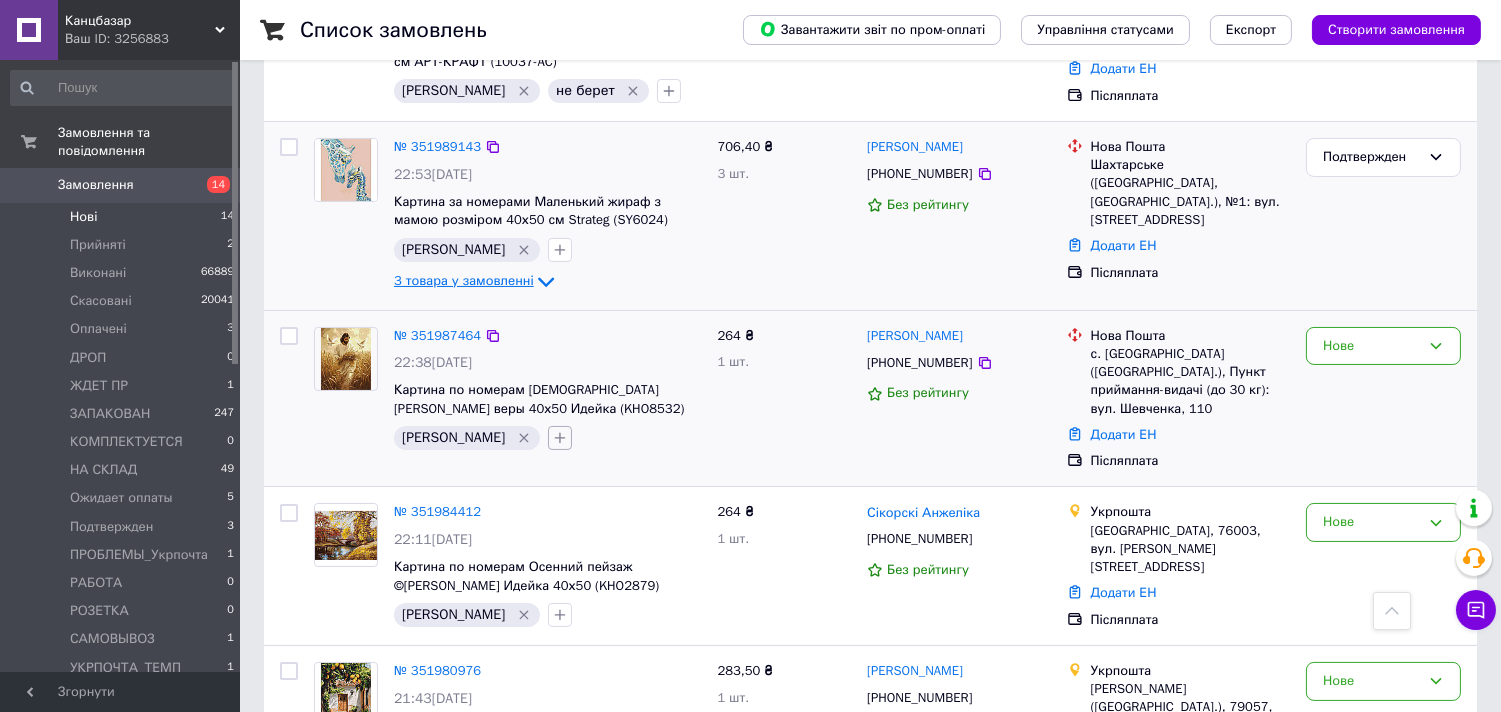 click 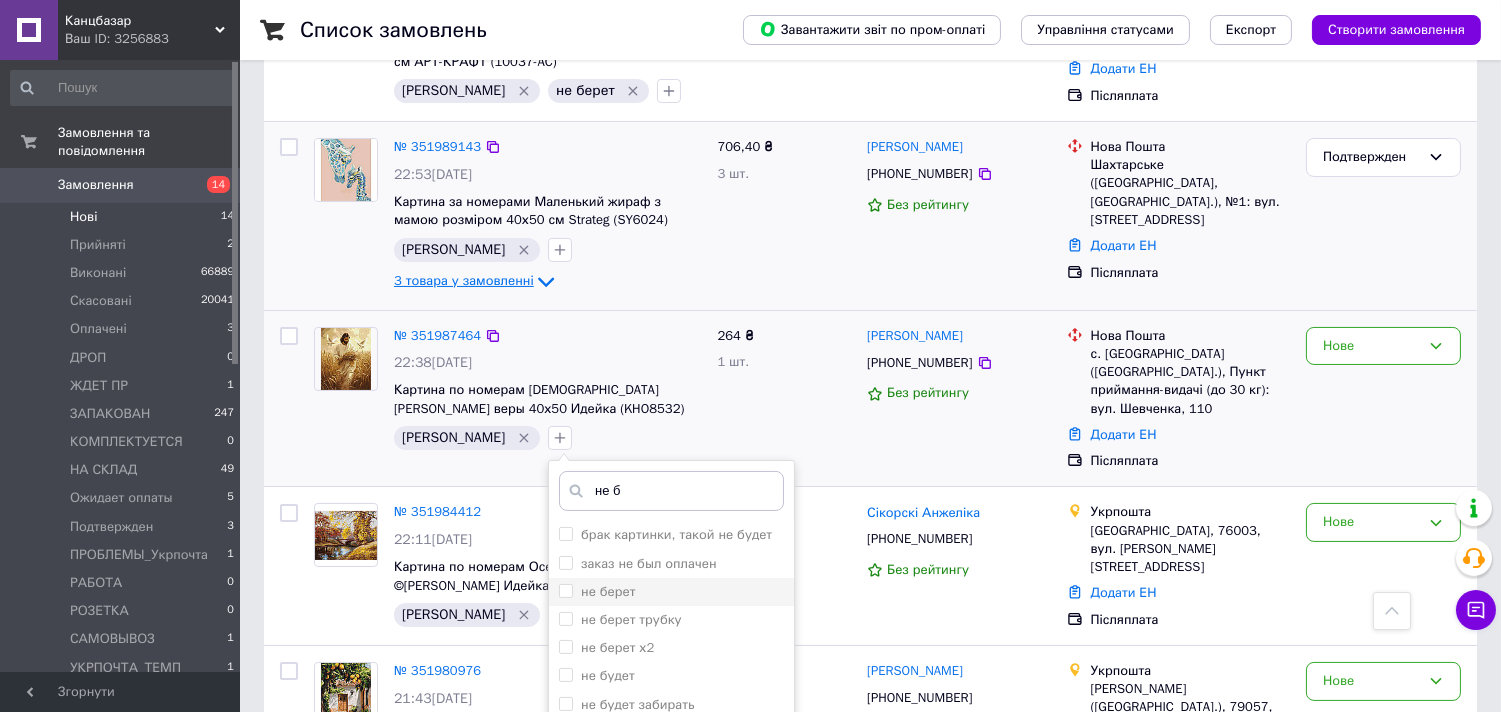 type on "не б" 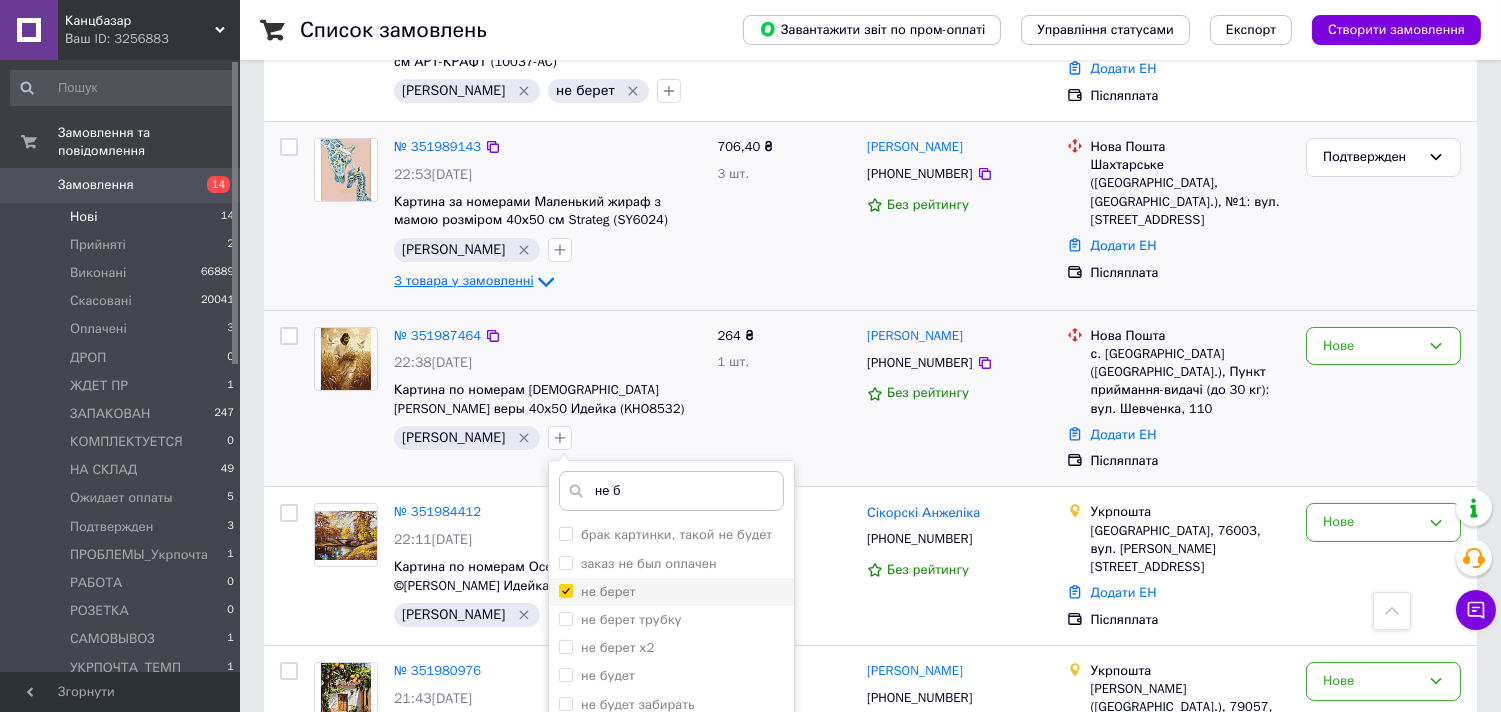 checkbox on "true" 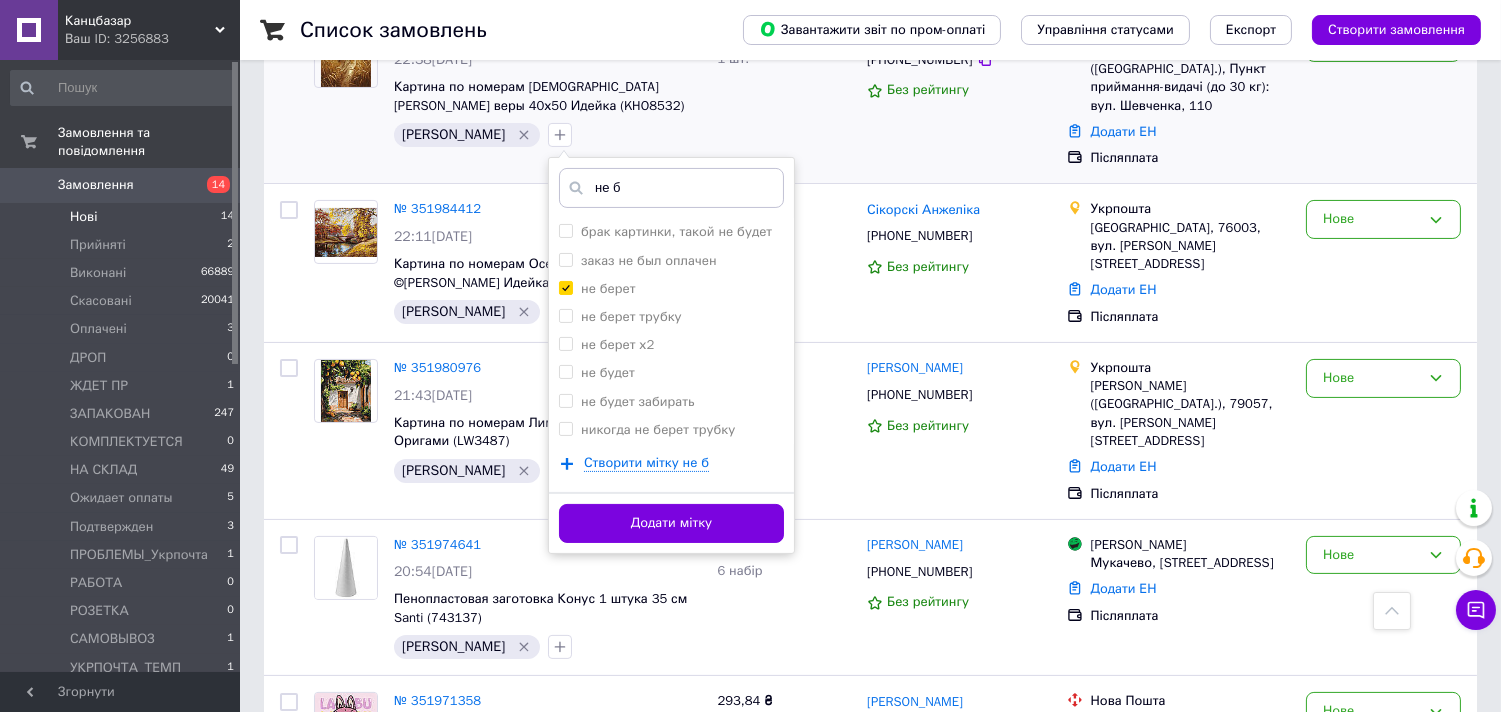 scroll, scrollTop: 777, scrollLeft: 0, axis: vertical 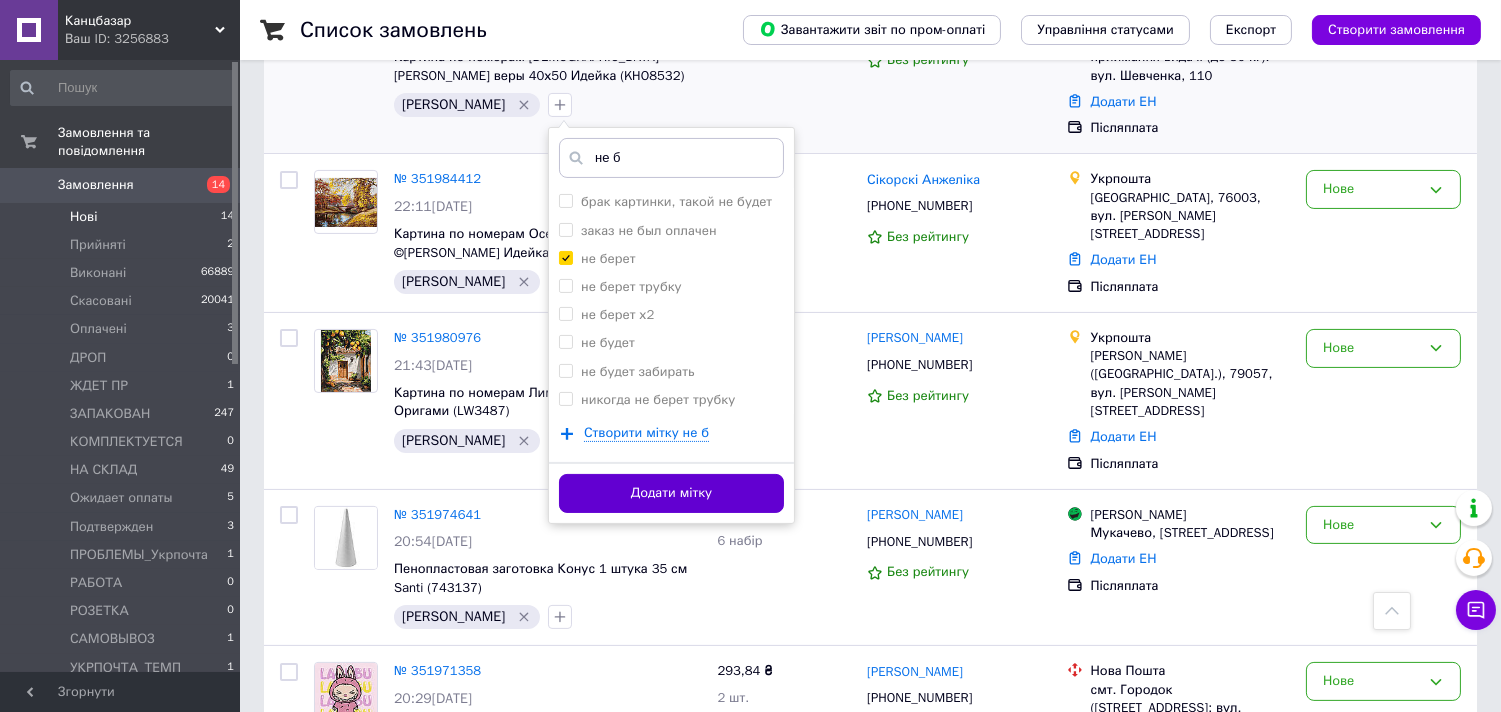 click on "Додати мітку" at bounding box center (671, 493) 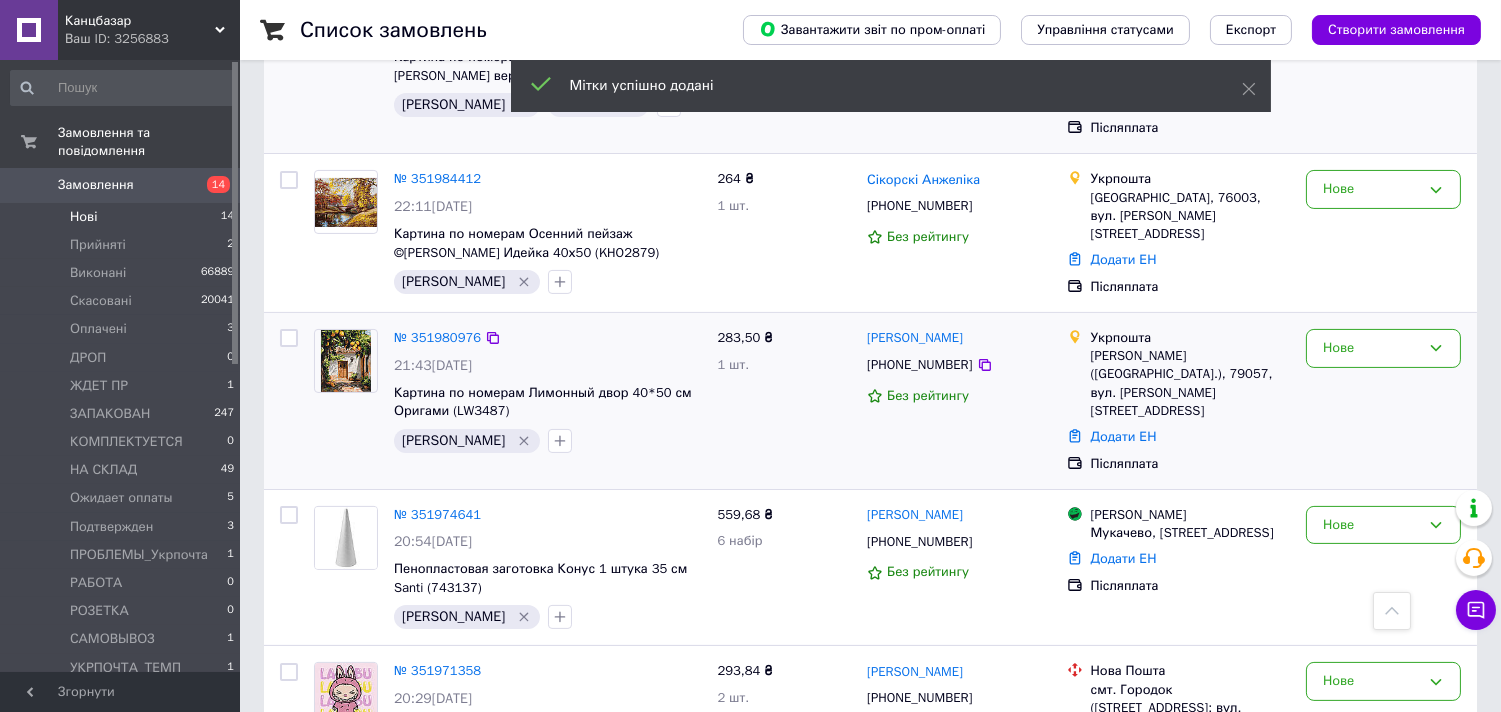 scroll, scrollTop: 555, scrollLeft: 0, axis: vertical 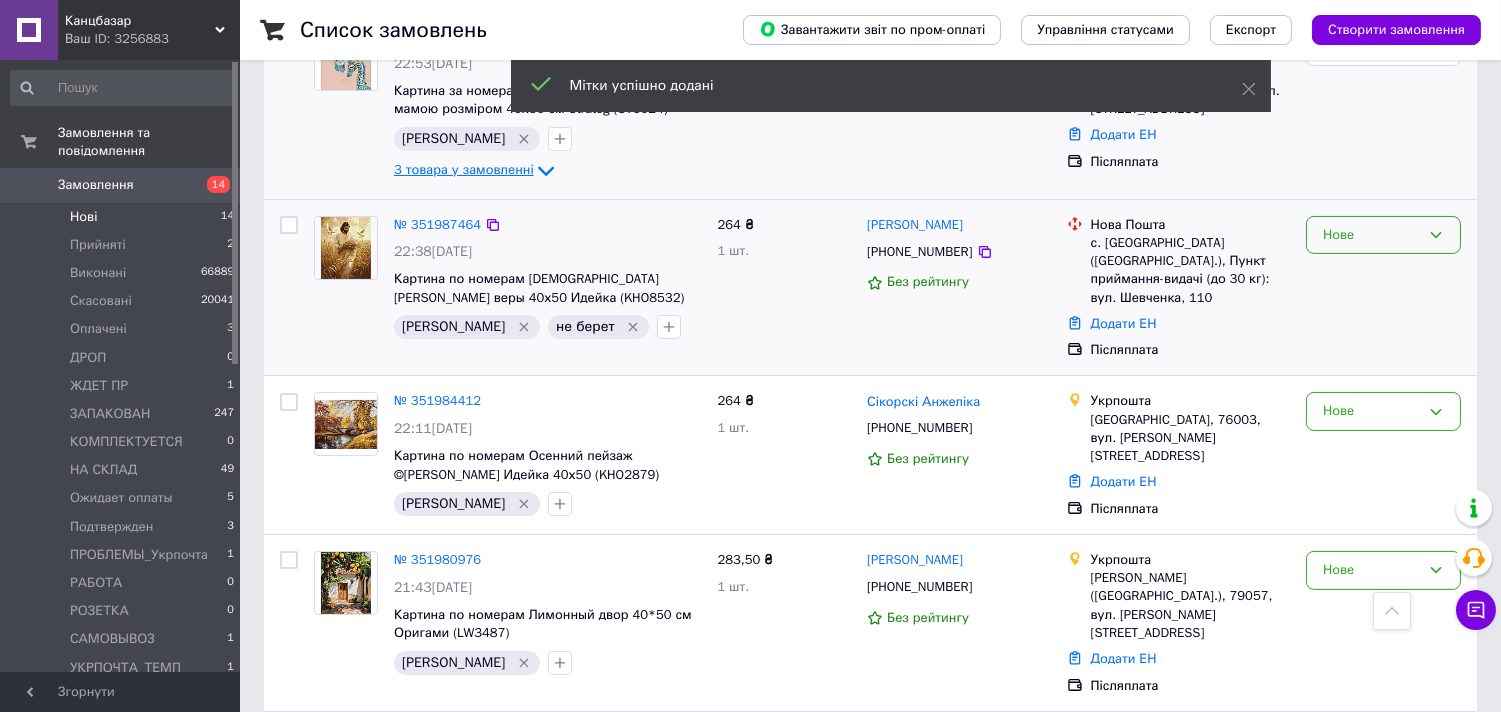 click on "Нове" at bounding box center [1371, 235] 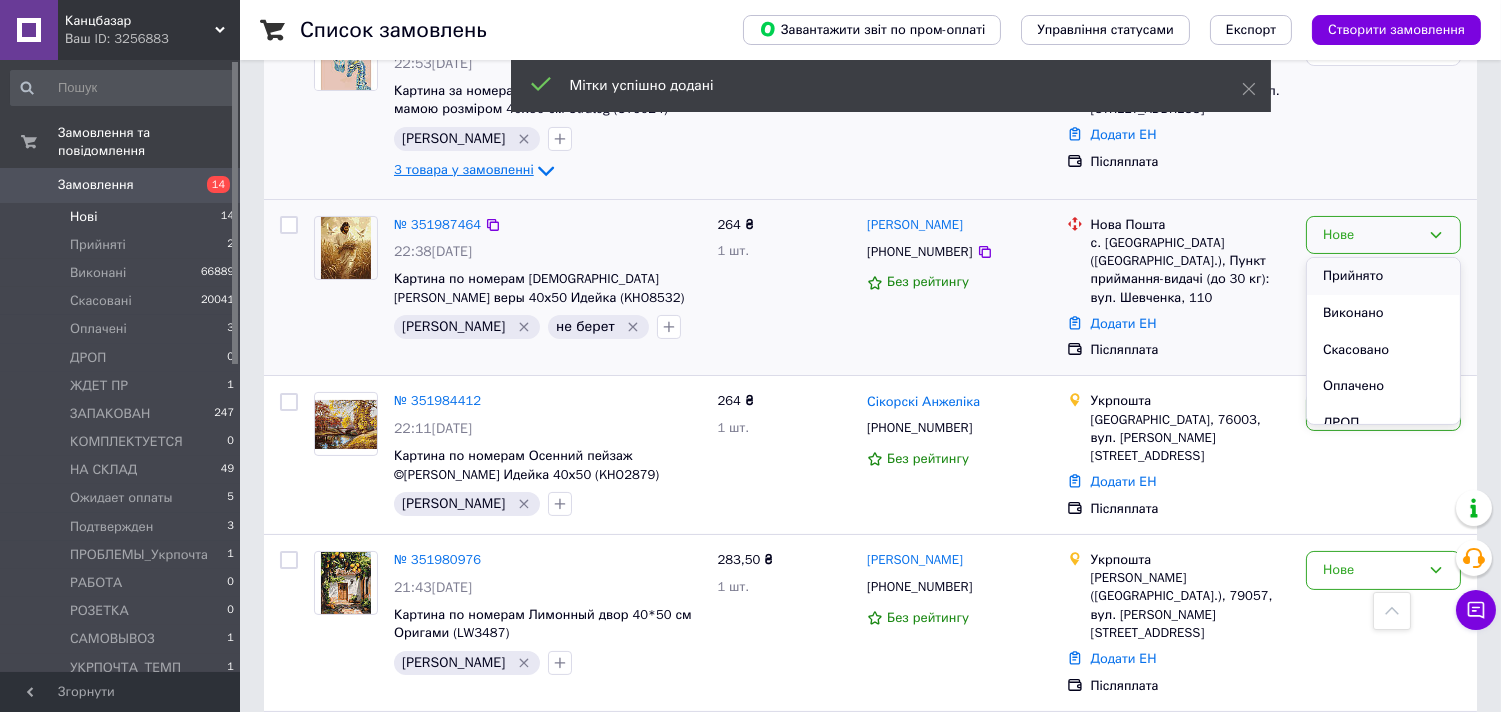 click on "Прийнято" at bounding box center (1383, 276) 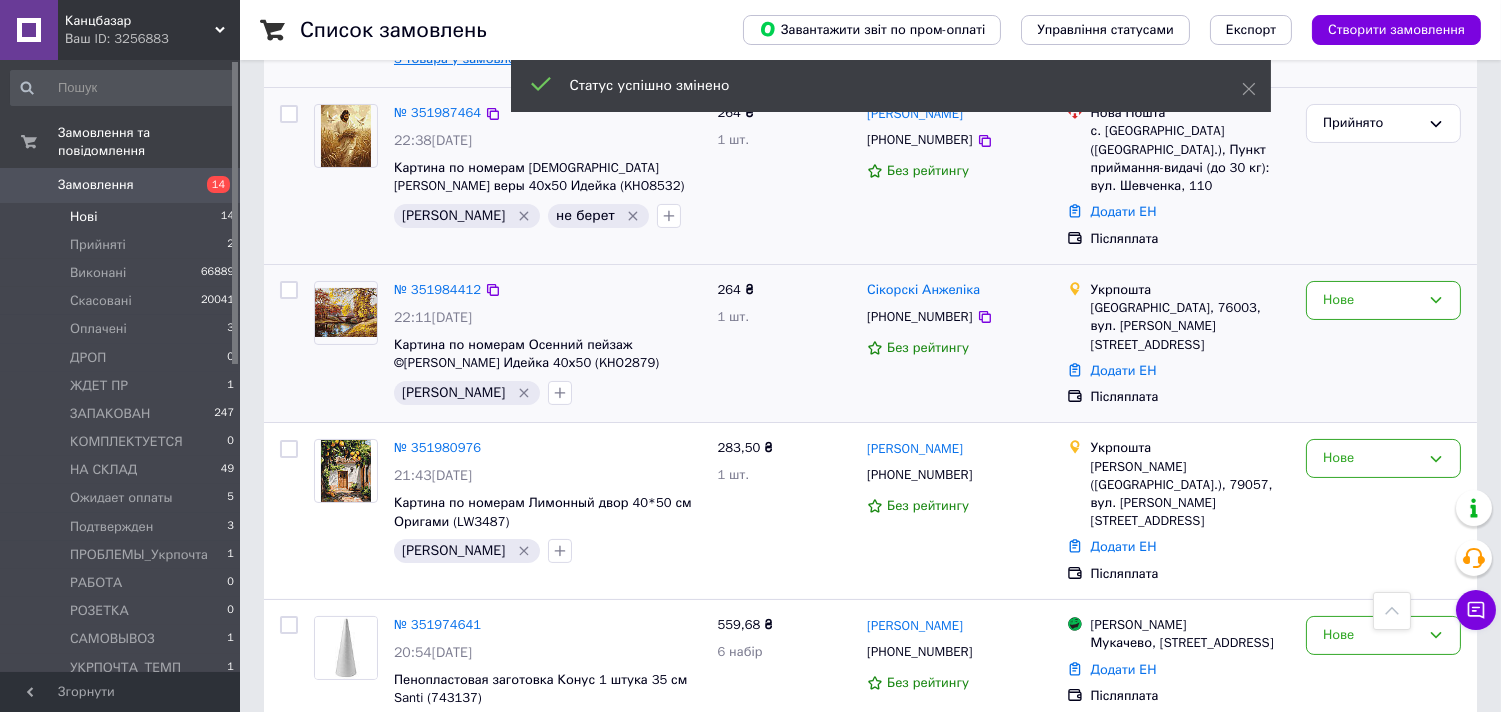 scroll, scrollTop: 510, scrollLeft: 0, axis: vertical 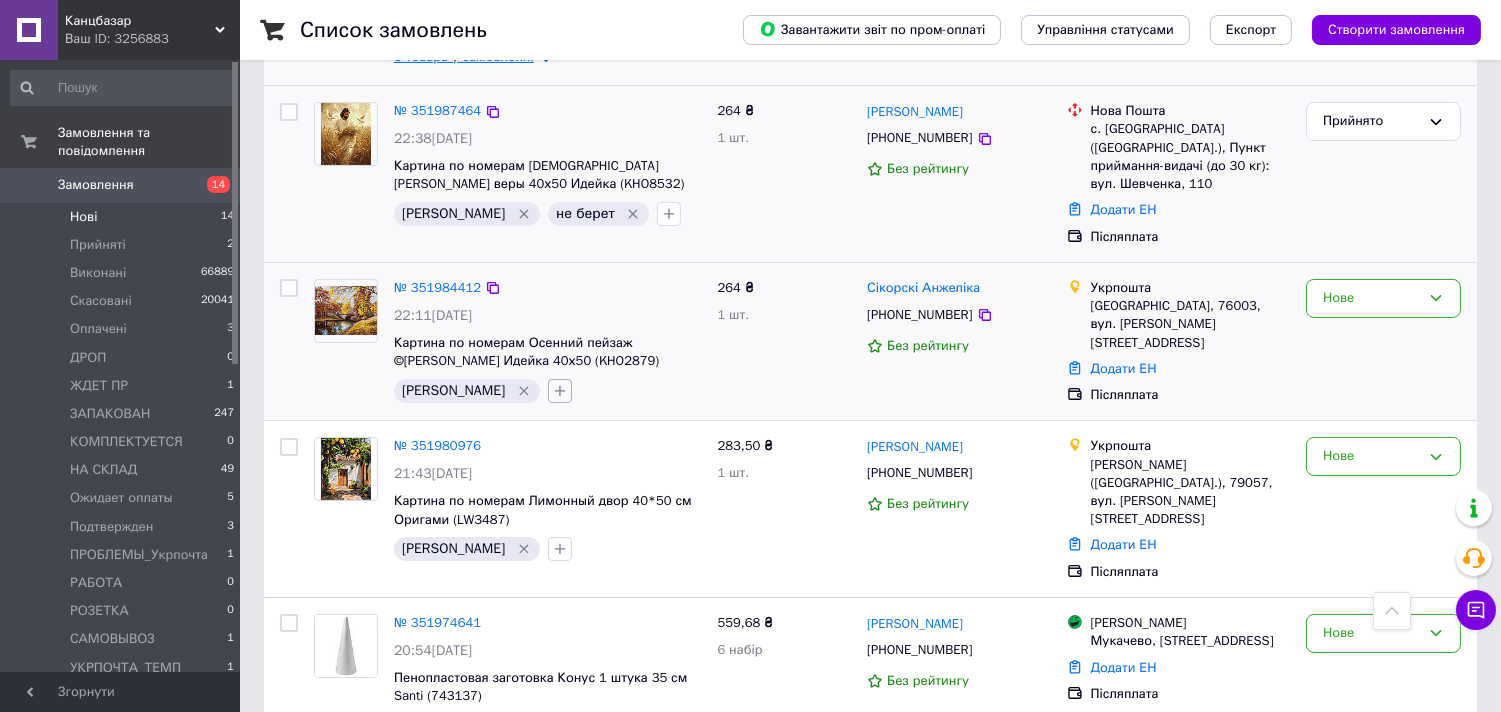 click 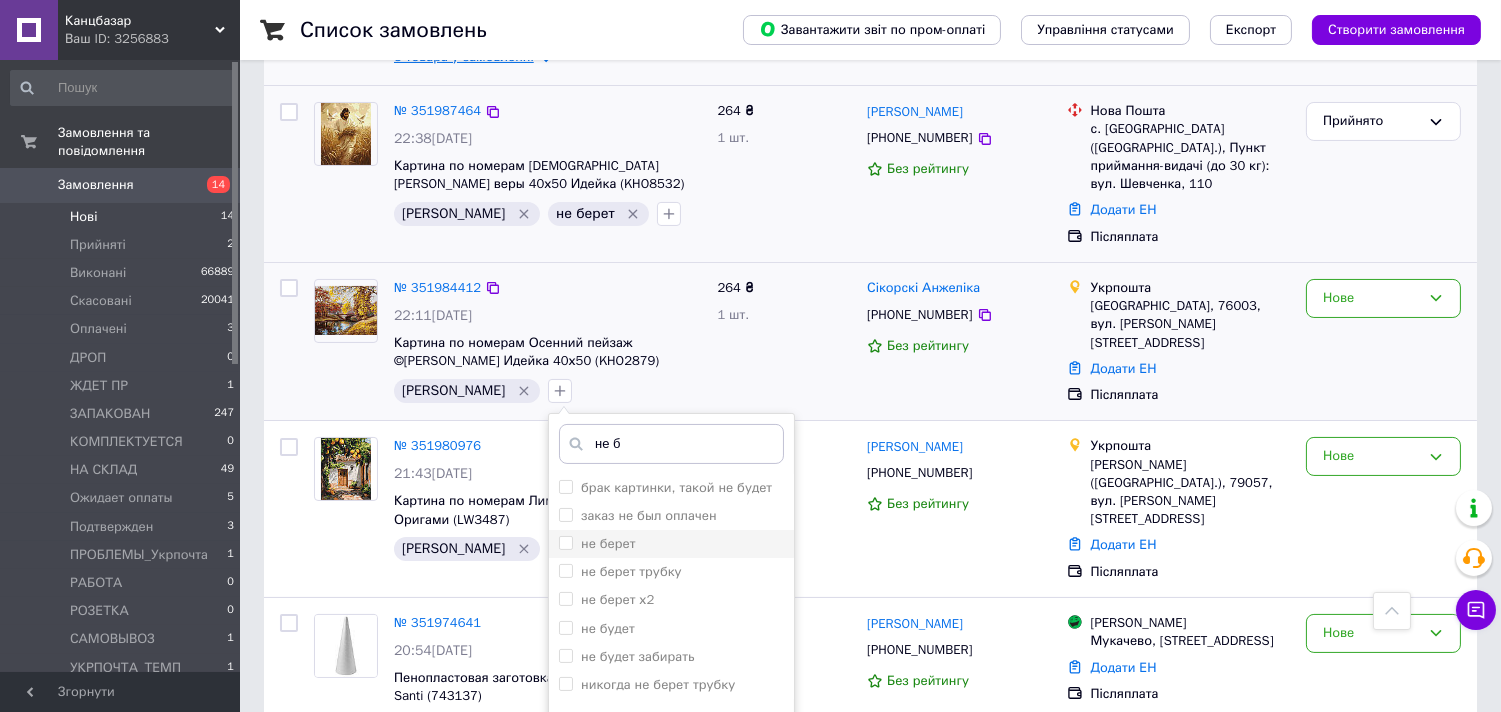 type on "не б" 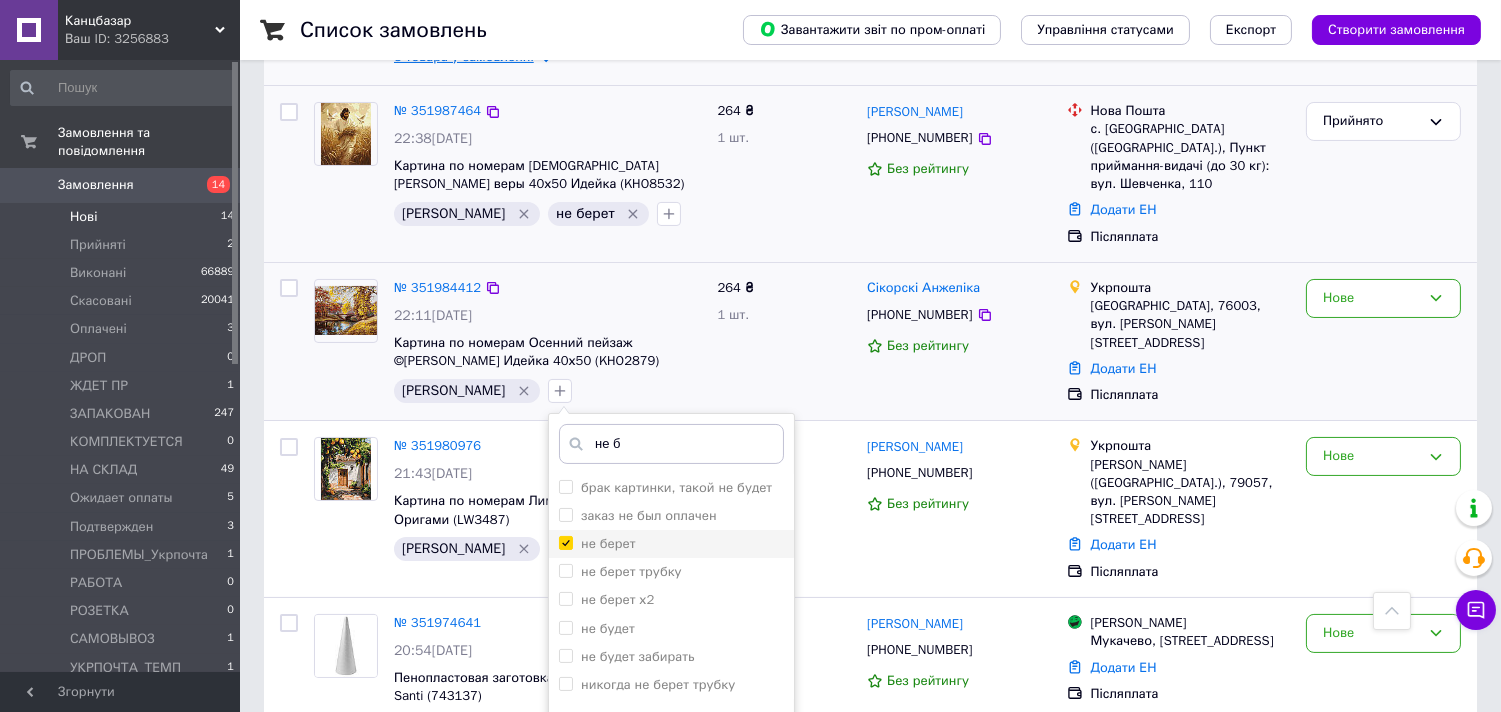 checkbox on "true" 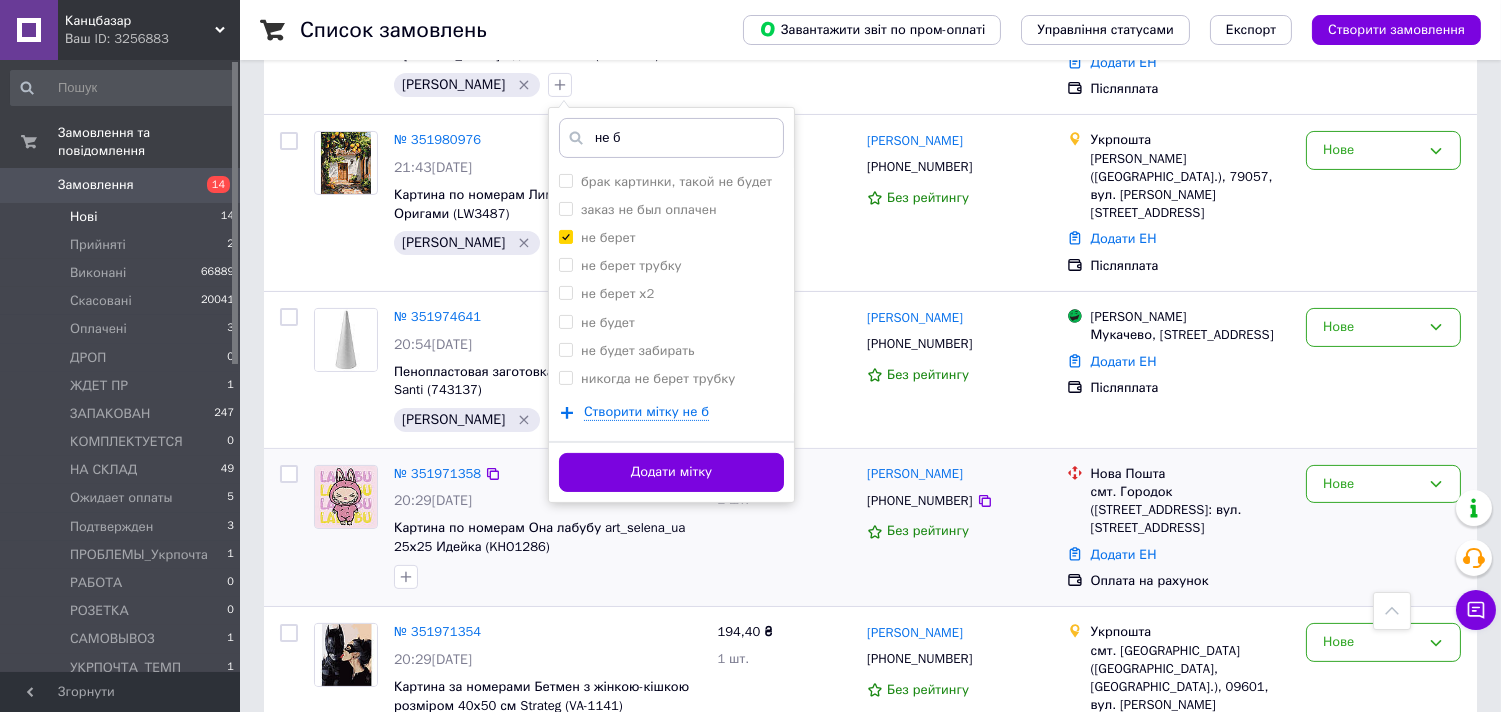 scroll, scrollTop: 843, scrollLeft: 0, axis: vertical 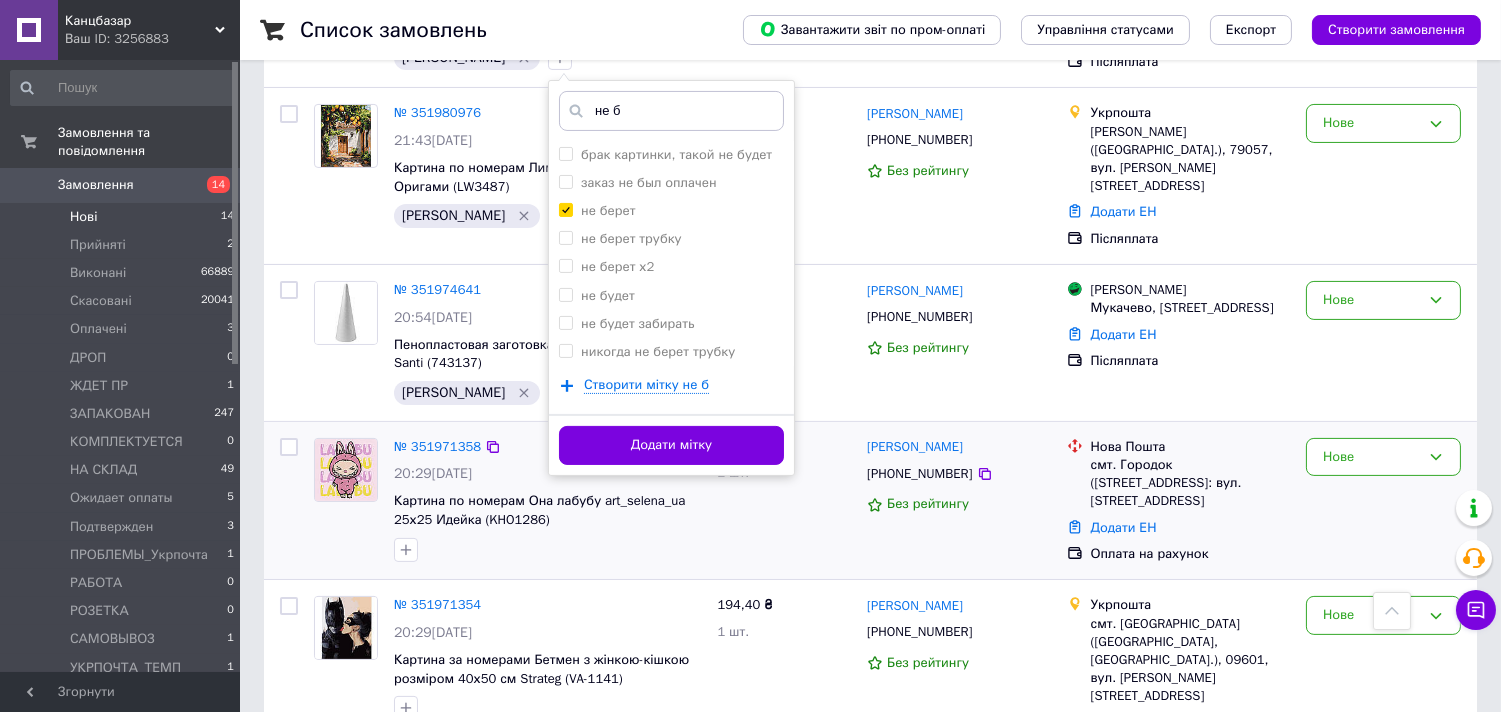 click on "Додати мітку" at bounding box center (671, 445) 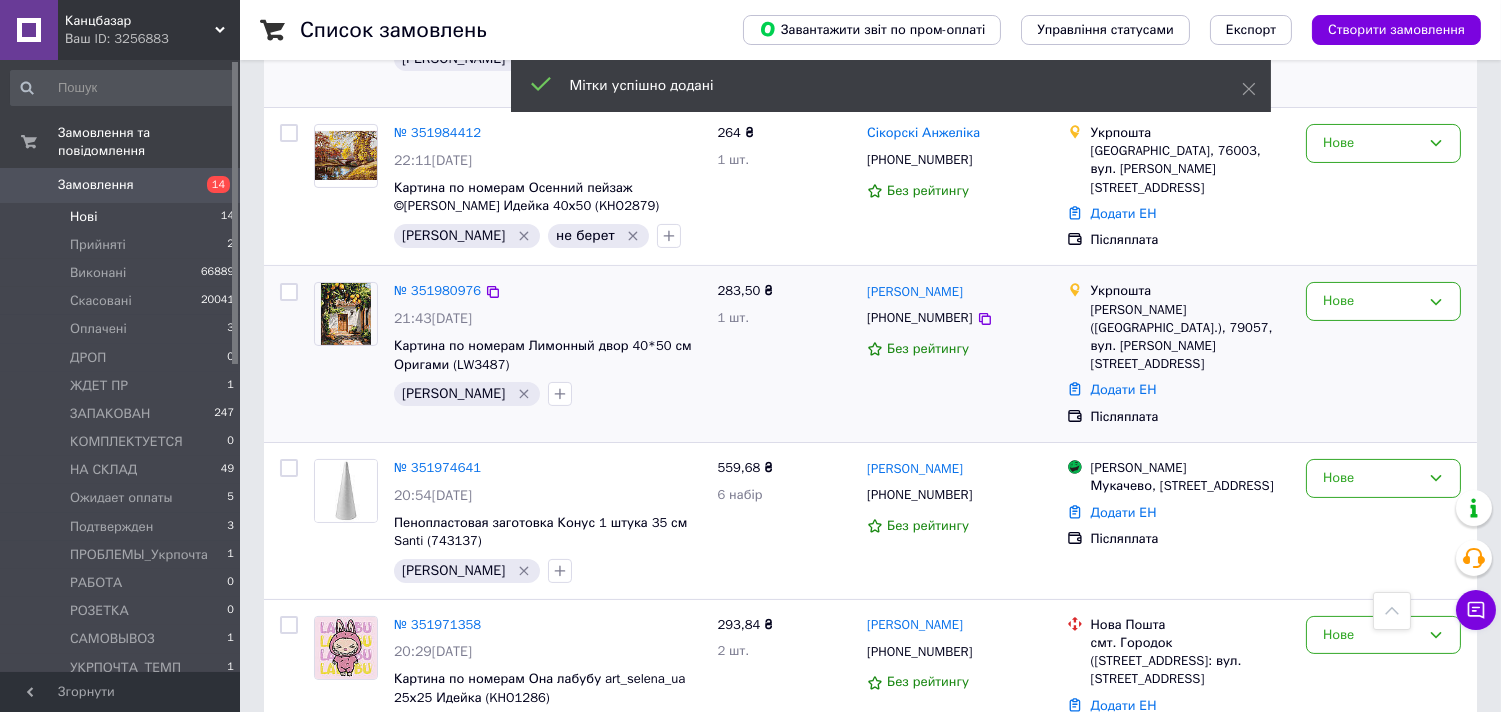 scroll, scrollTop: 650, scrollLeft: 0, axis: vertical 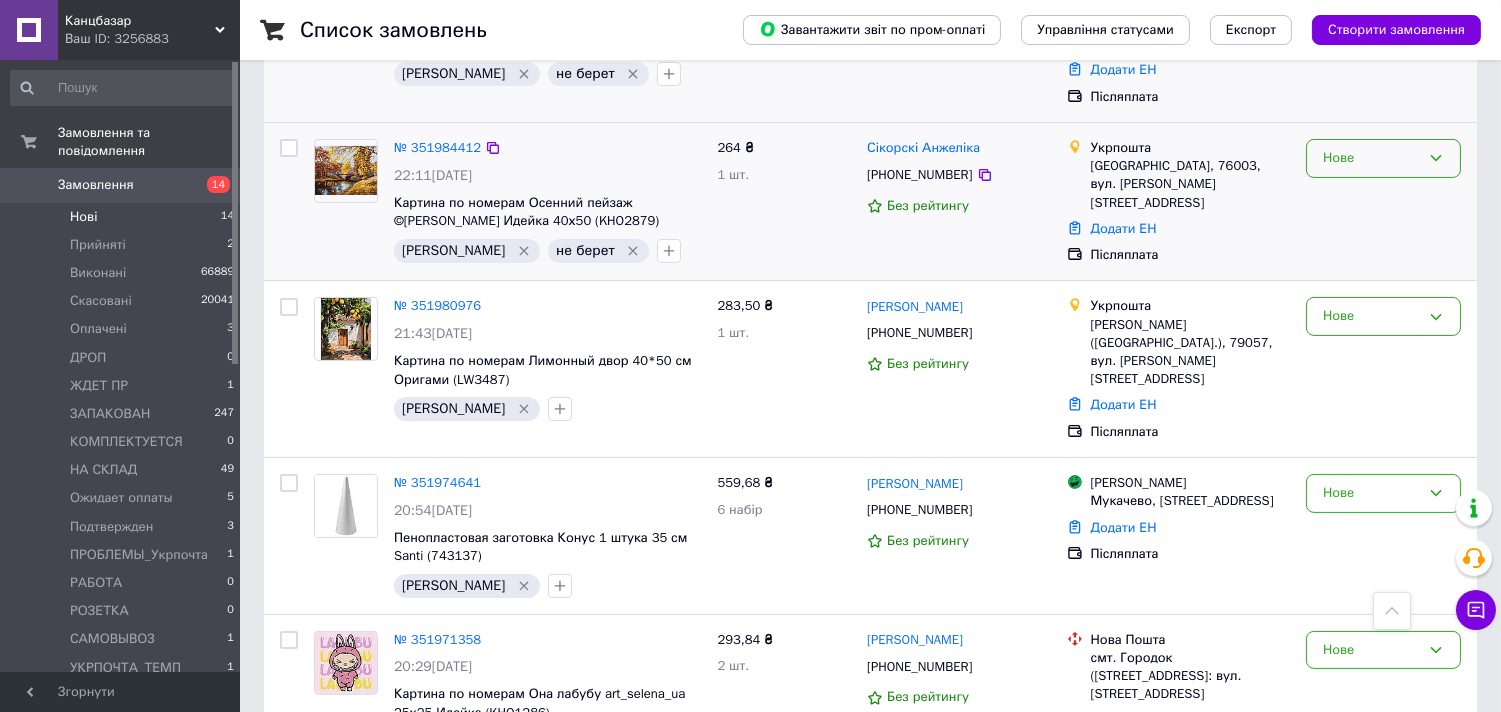 click on "Нове" at bounding box center (1371, 158) 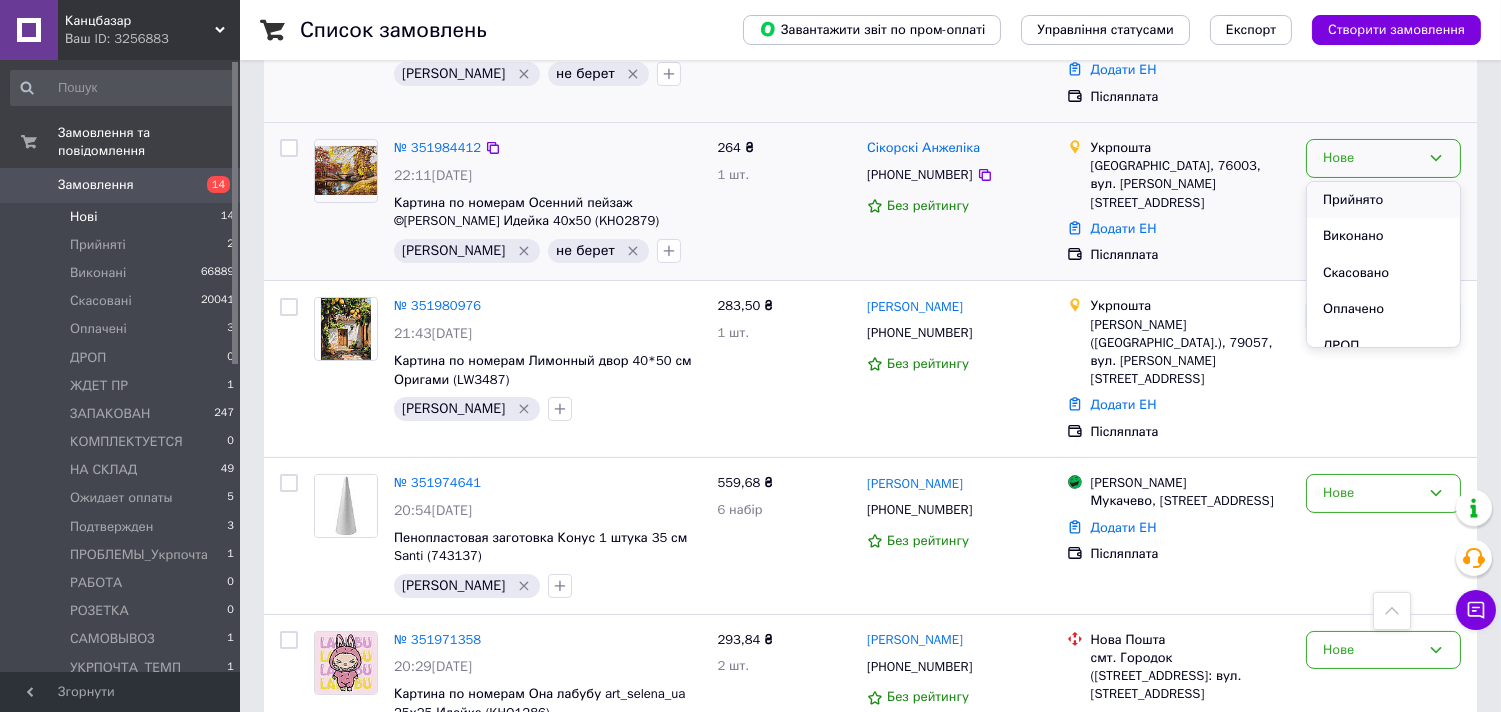 click on "Прийнято" at bounding box center [1383, 200] 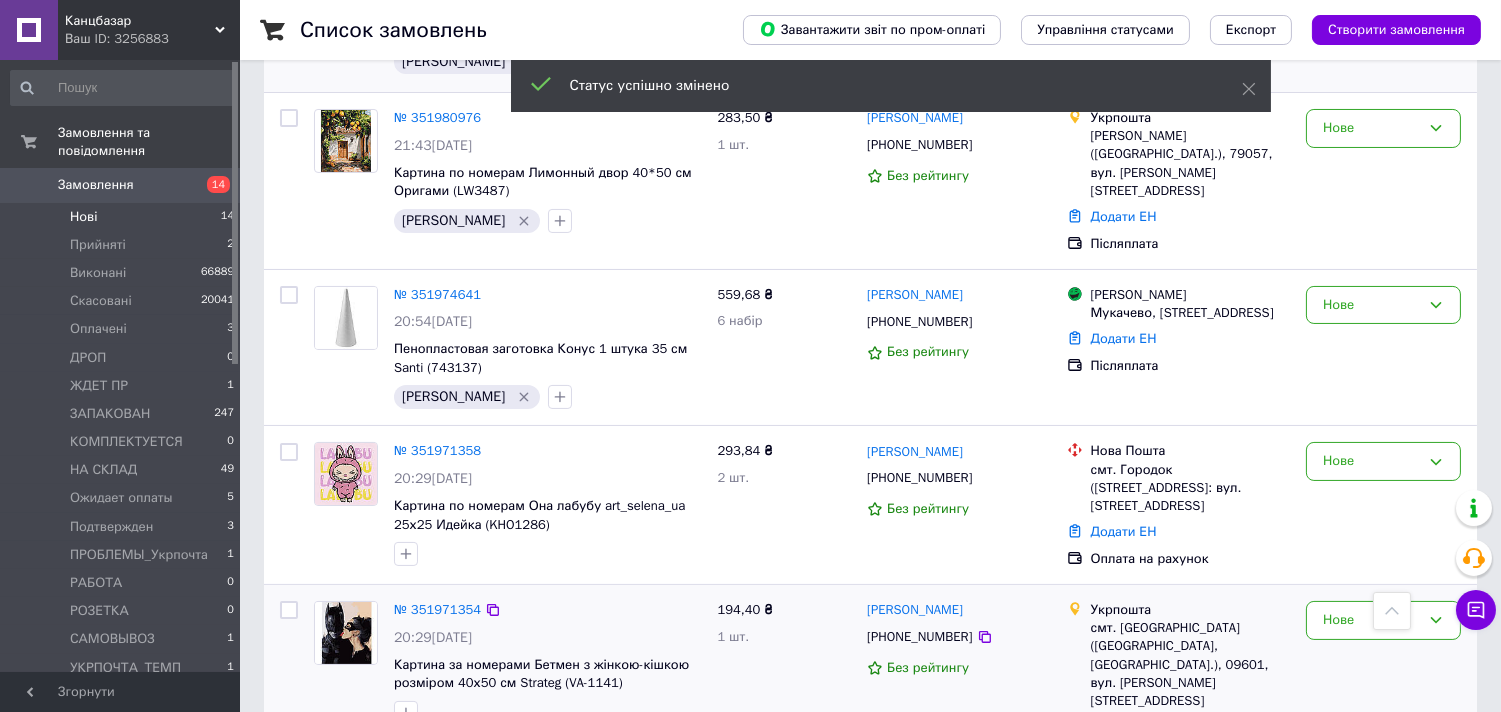 scroll, scrollTop: 524, scrollLeft: 0, axis: vertical 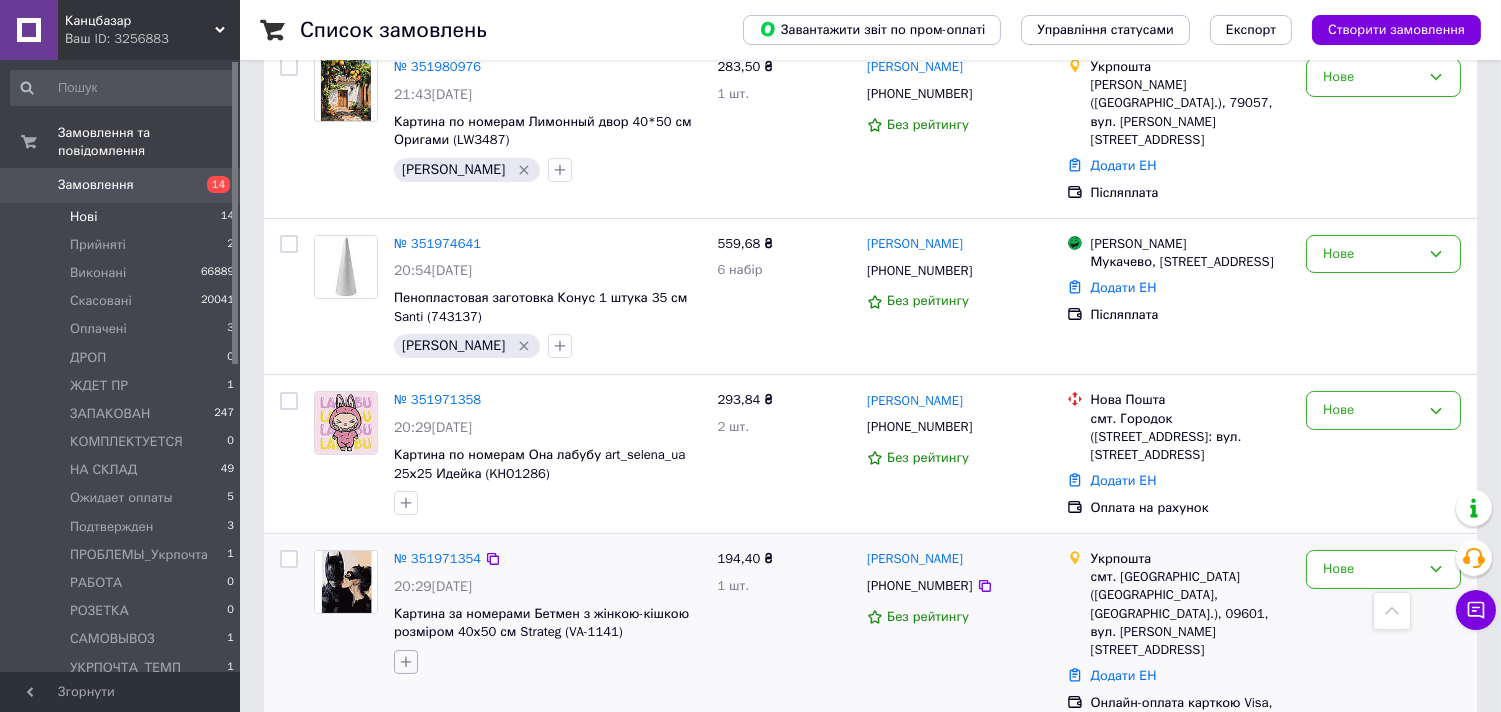 click 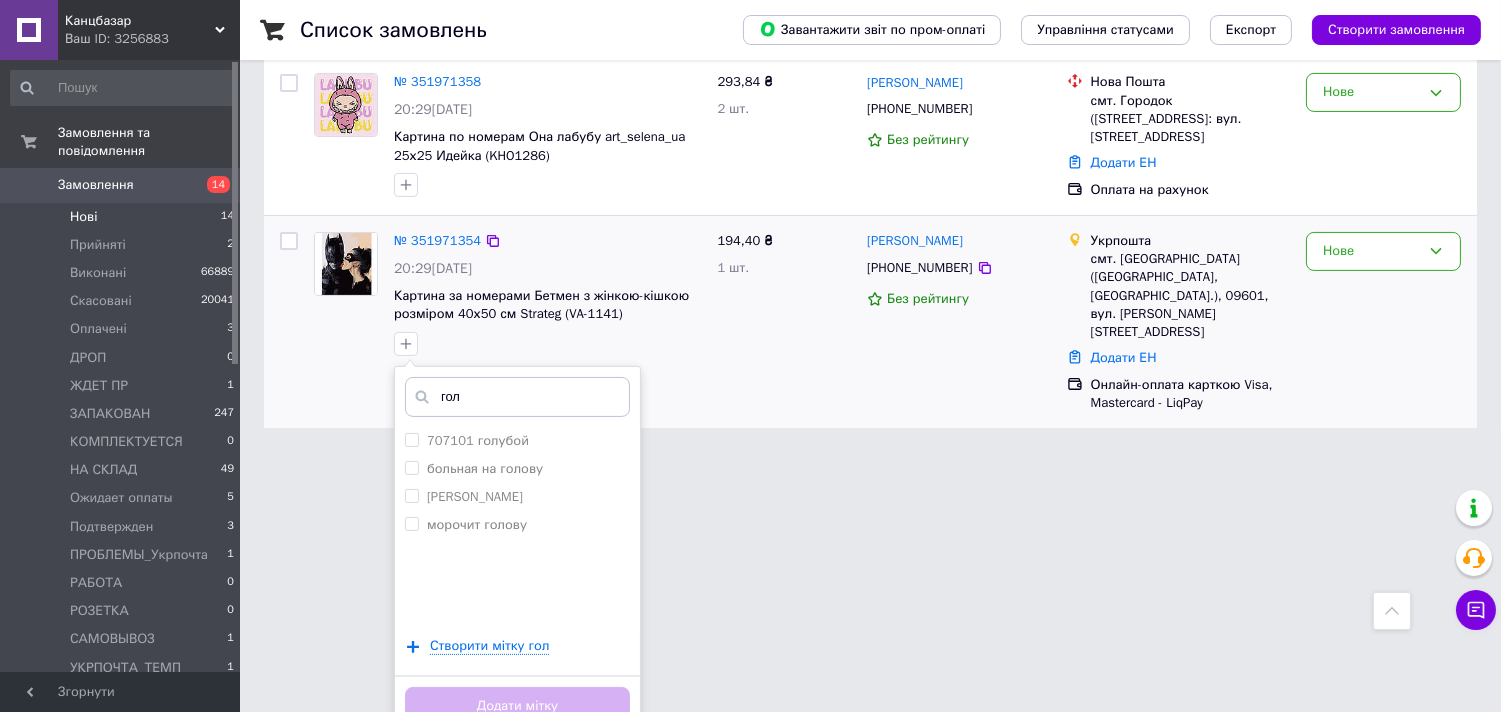 scroll, scrollTop: 844, scrollLeft: 0, axis: vertical 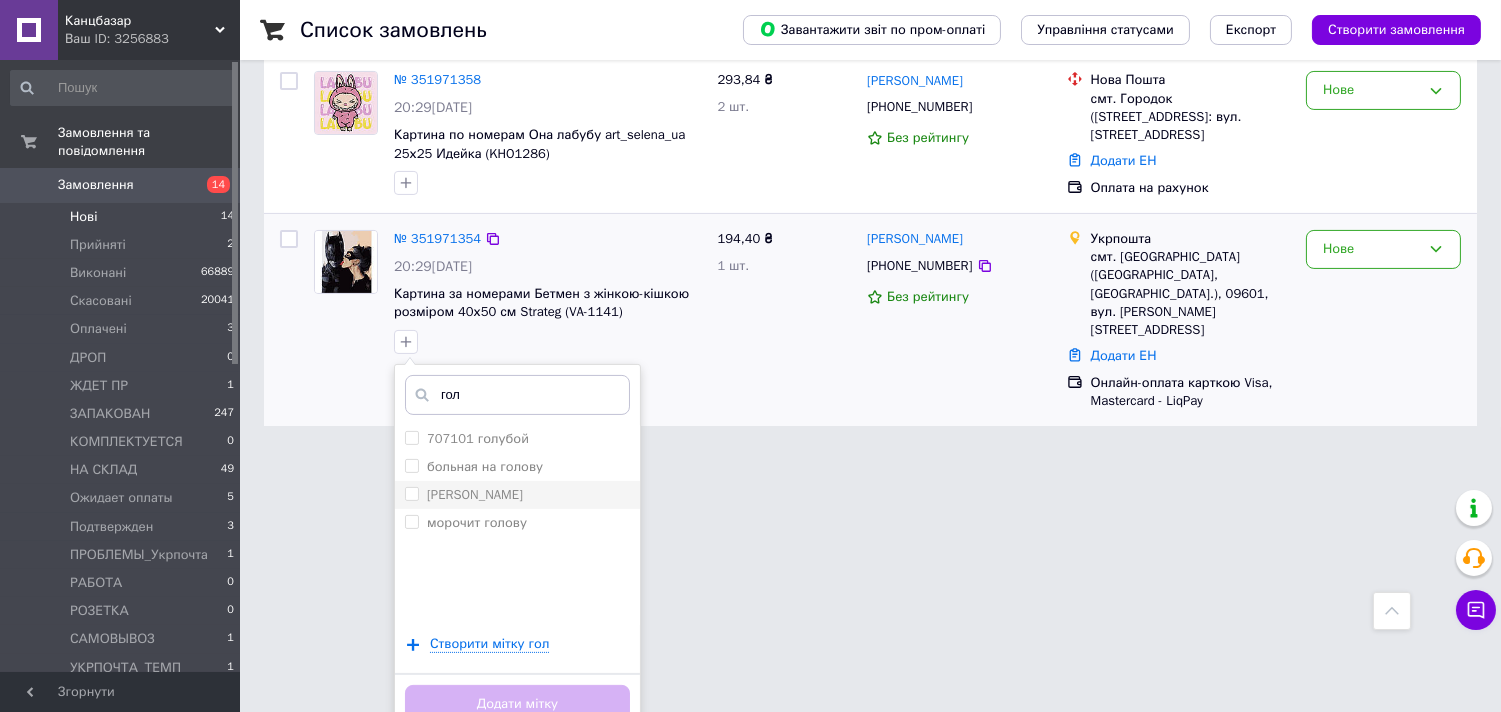type on "гол" 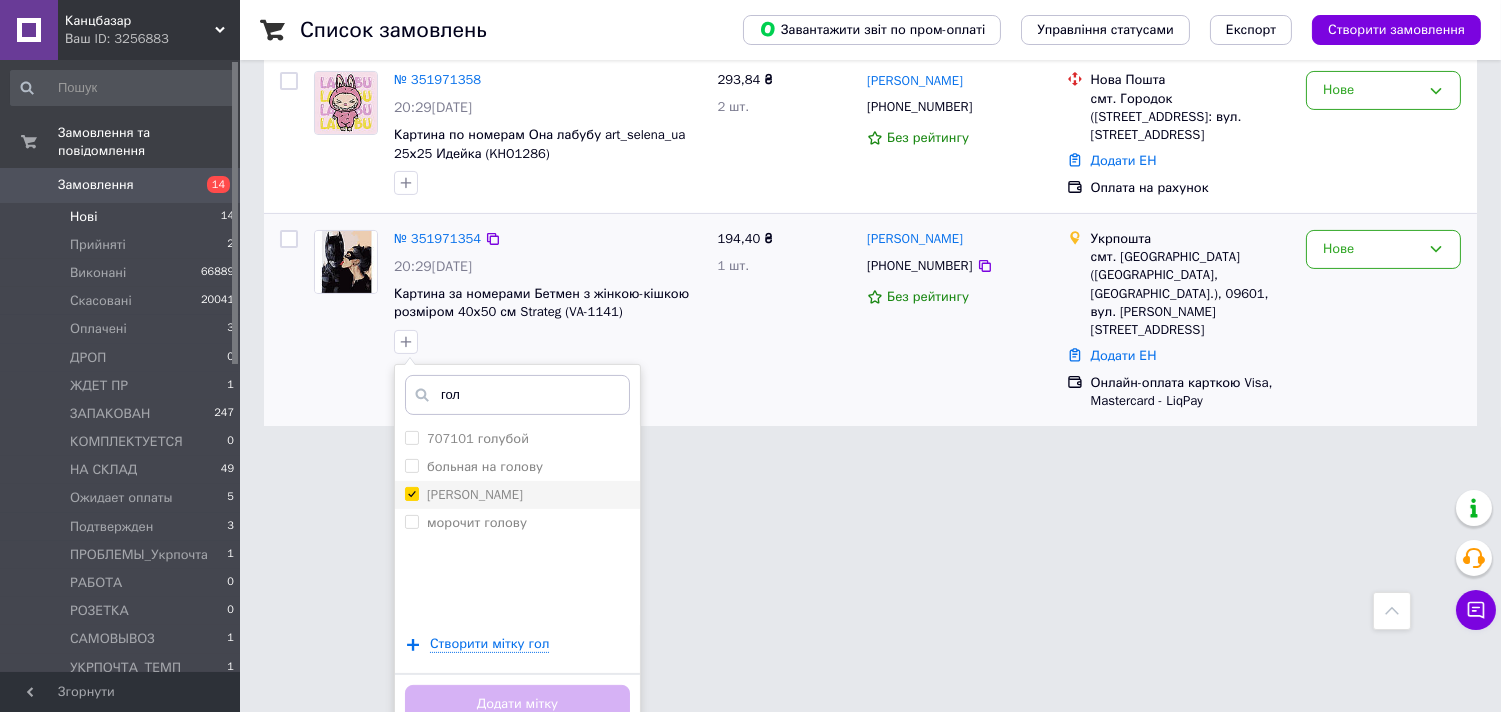 checkbox on "true" 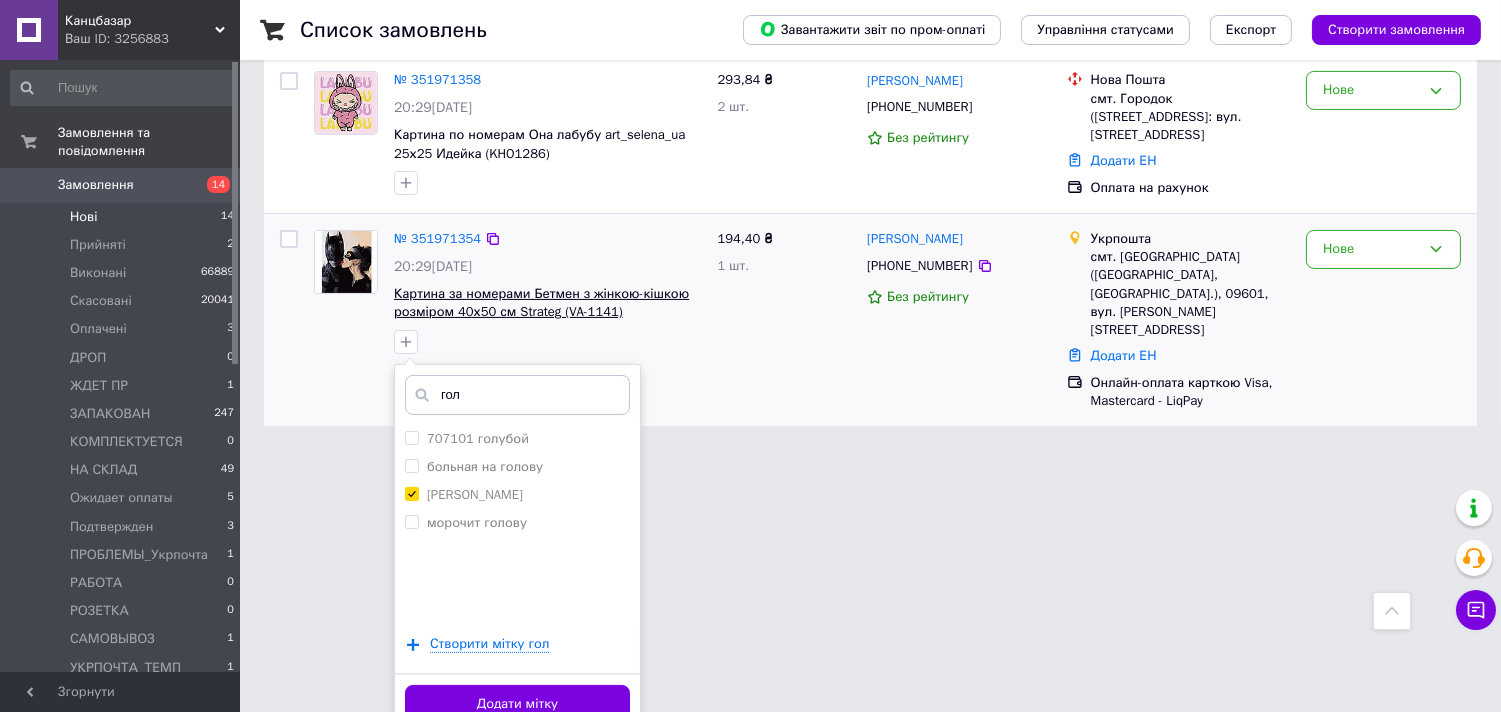 drag, startPoint x: 472, startPoint y: 677, endPoint x: 555, endPoint y: 616, distance: 103.00485 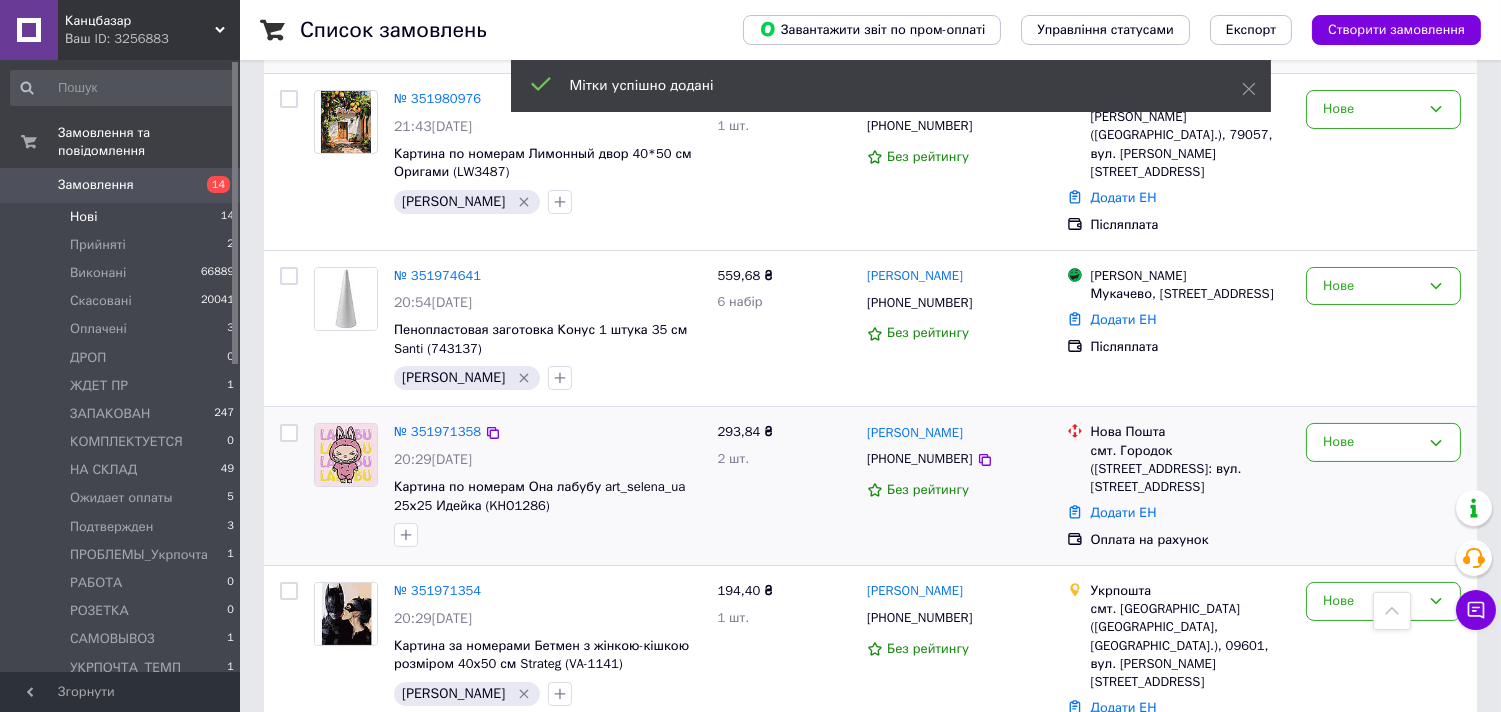 scroll, scrollTop: 524, scrollLeft: 0, axis: vertical 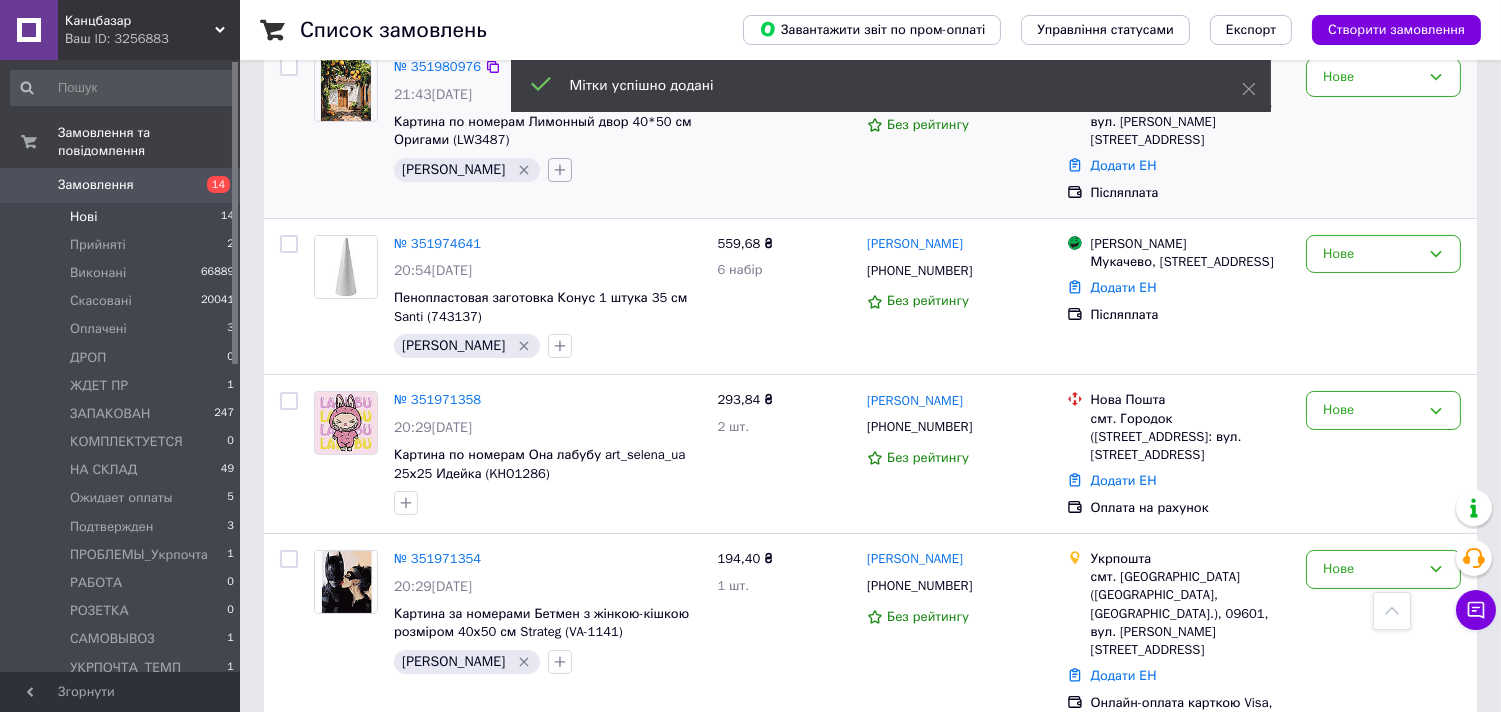 click at bounding box center [560, 170] 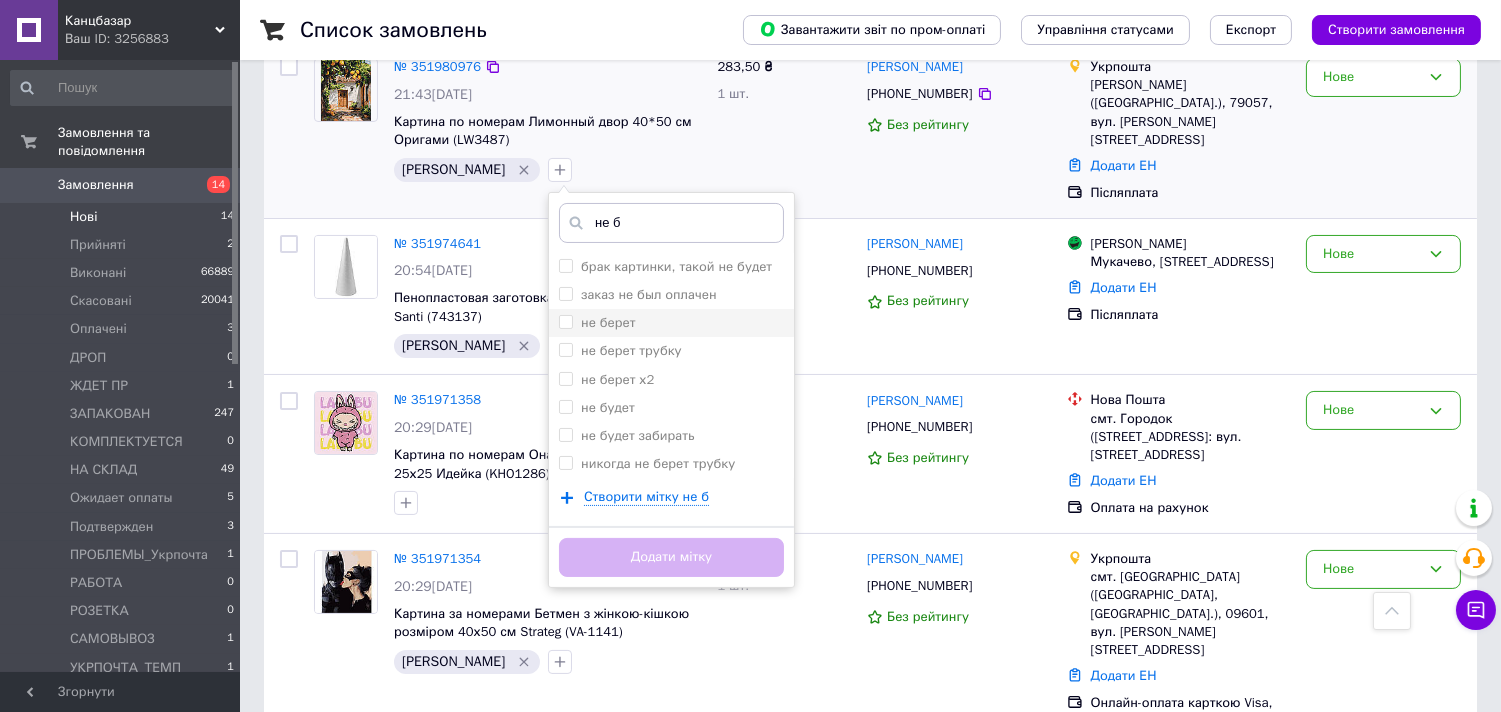 type on "не б" 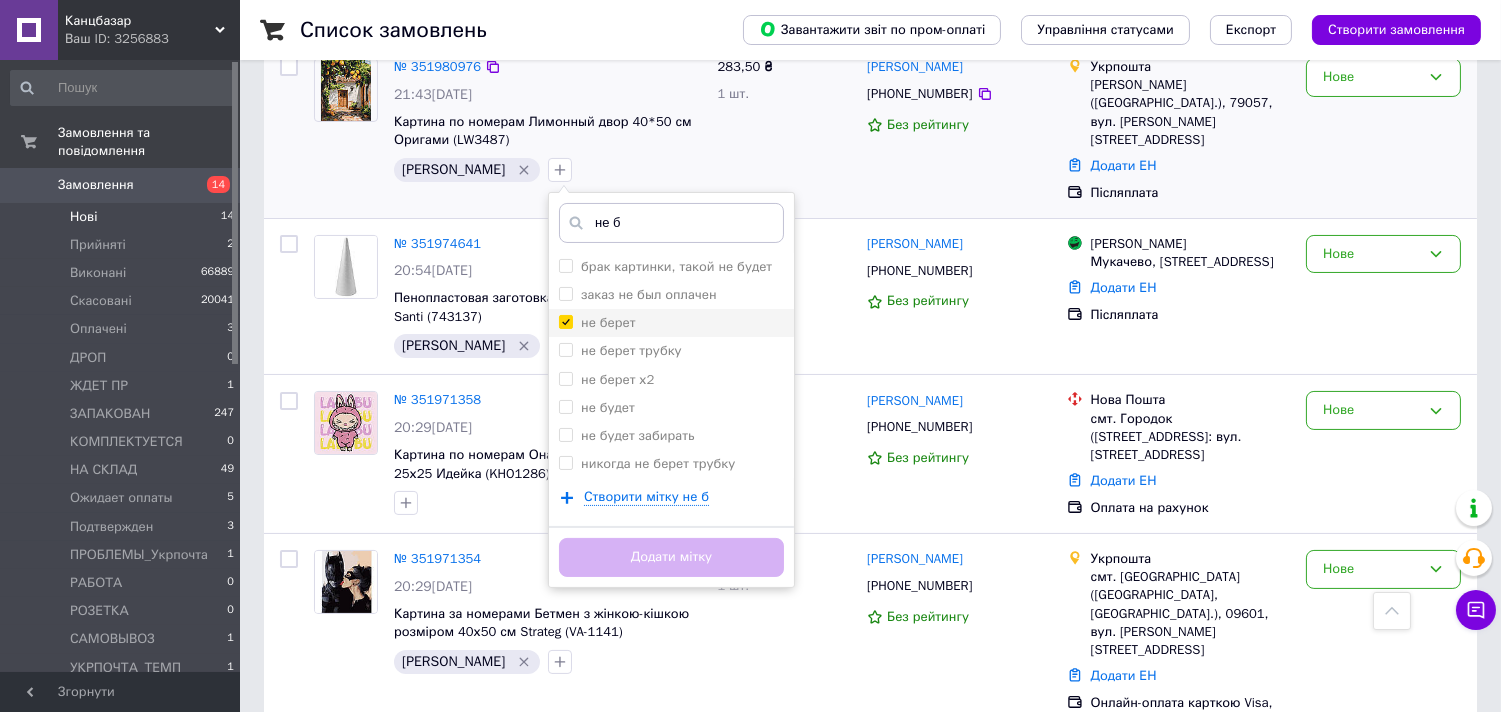 checkbox on "true" 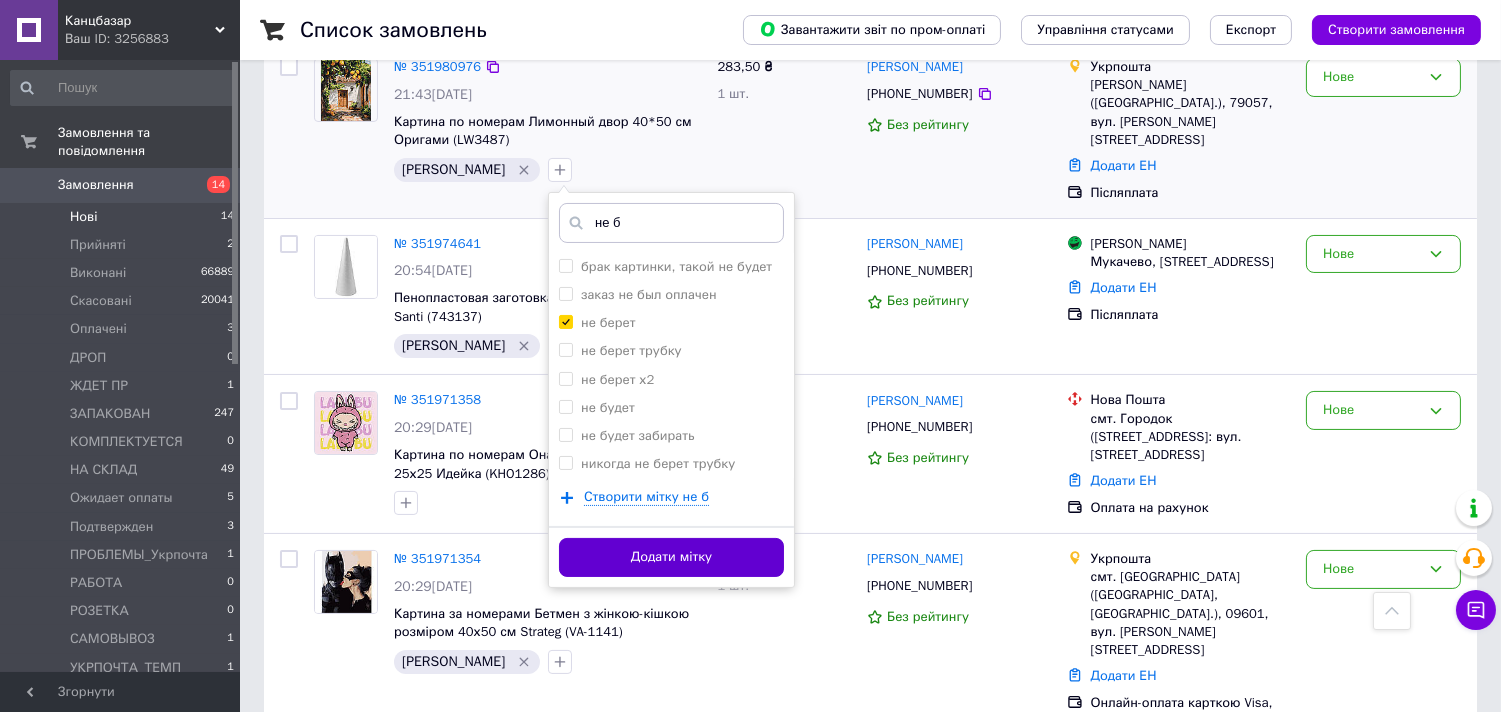 click on "Додати мітку" at bounding box center (671, 557) 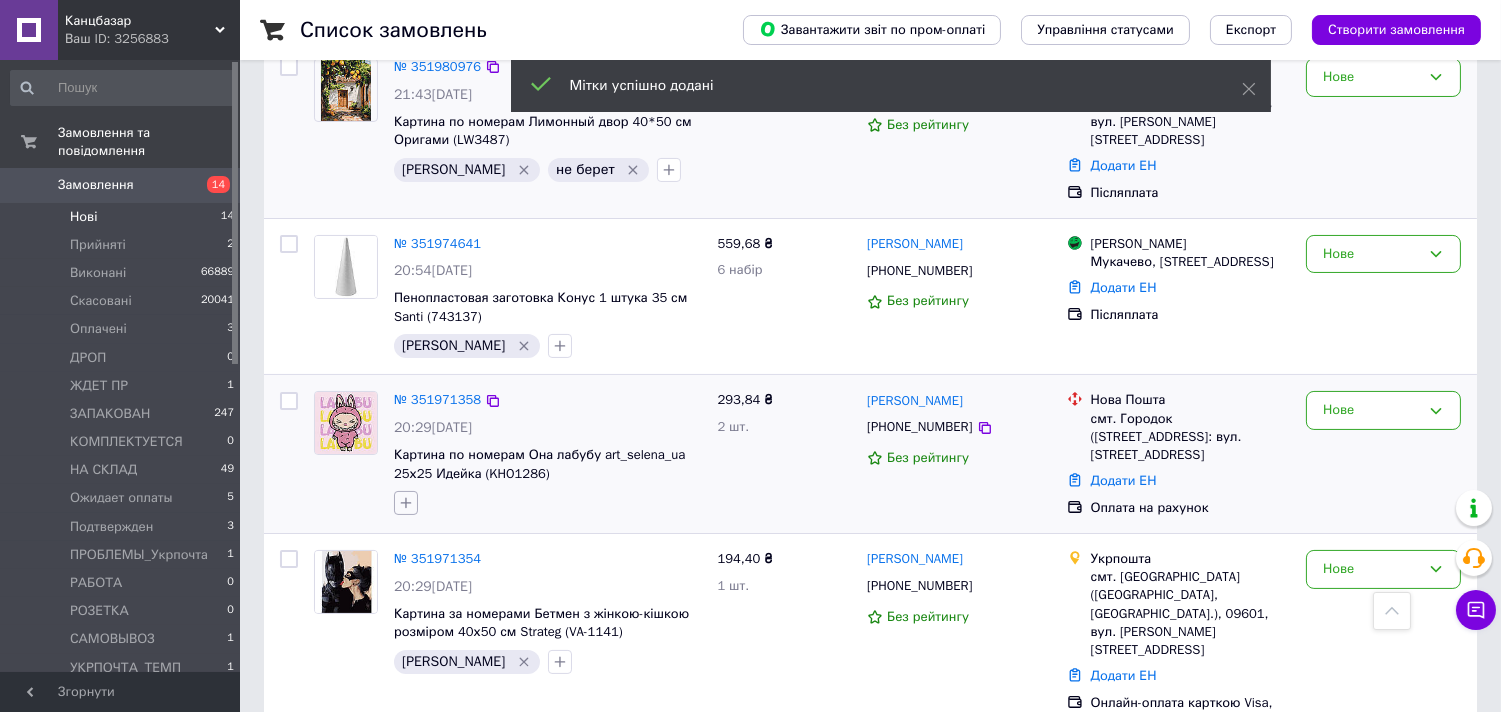 click 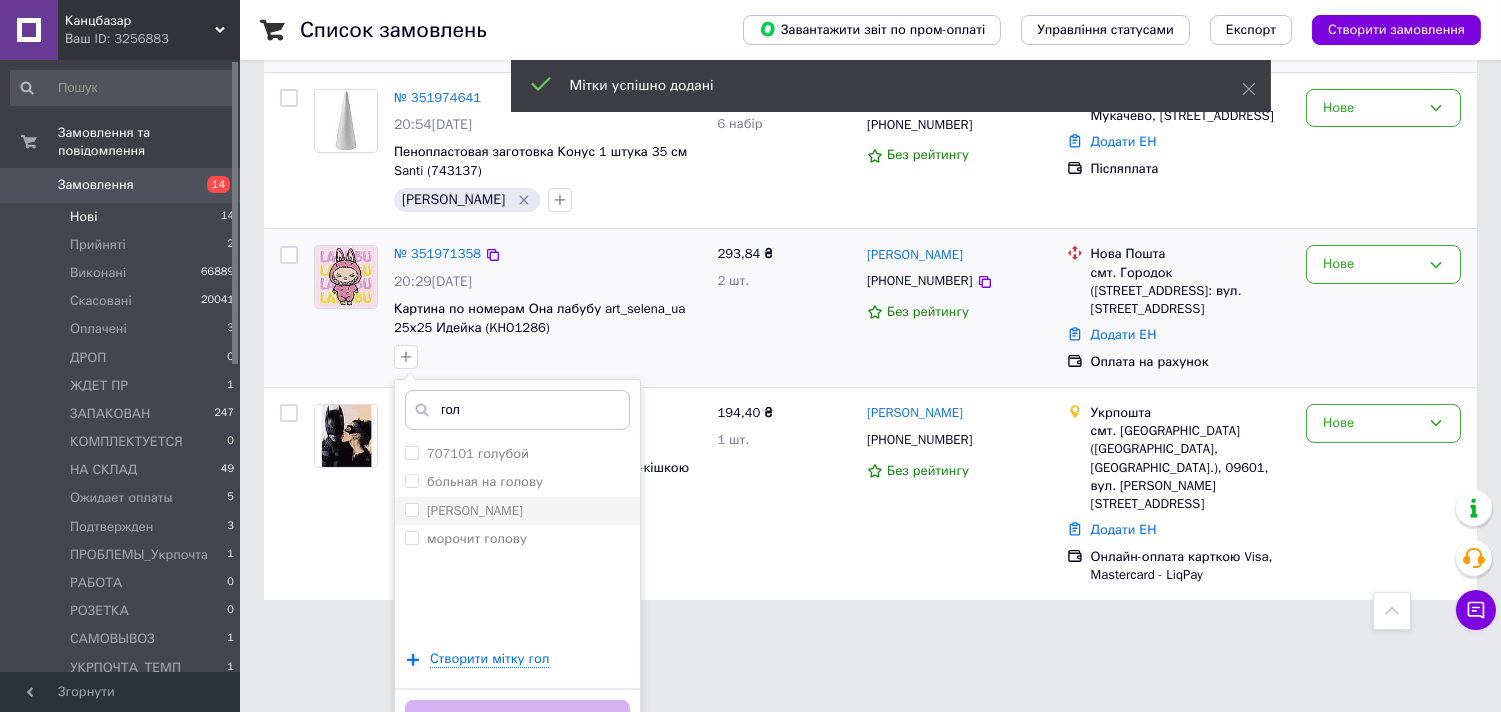 scroll, scrollTop: 686, scrollLeft: 0, axis: vertical 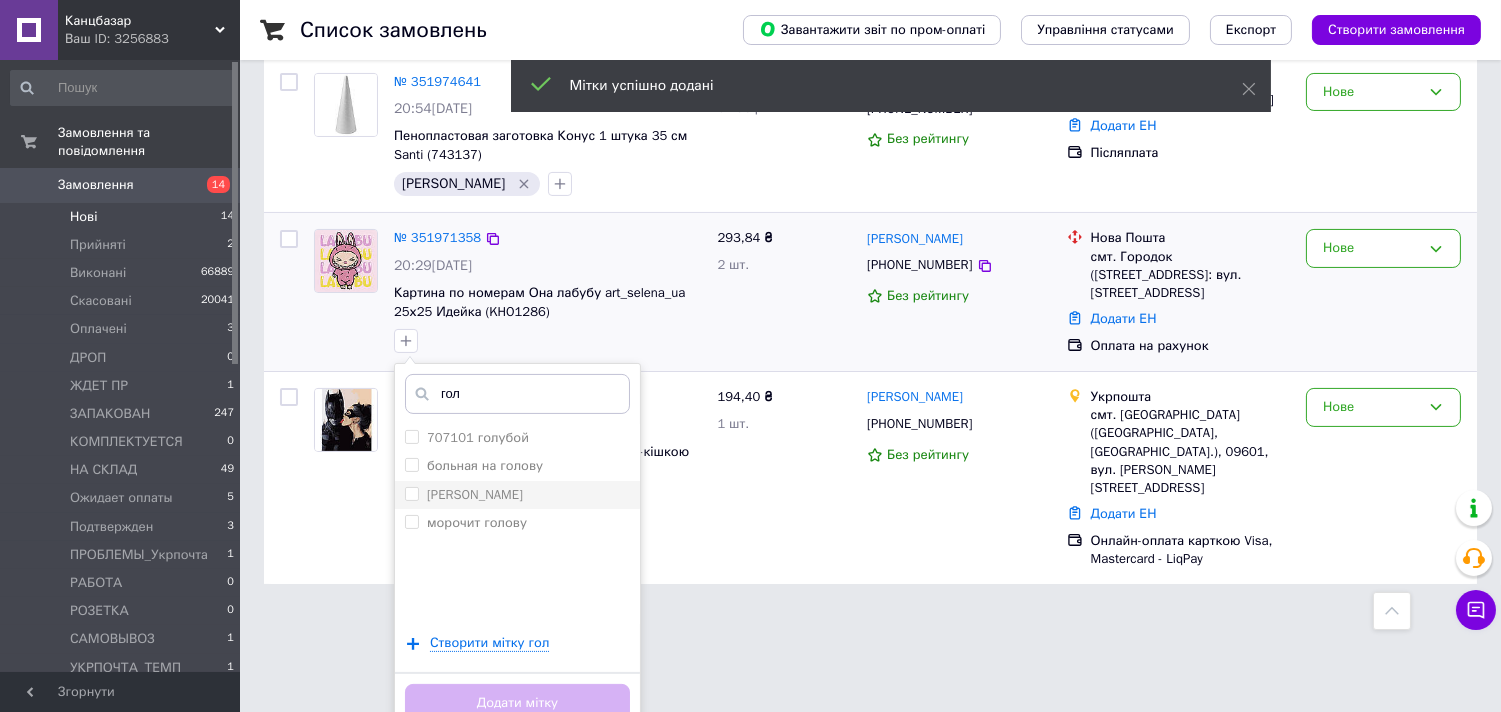 type on "гол" 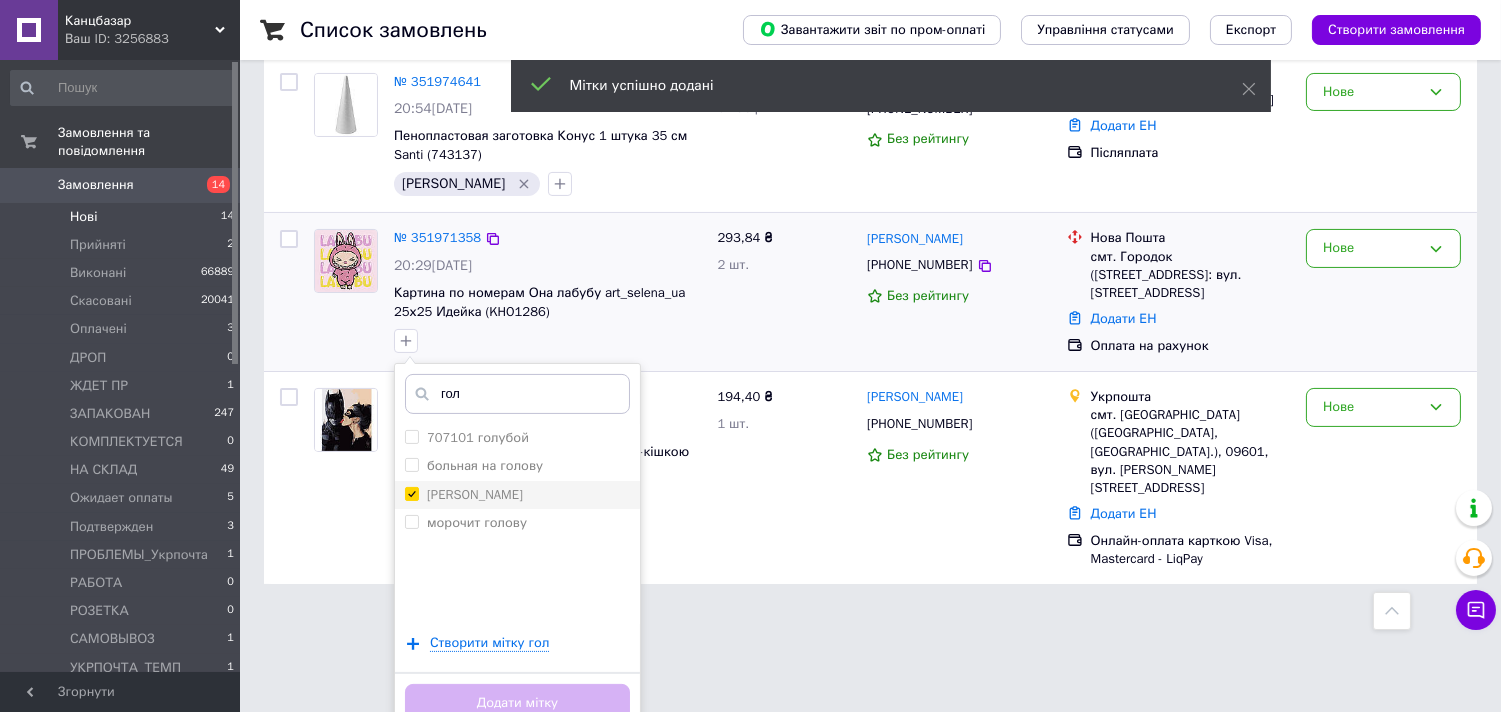 checkbox on "true" 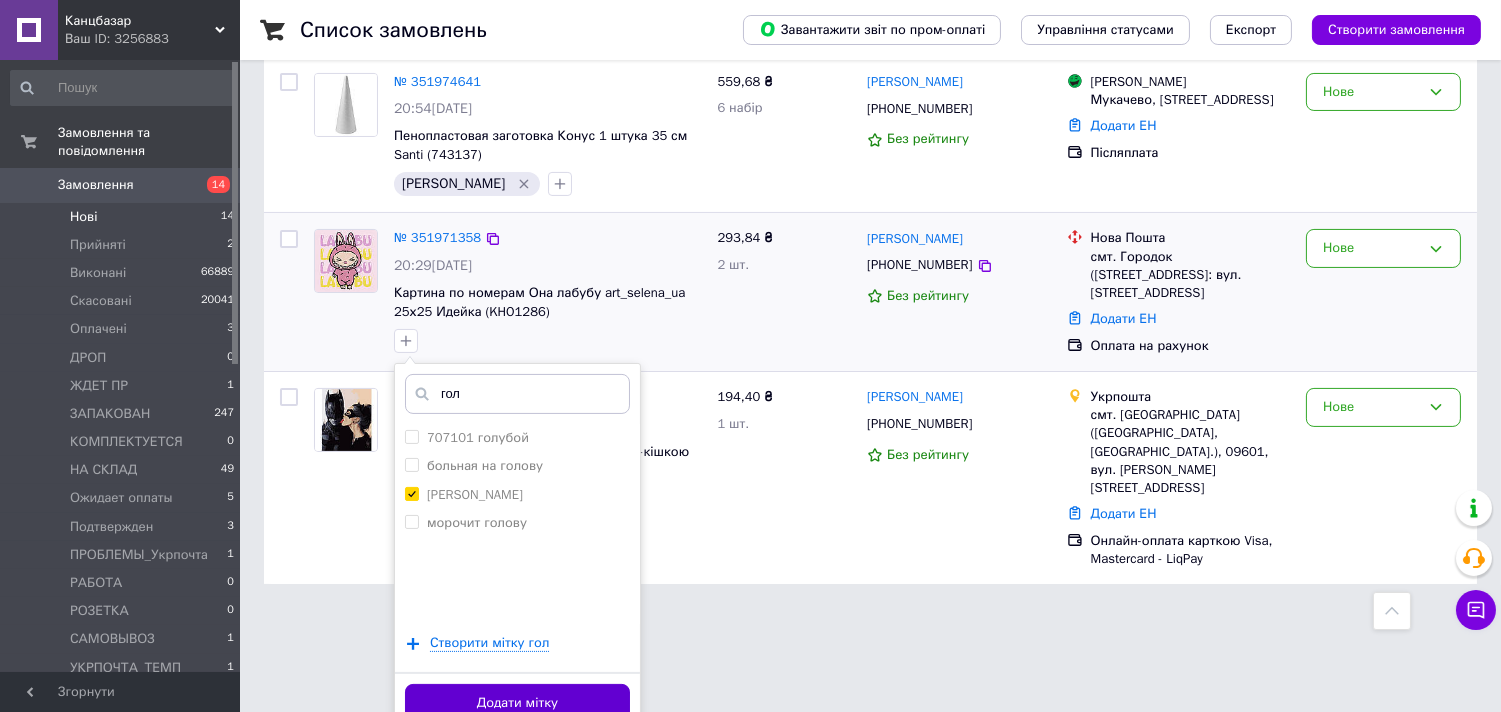 click on "Додати мітку" at bounding box center (517, 703) 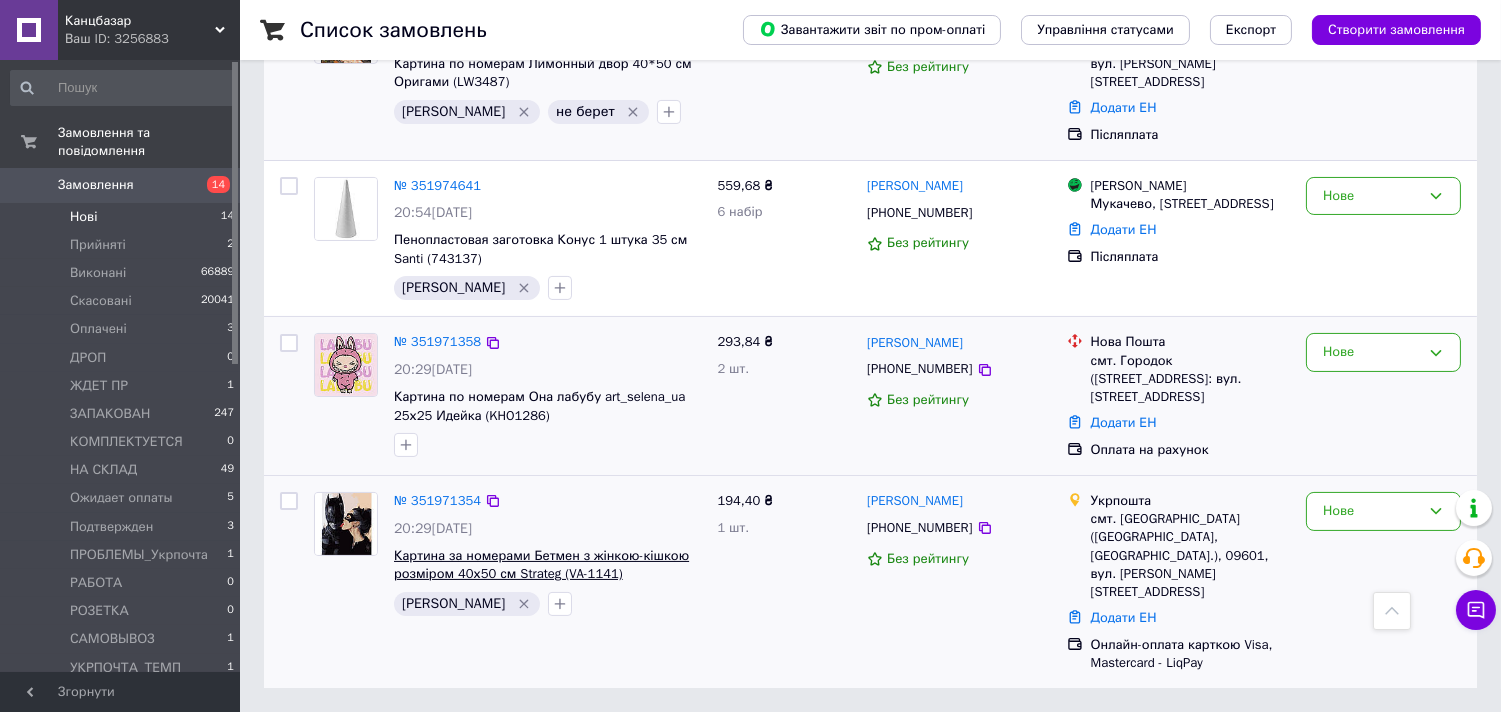 scroll, scrollTop: 524, scrollLeft: 0, axis: vertical 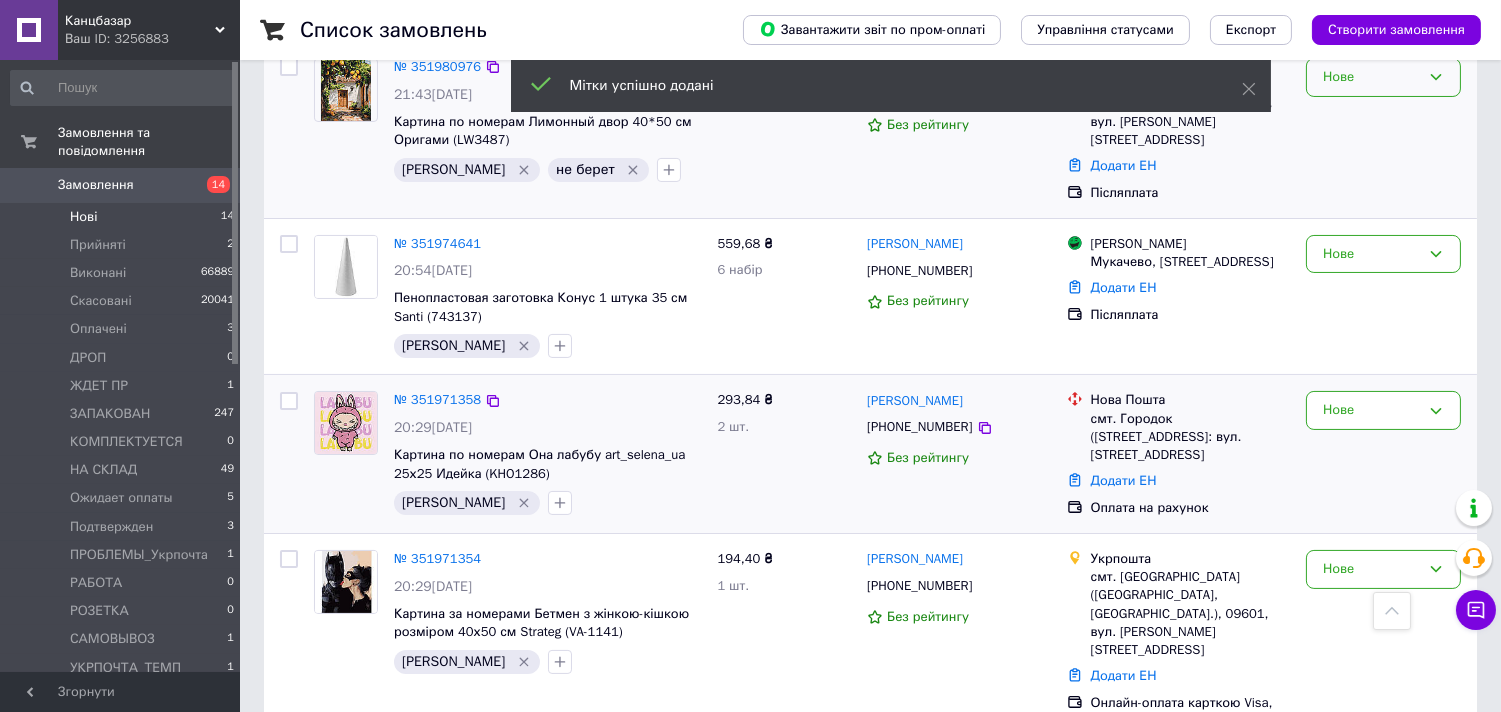 click on "Нове" at bounding box center [1371, 77] 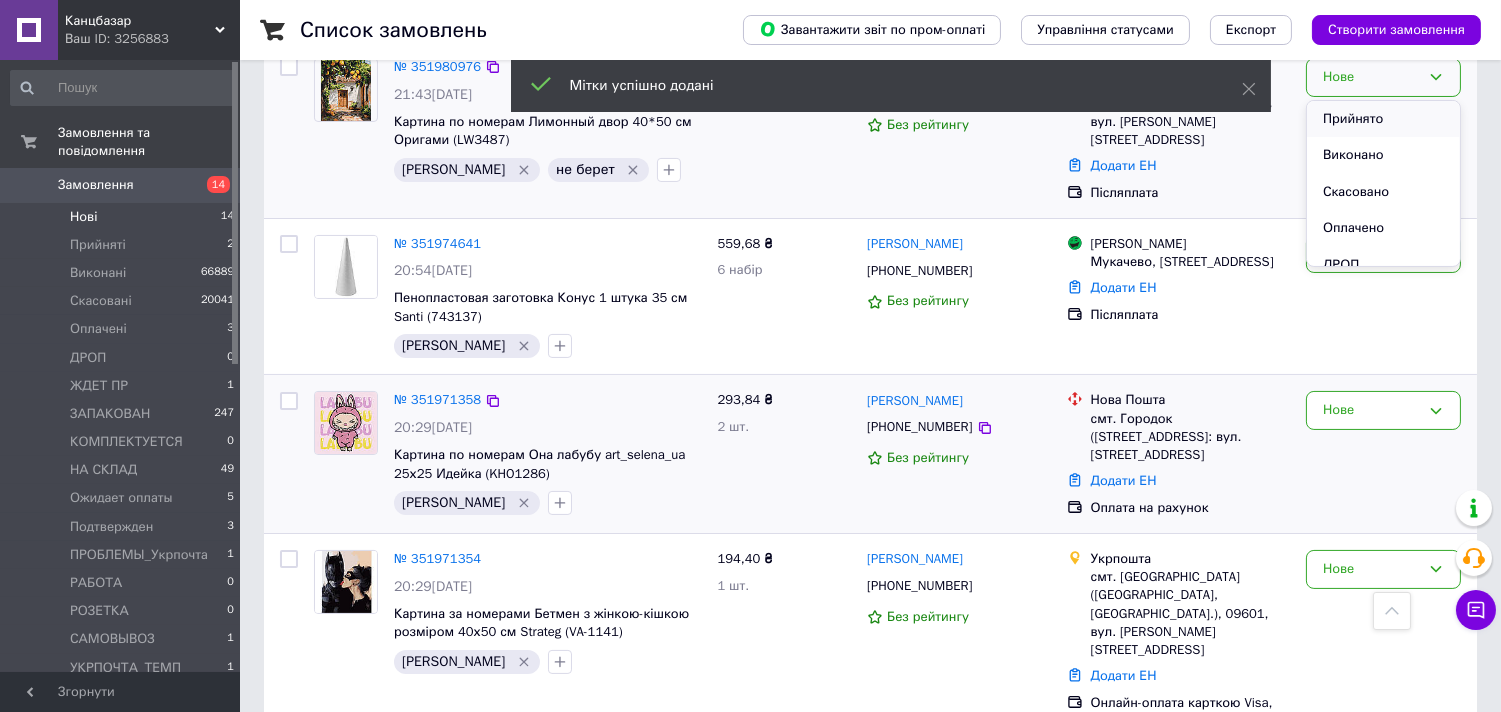 click on "Прийнято" at bounding box center (1383, 119) 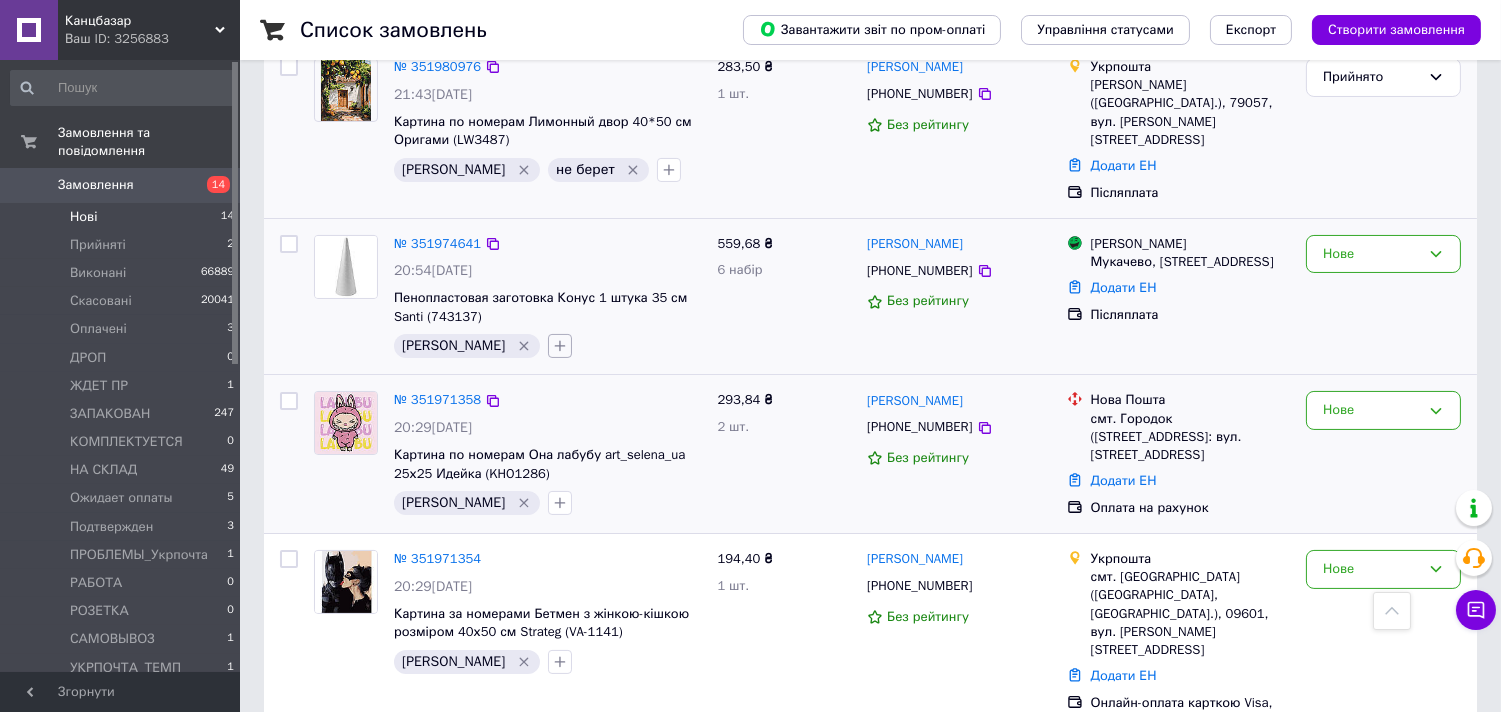 click 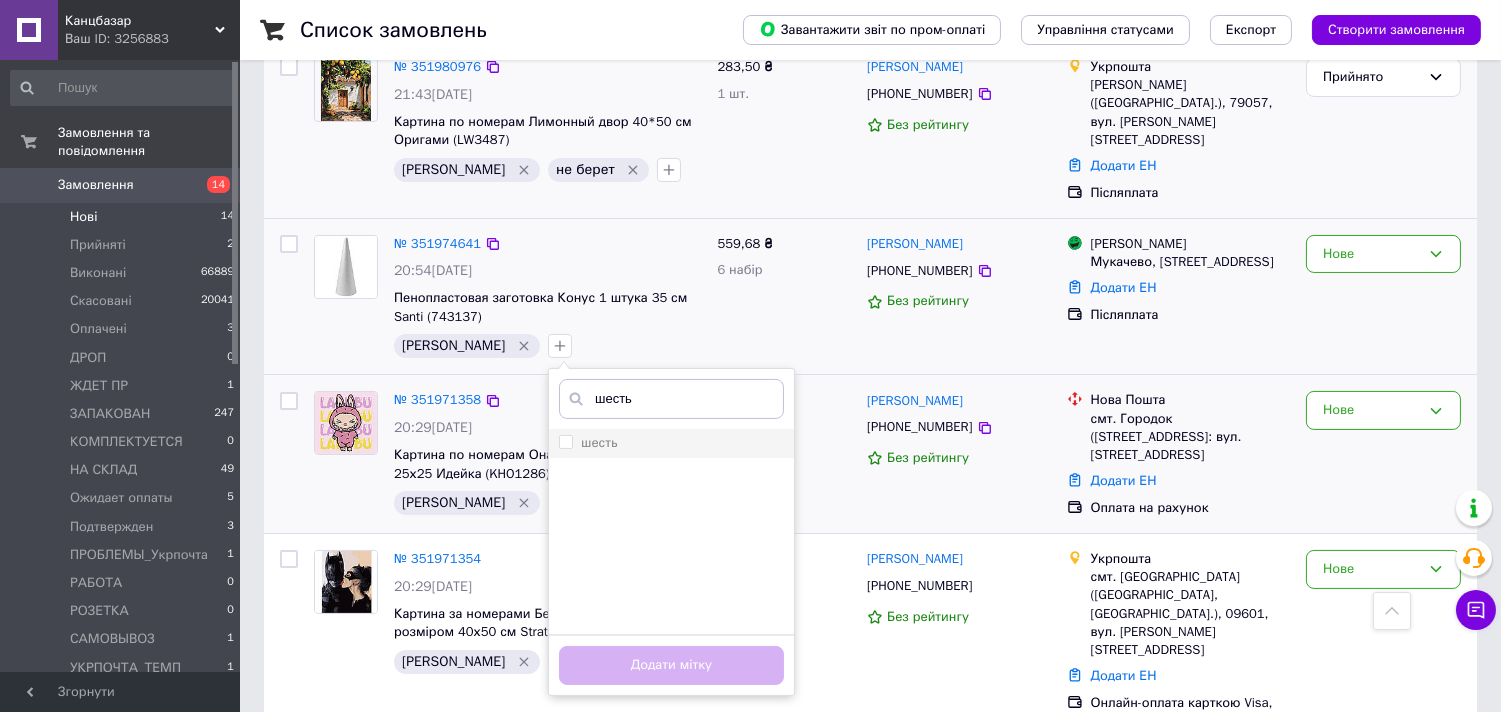 type on "шесть" 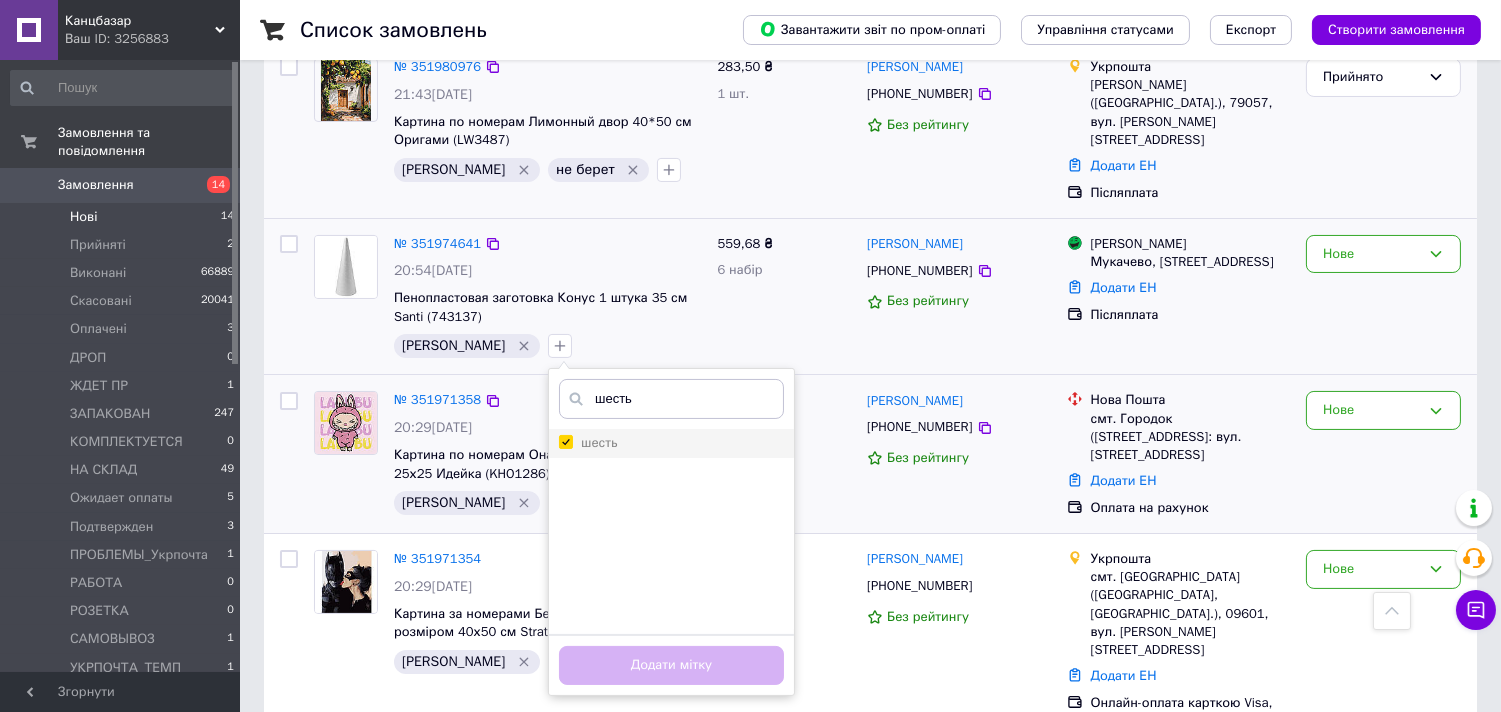 checkbox on "true" 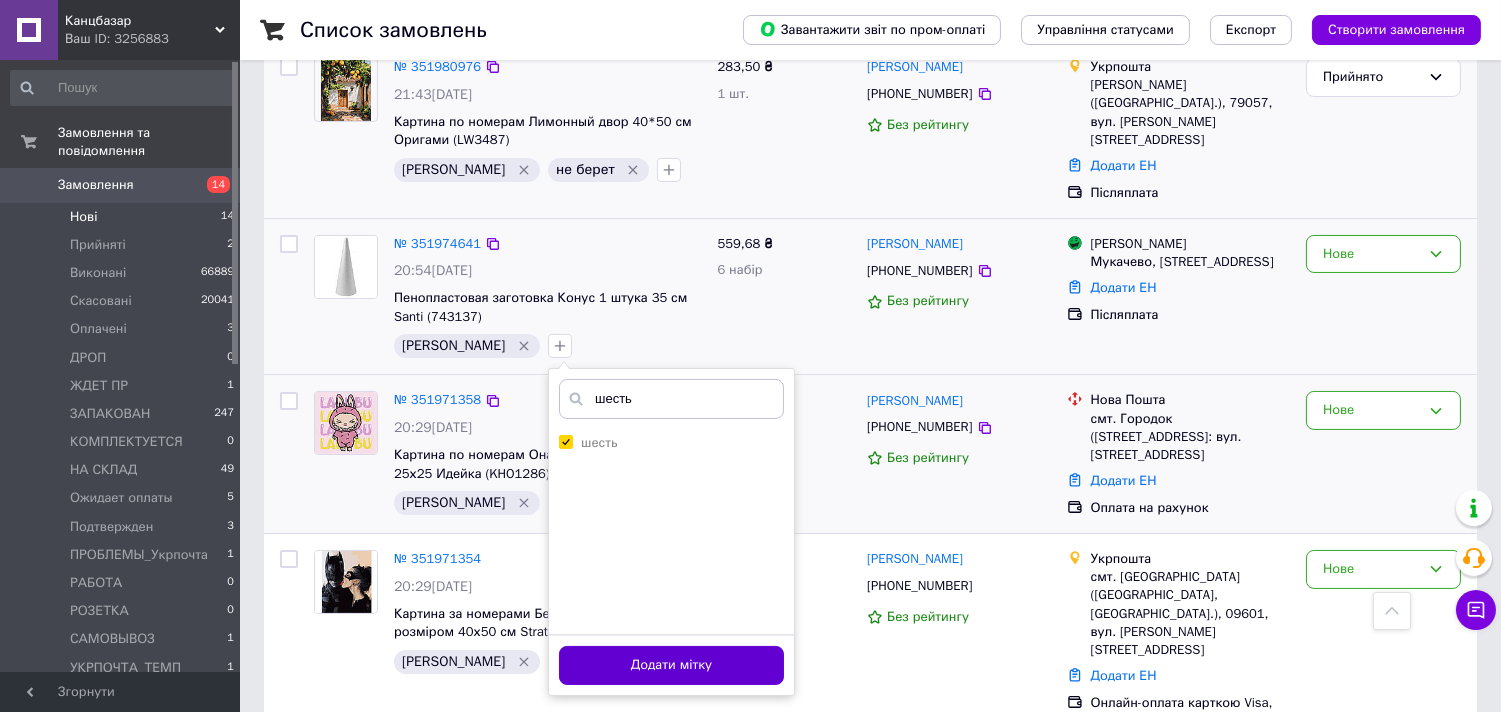 click on "Додати мітку" at bounding box center (671, 665) 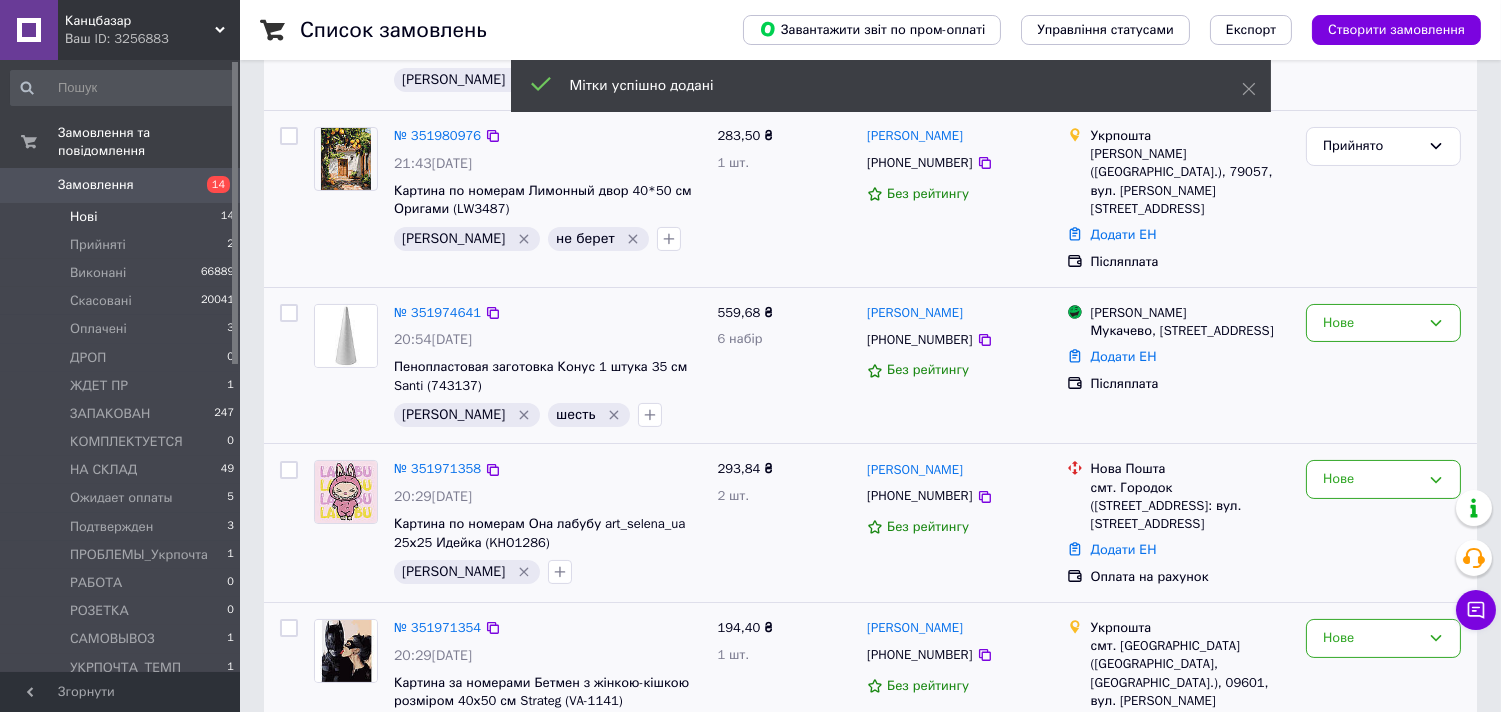scroll, scrollTop: 524, scrollLeft: 0, axis: vertical 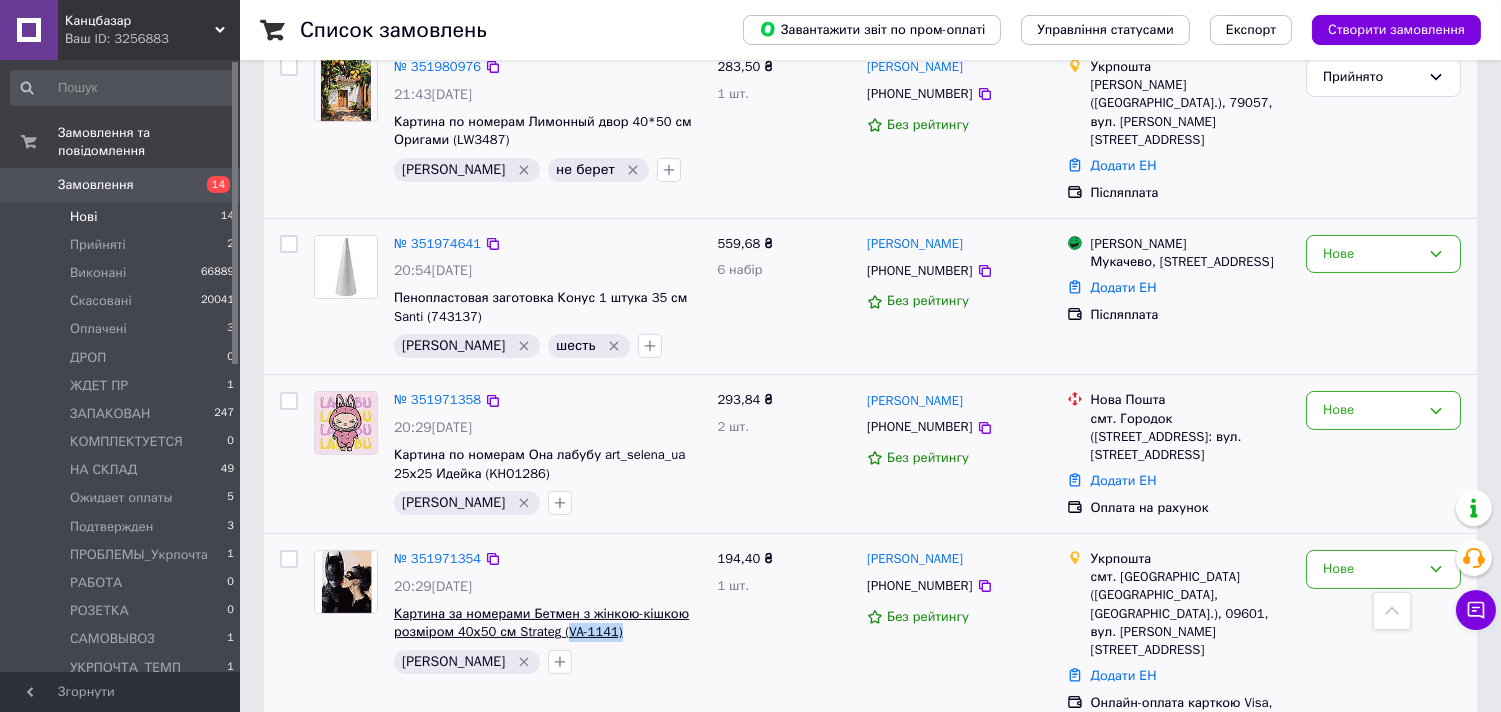 drag, startPoint x: 621, startPoint y: 604, endPoint x: 562, endPoint y: 614, distance: 59.841457 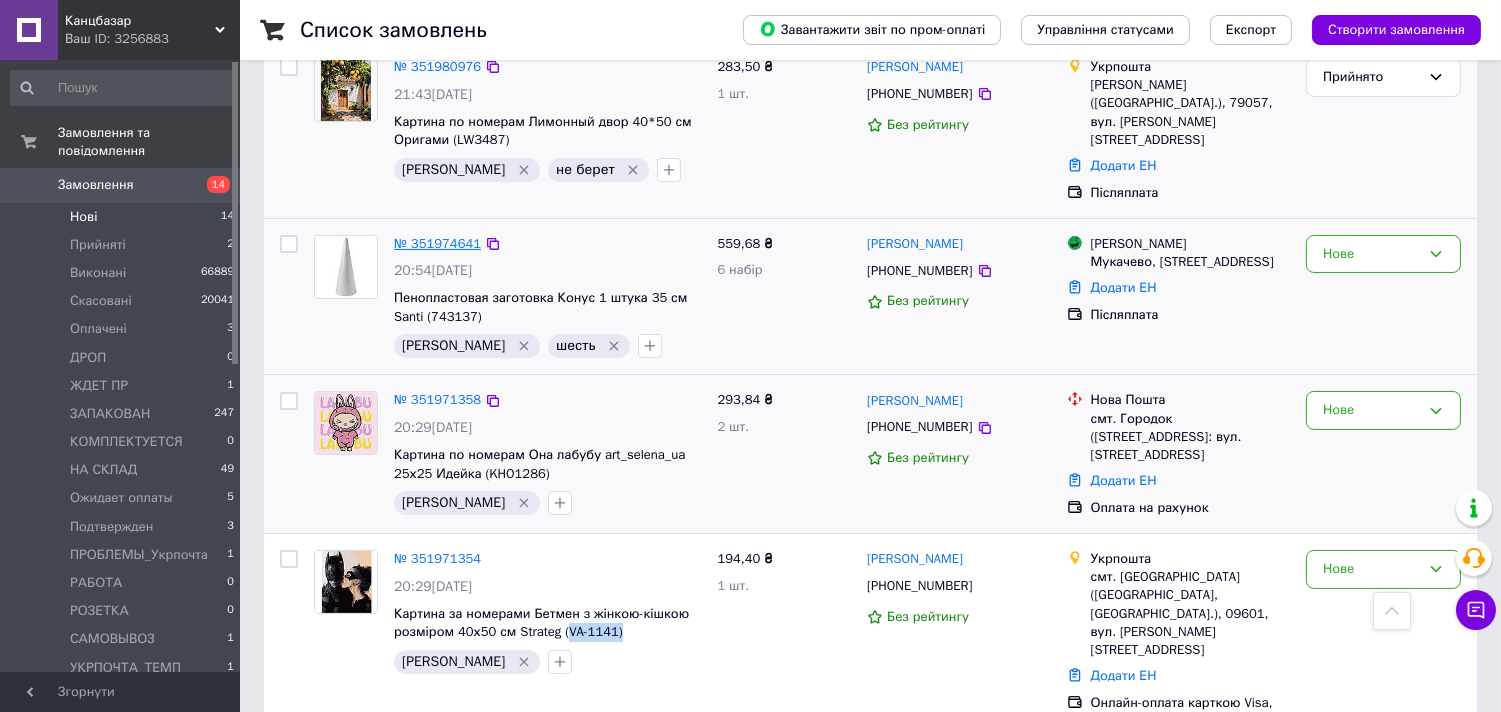 click on "№ 351974641" at bounding box center (437, 243) 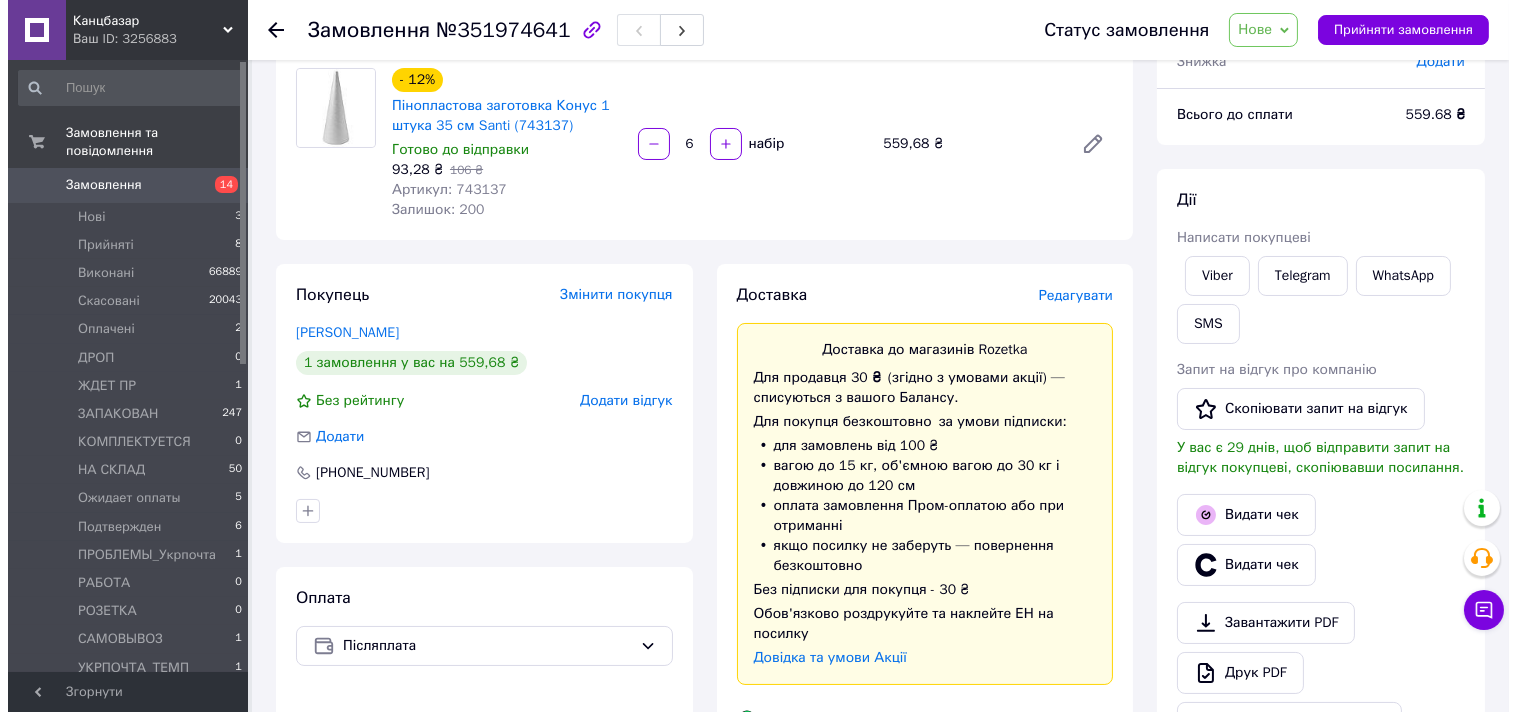 scroll, scrollTop: 333, scrollLeft: 0, axis: vertical 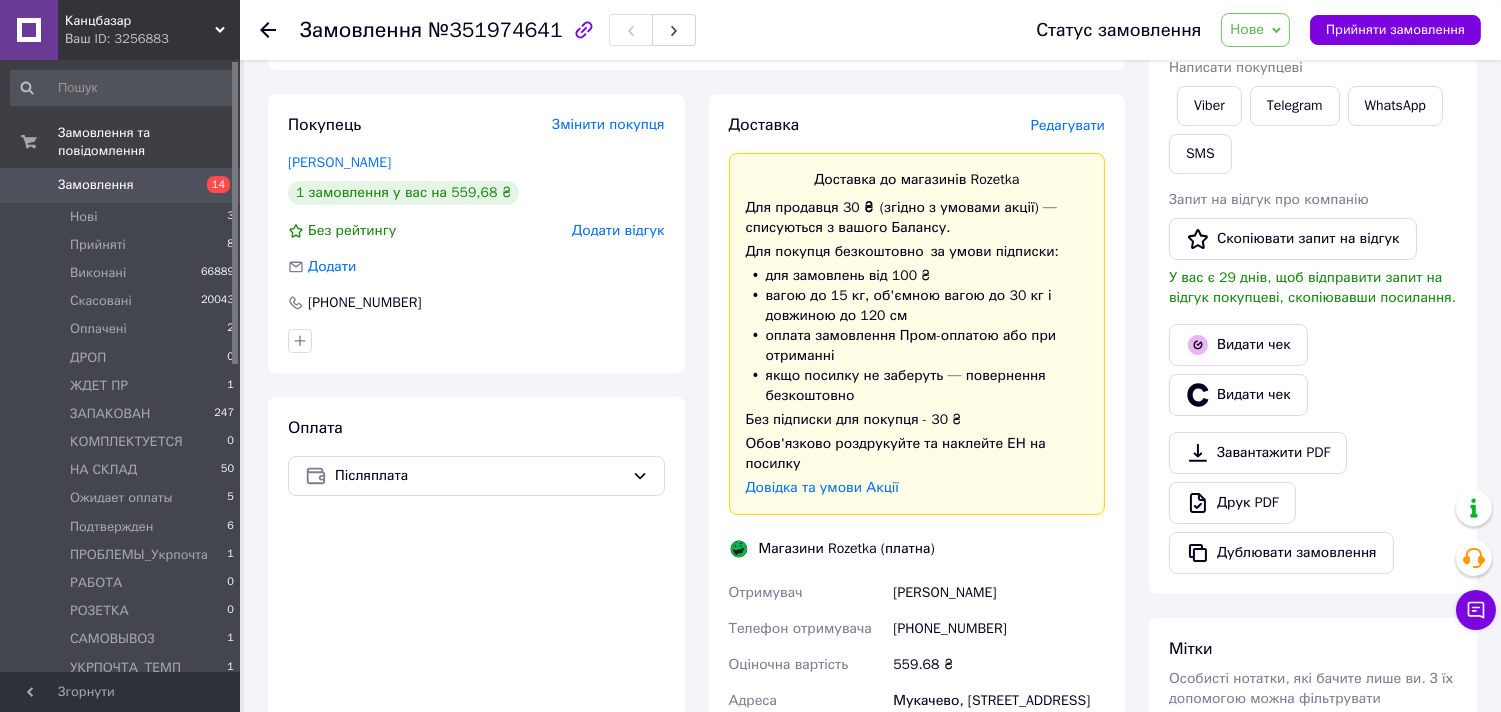 click on "Редагувати" at bounding box center (1068, 125) 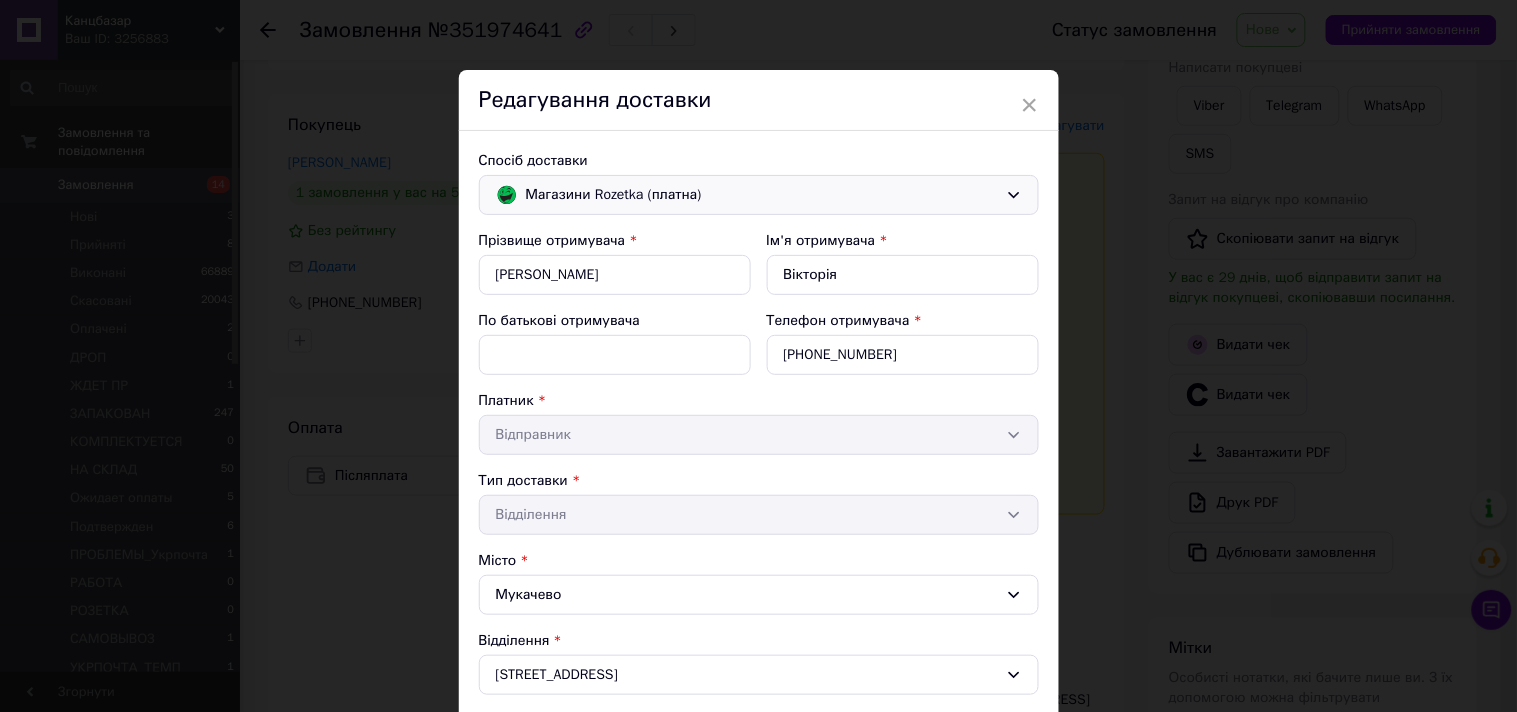 click on "Магазини Rozetka (платна)" at bounding box center (762, 195) 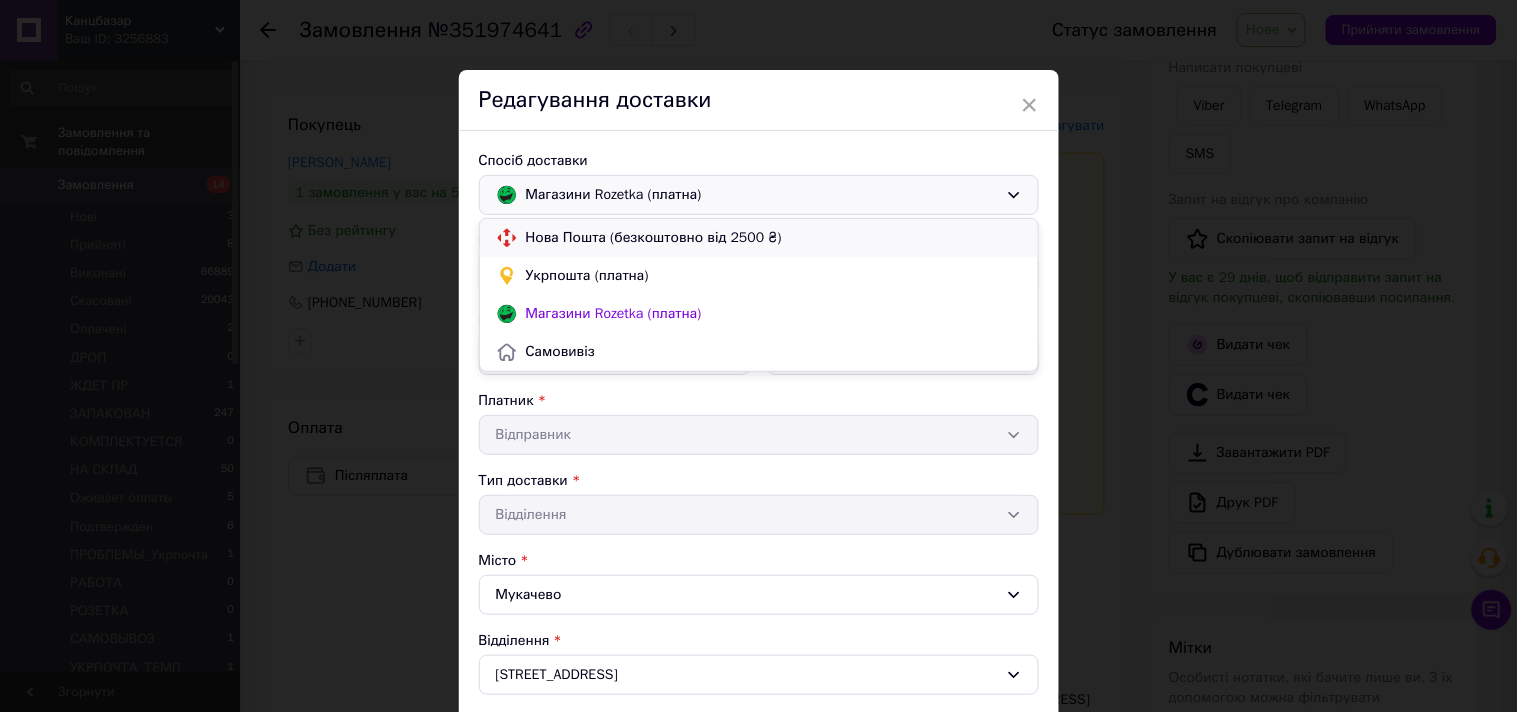 click on "Нова Пошта (безкоштовно від 2500 ₴)" at bounding box center (774, 238) 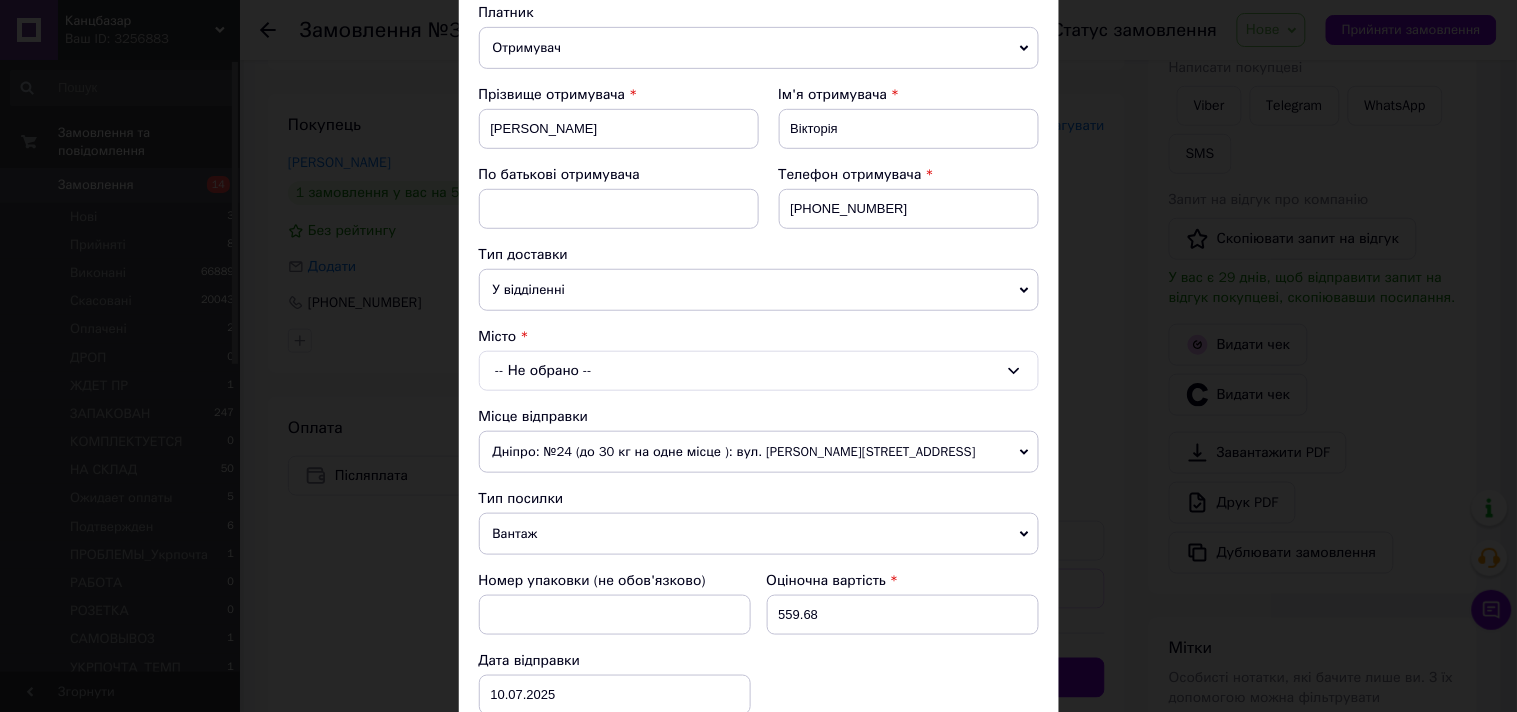 scroll, scrollTop: 333, scrollLeft: 0, axis: vertical 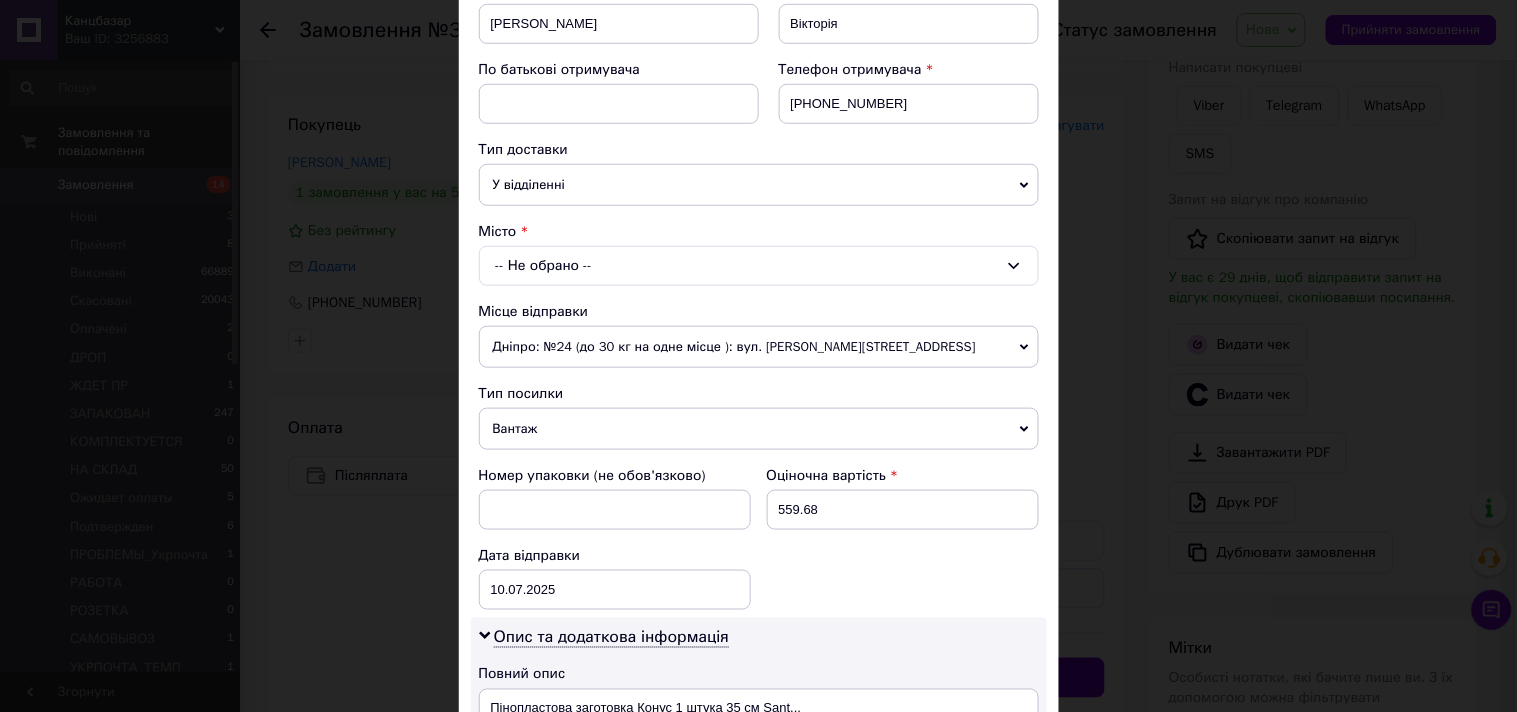 click on "-- Не обрано --" at bounding box center (759, 266) 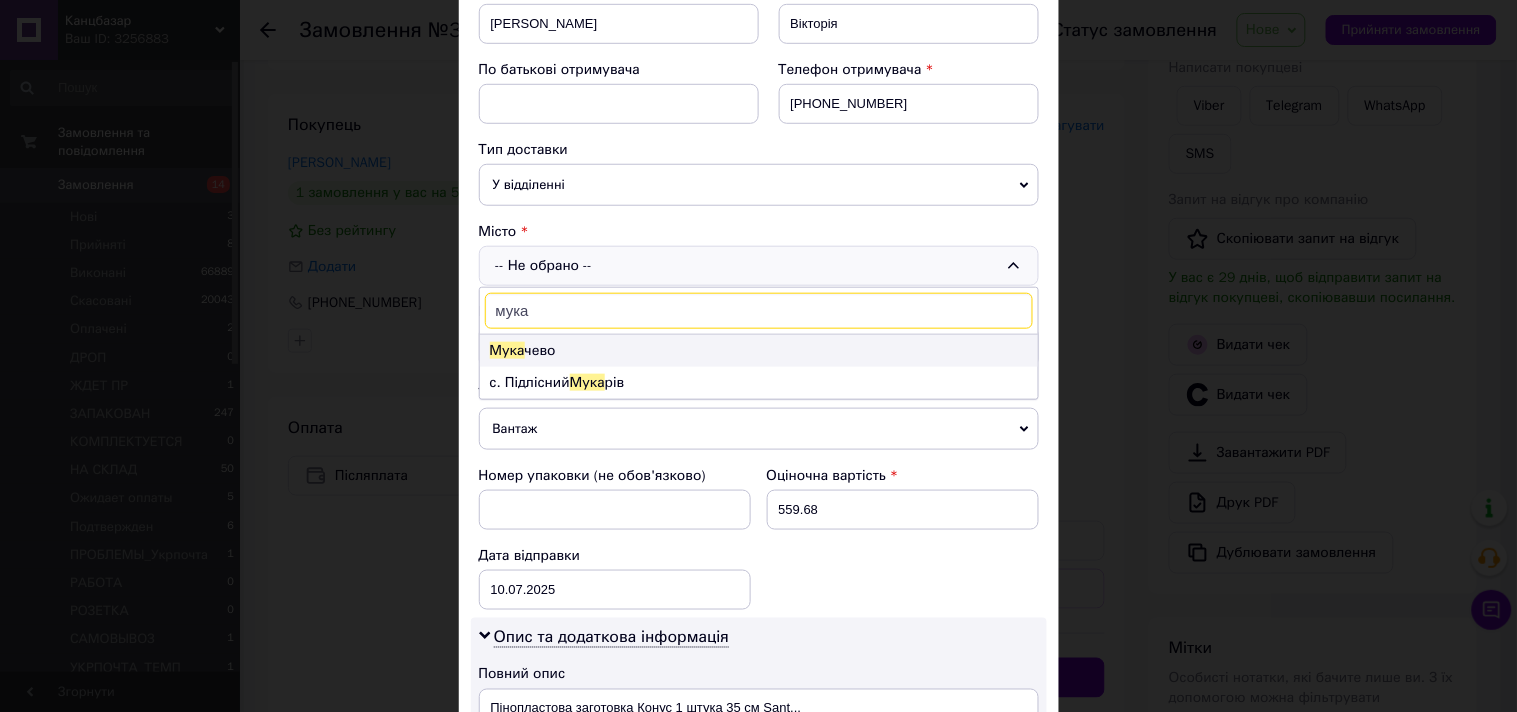 type on "мука" 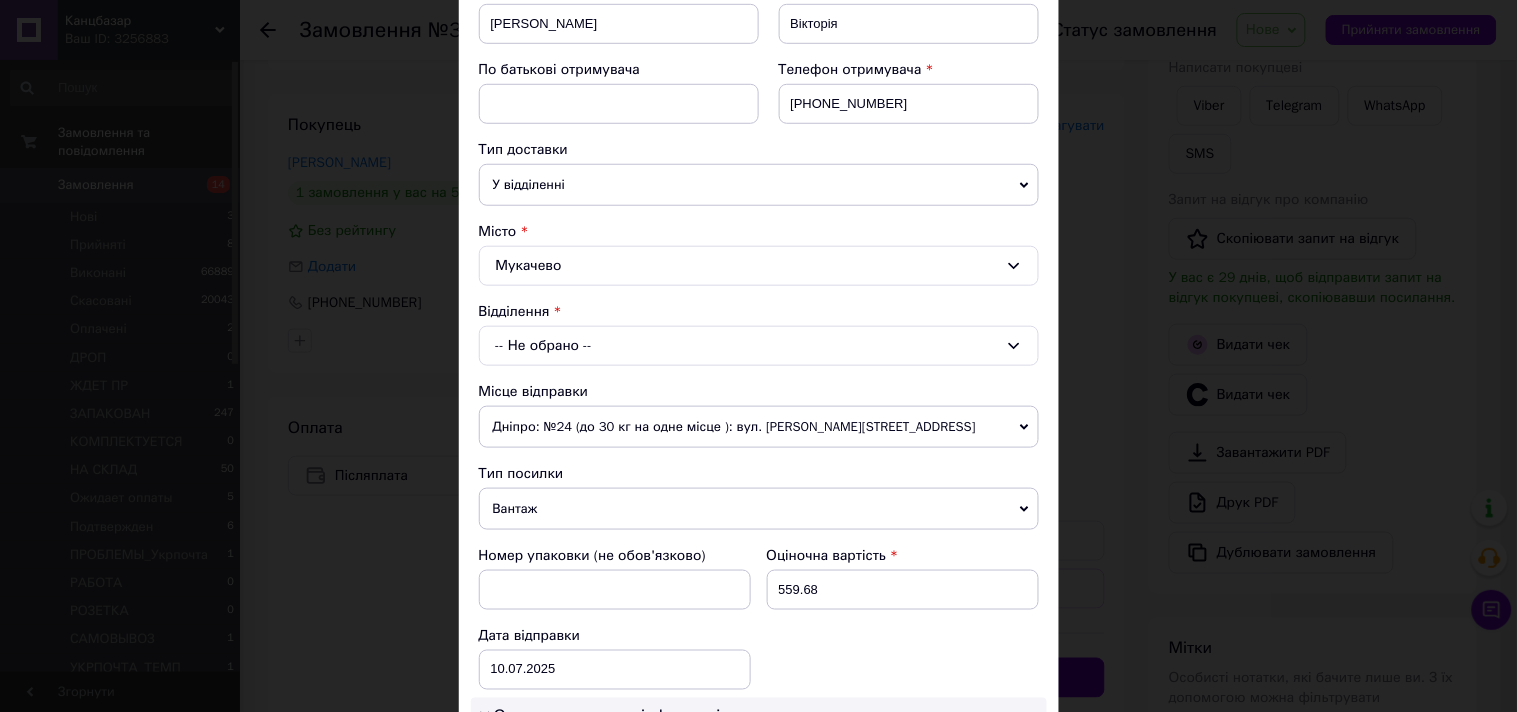 click on "-- Не обрано --" at bounding box center (759, 346) 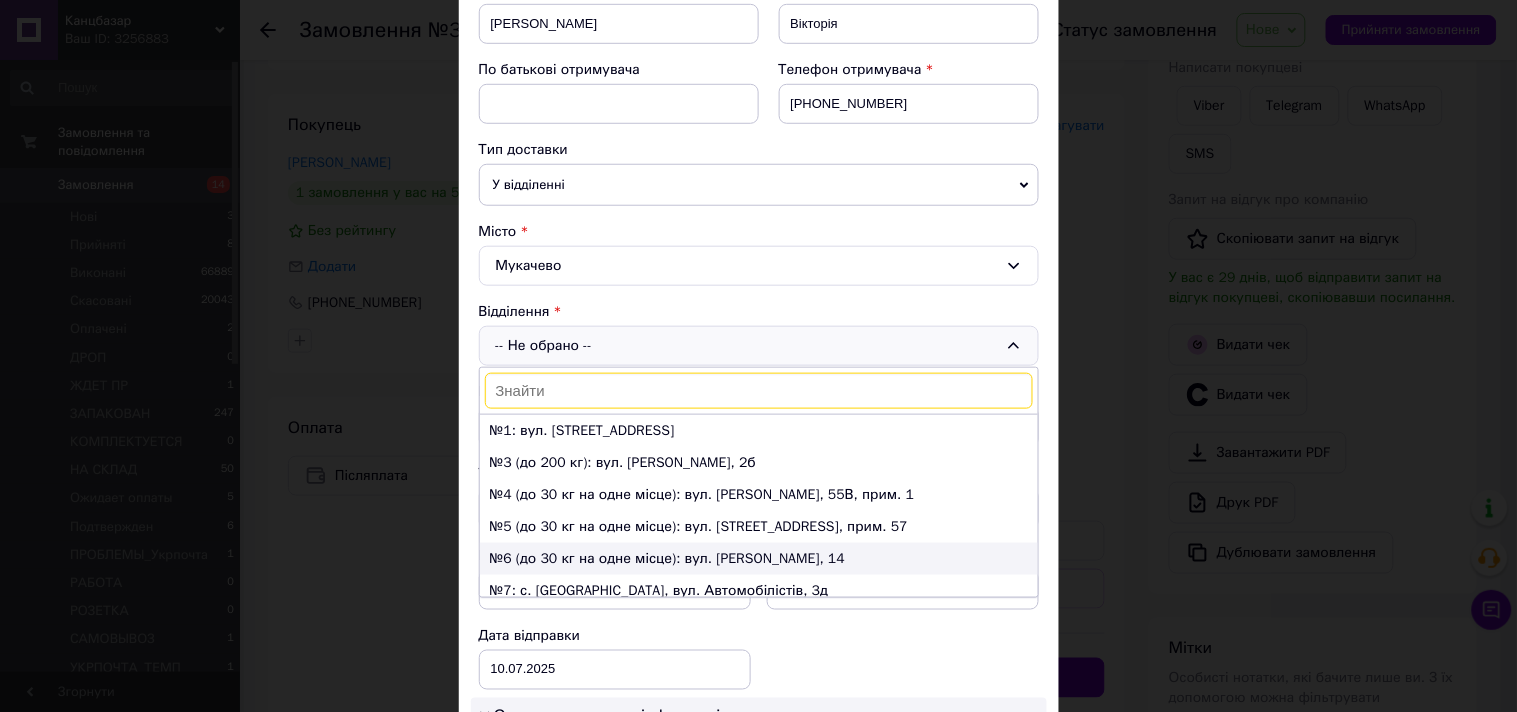 click on "№6 (до 30 кг на одне місце): вул. Духновича, 14" at bounding box center [759, 559] 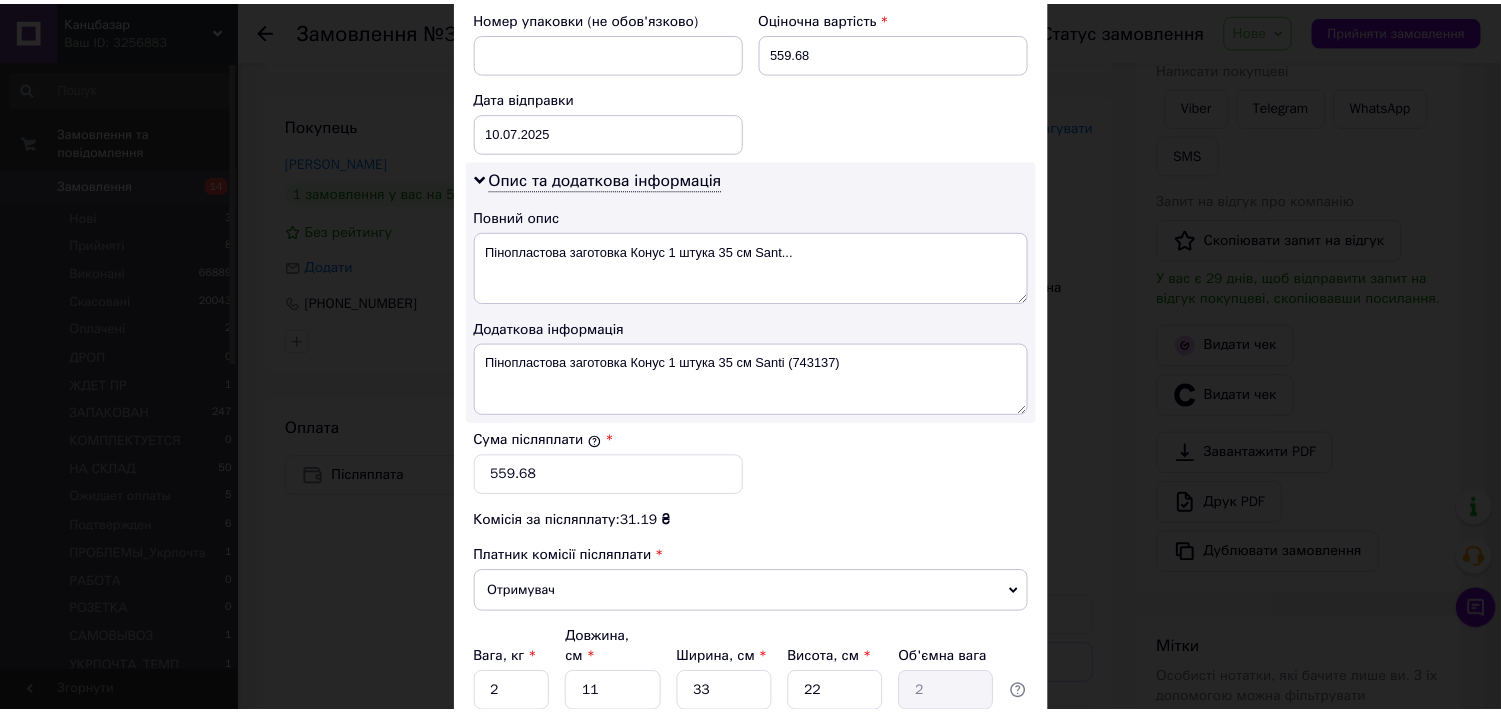 scroll, scrollTop: 1041, scrollLeft: 0, axis: vertical 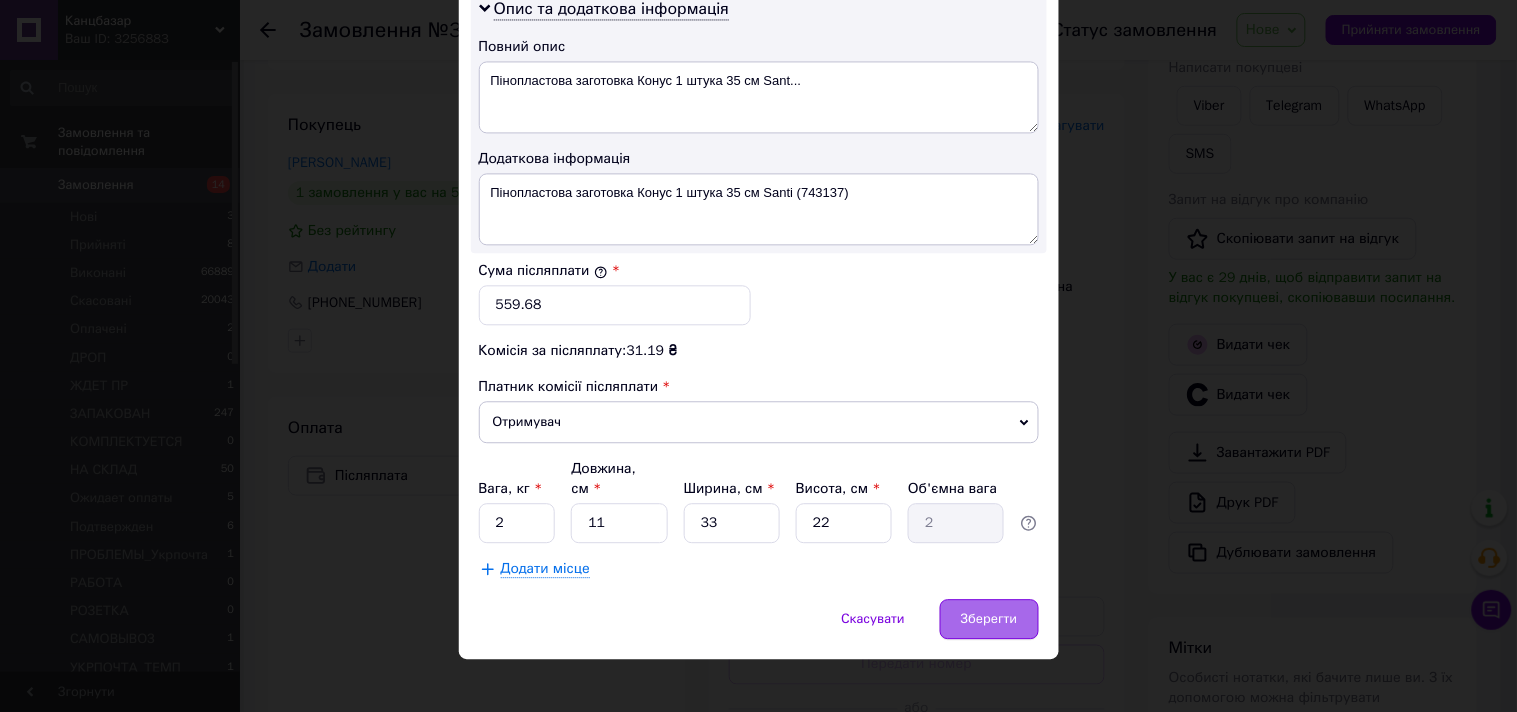 click on "Зберегти" at bounding box center [989, 619] 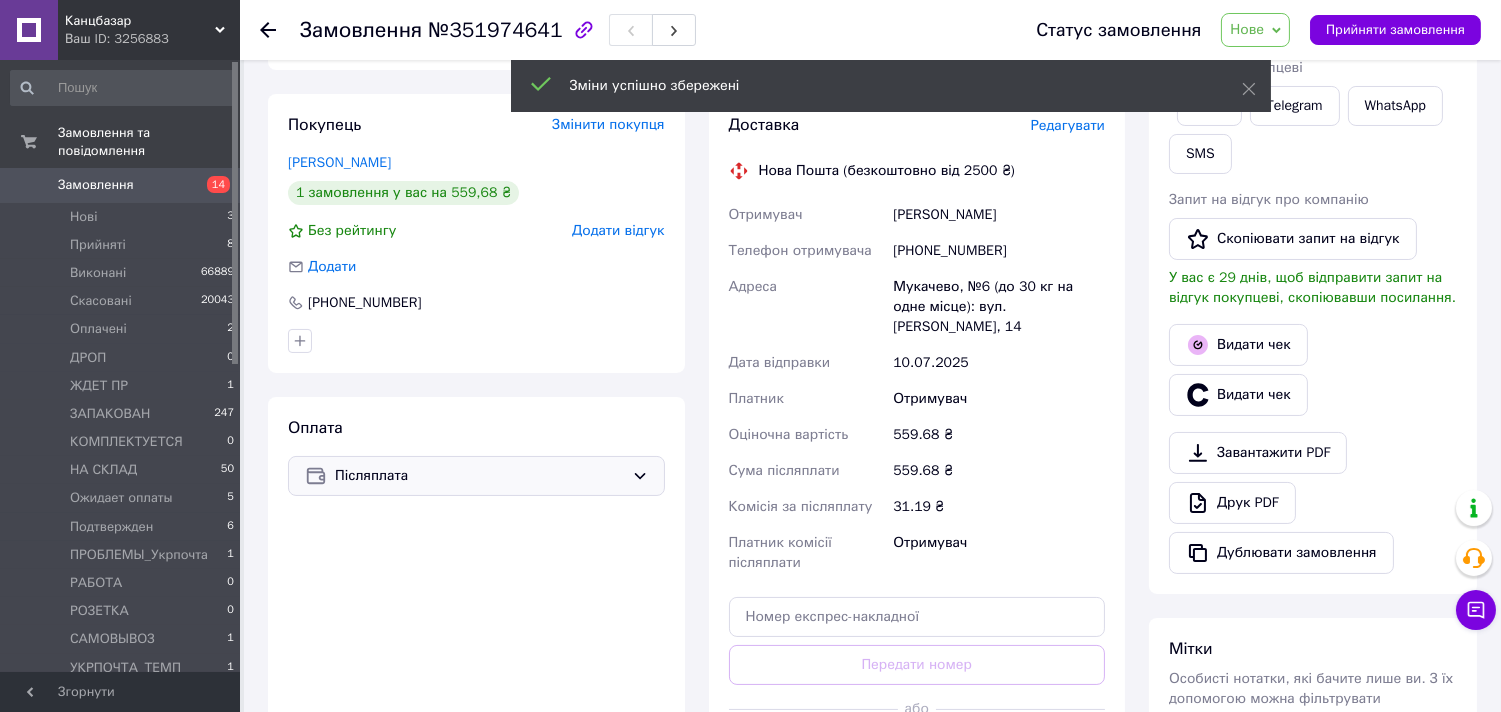 click on "Післяплата" at bounding box center [479, 476] 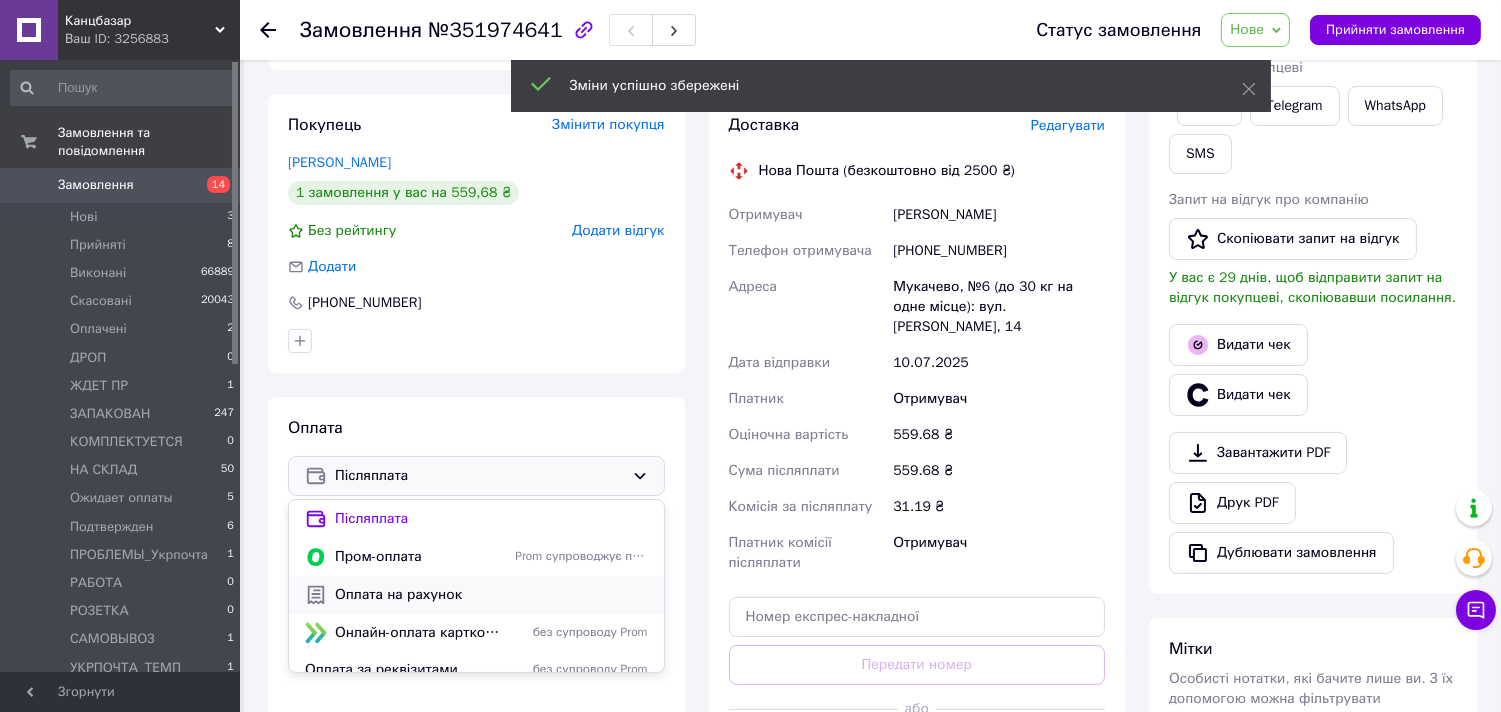 scroll, scrollTop: 15, scrollLeft: 0, axis: vertical 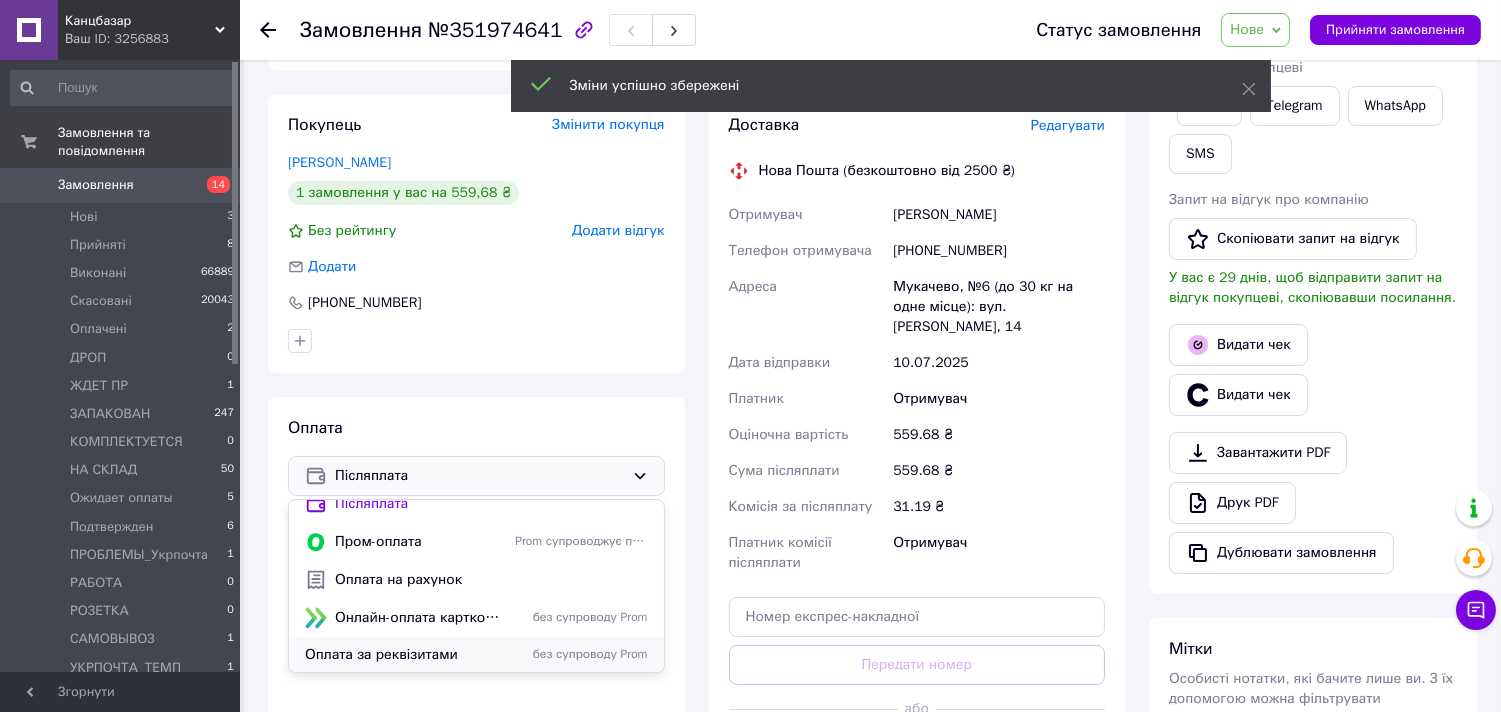 click on "Оплата за реквізитами" at bounding box center (406, 655) 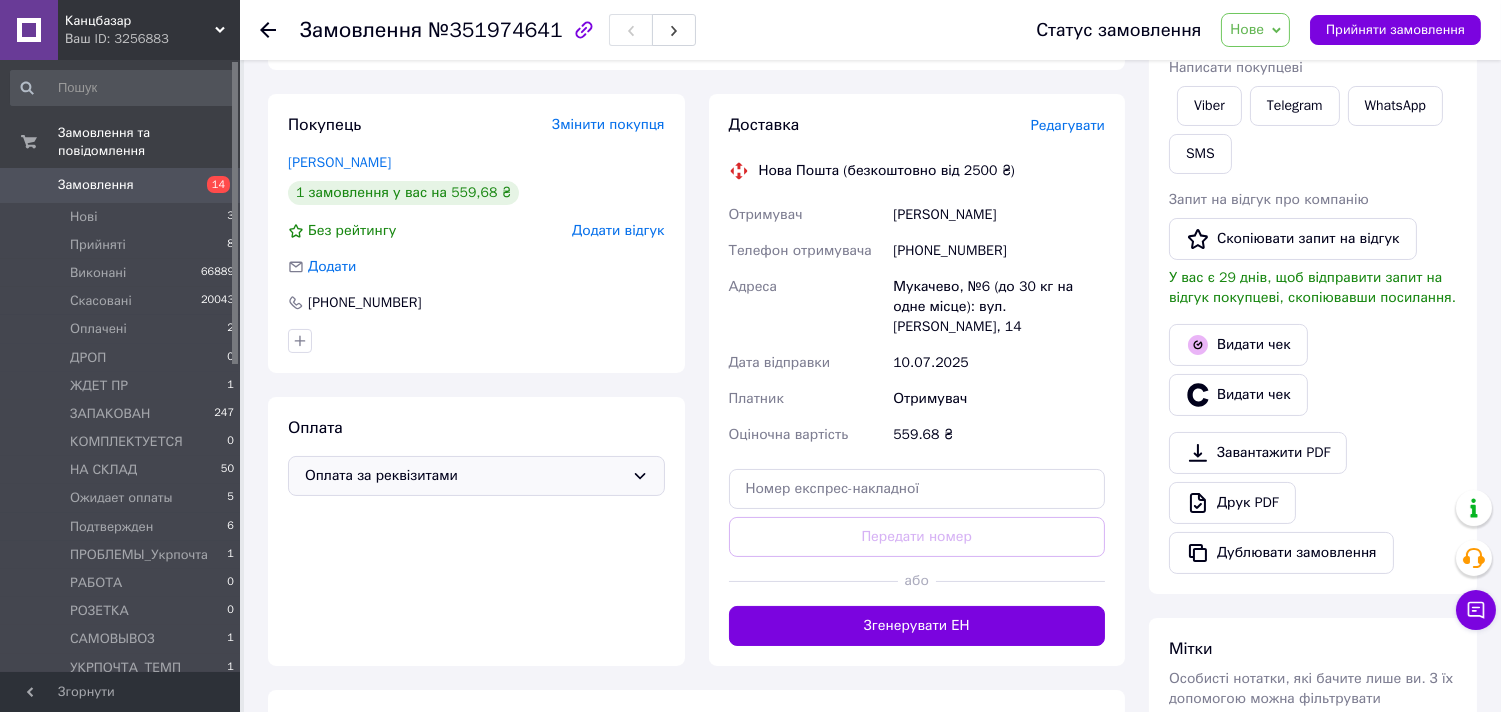 click on "Нове" at bounding box center (1247, 29) 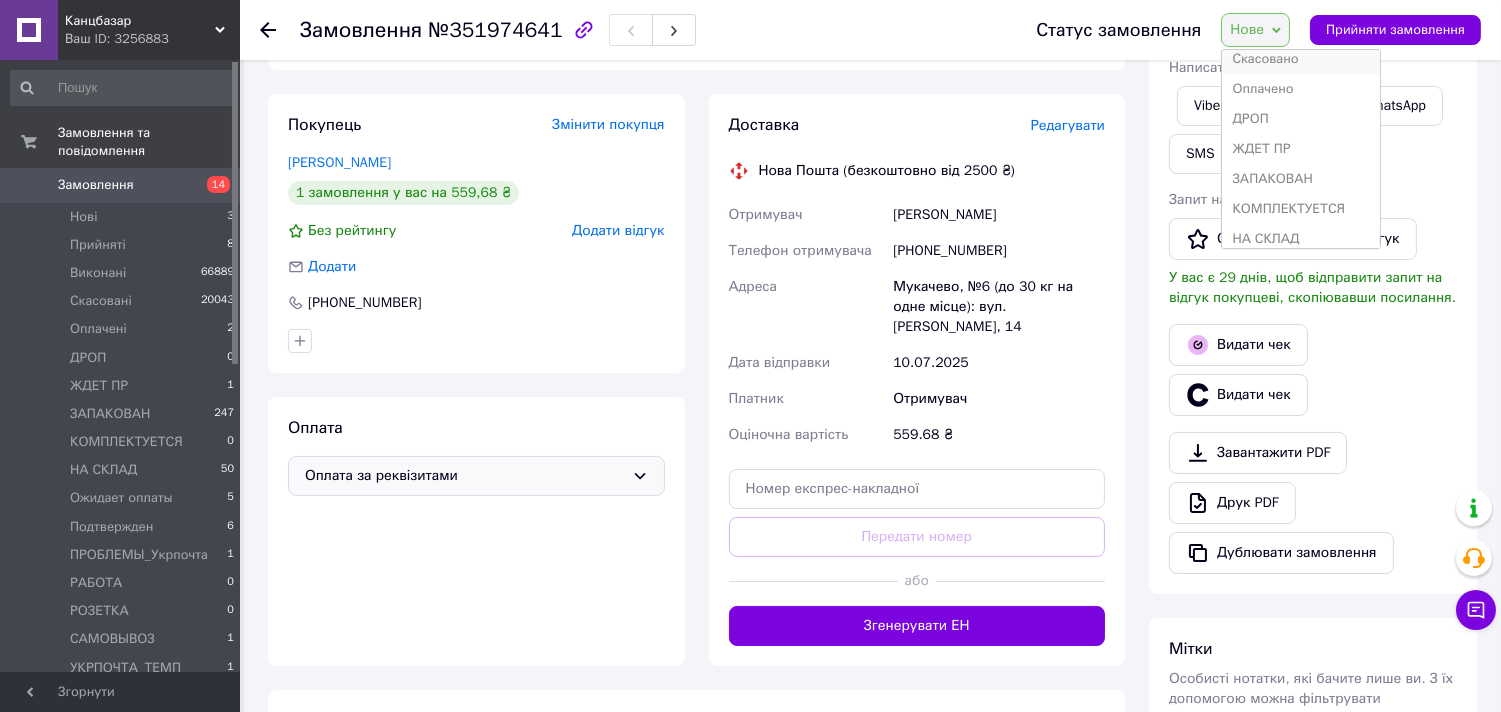scroll, scrollTop: 222, scrollLeft: 0, axis: vertical 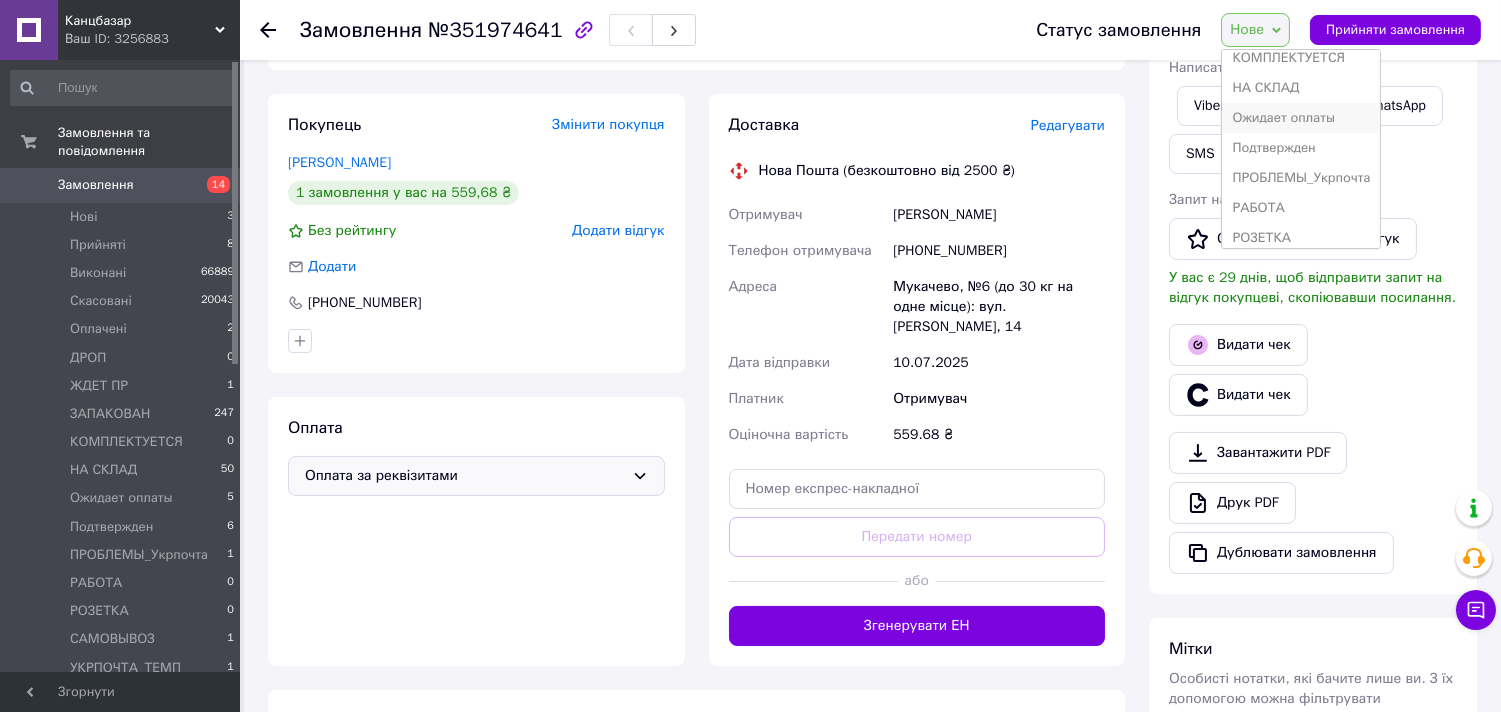 click on "Ожидает оплаты" at bounding box center [1301, 118] 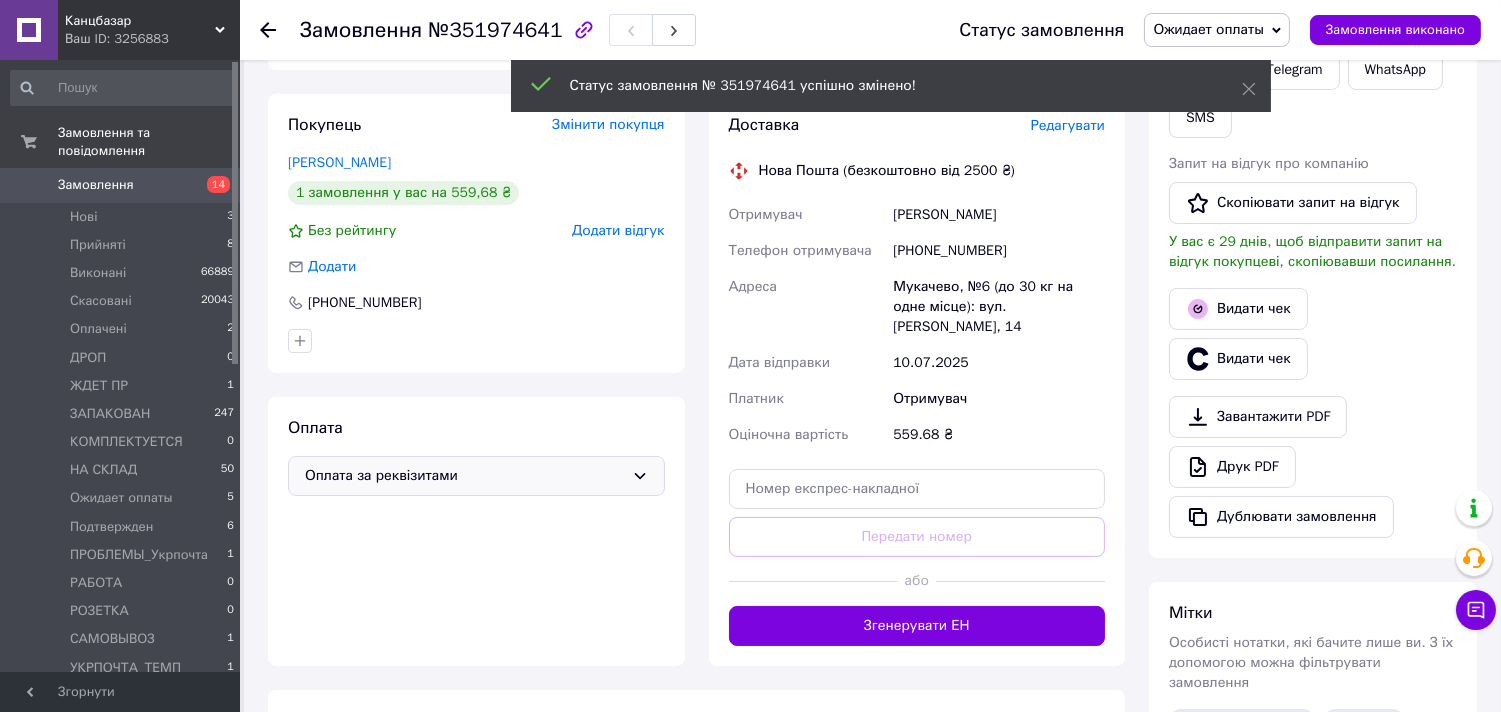 click 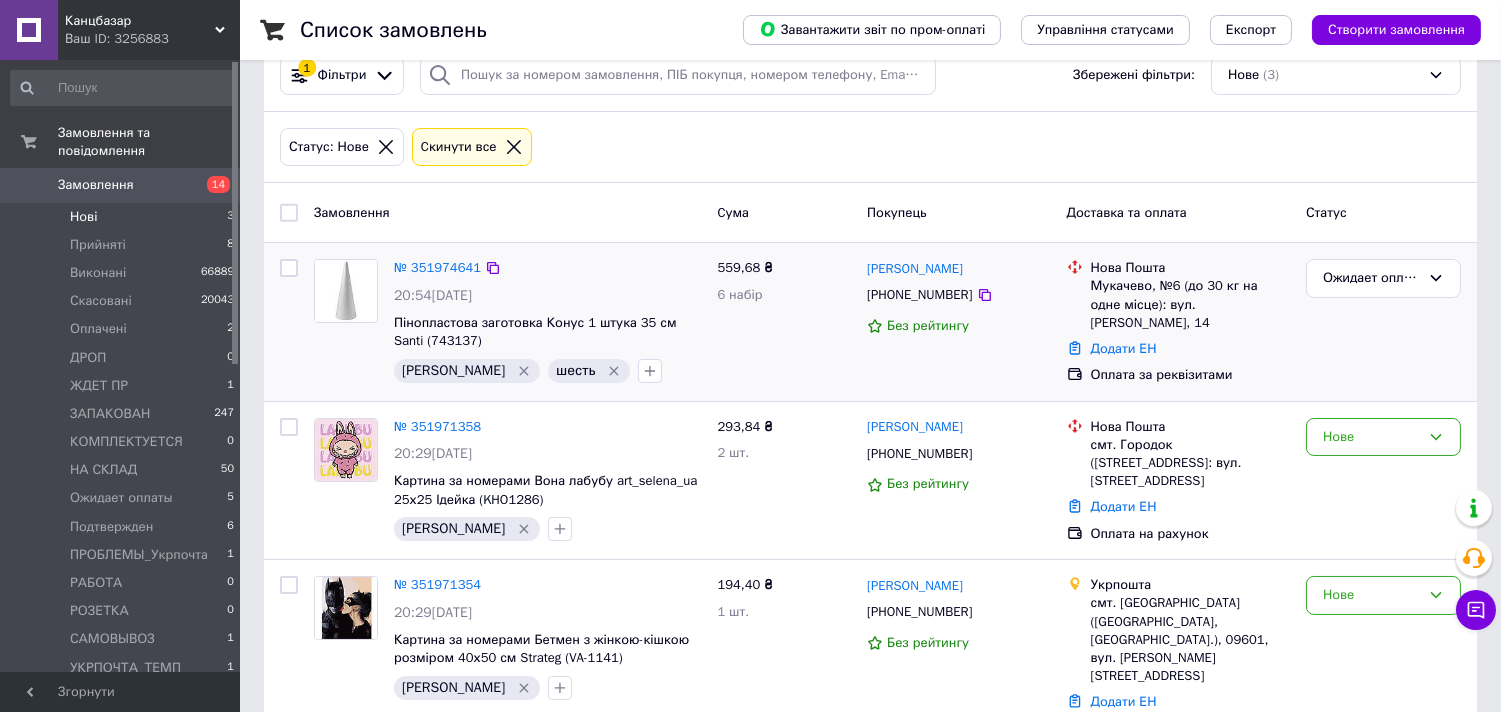 scroll, scrollTop: 0, scrollLeft: 0, axis: both 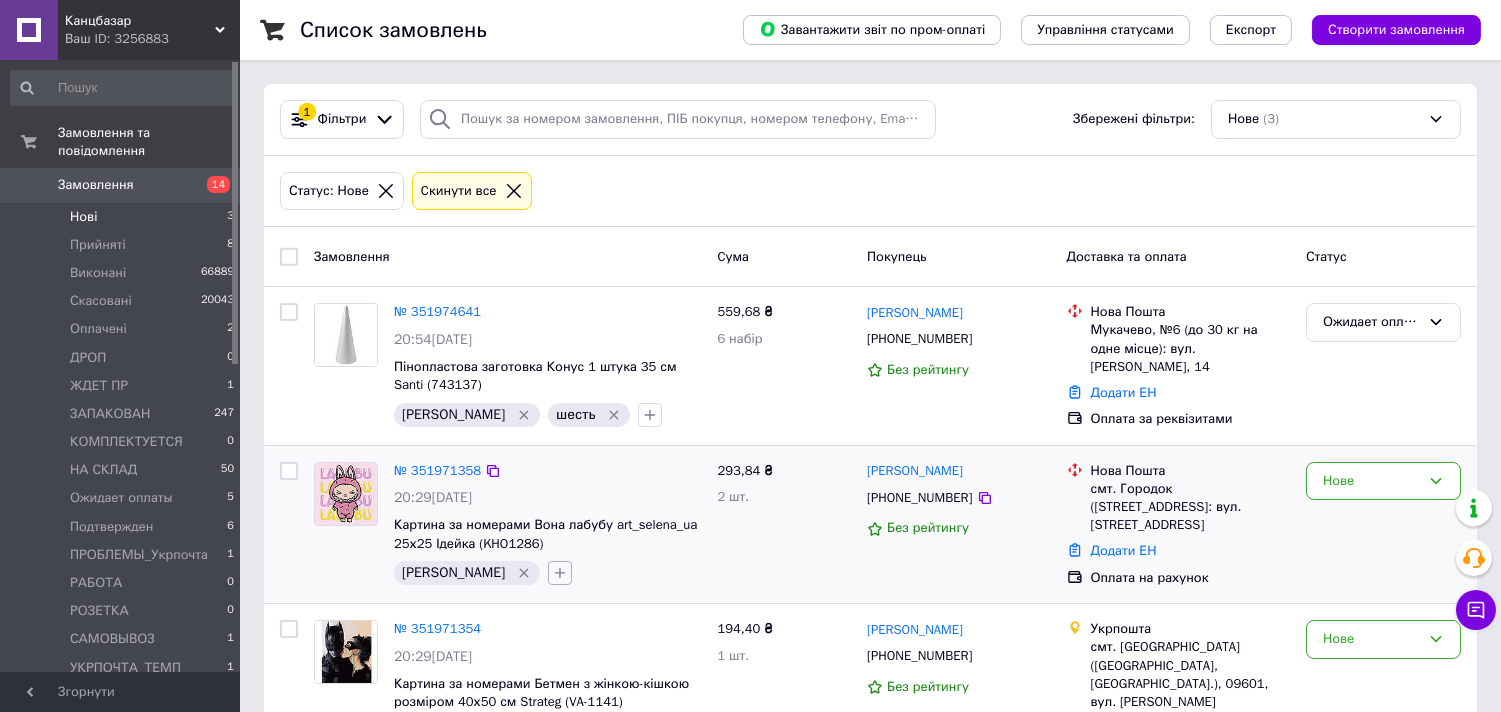 click 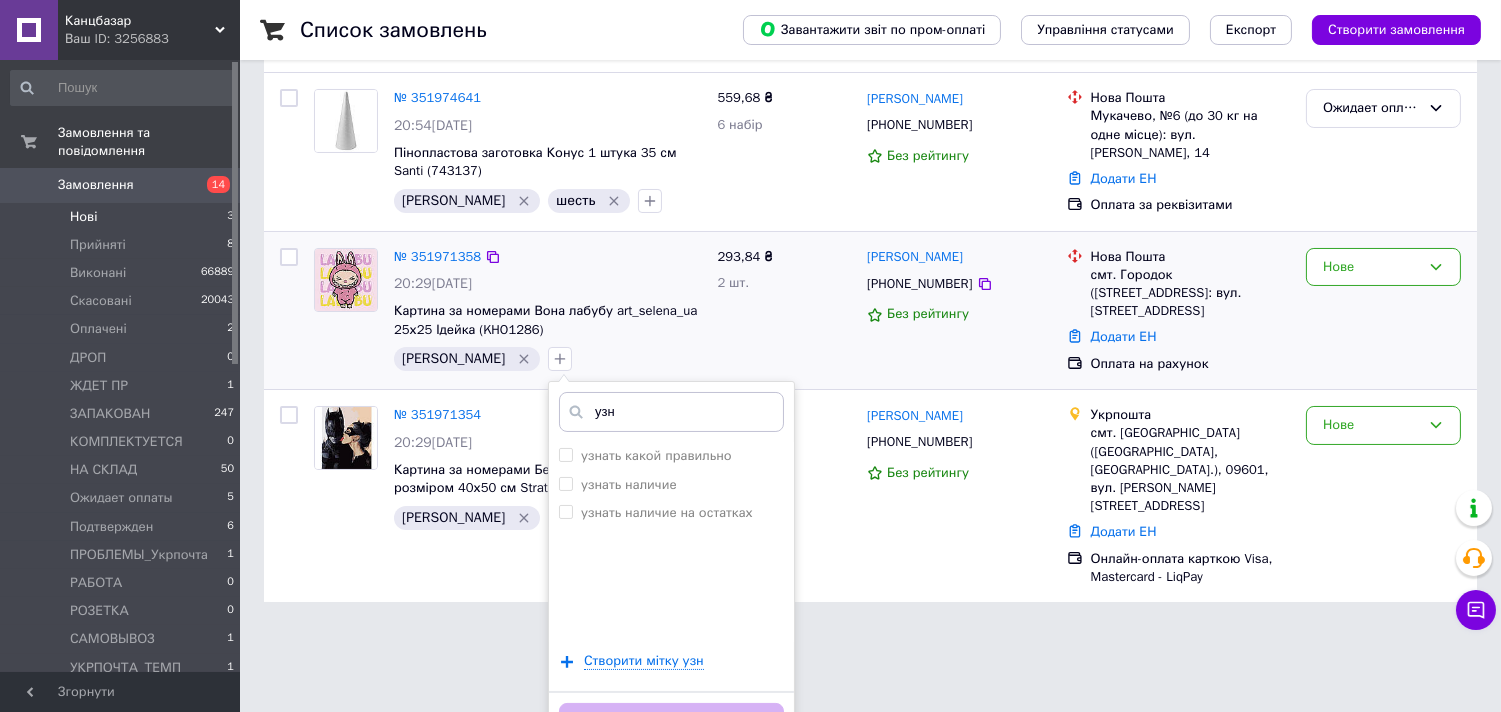 scroll, scrollTop: 252, scrollLeft: 0, axis: vertical 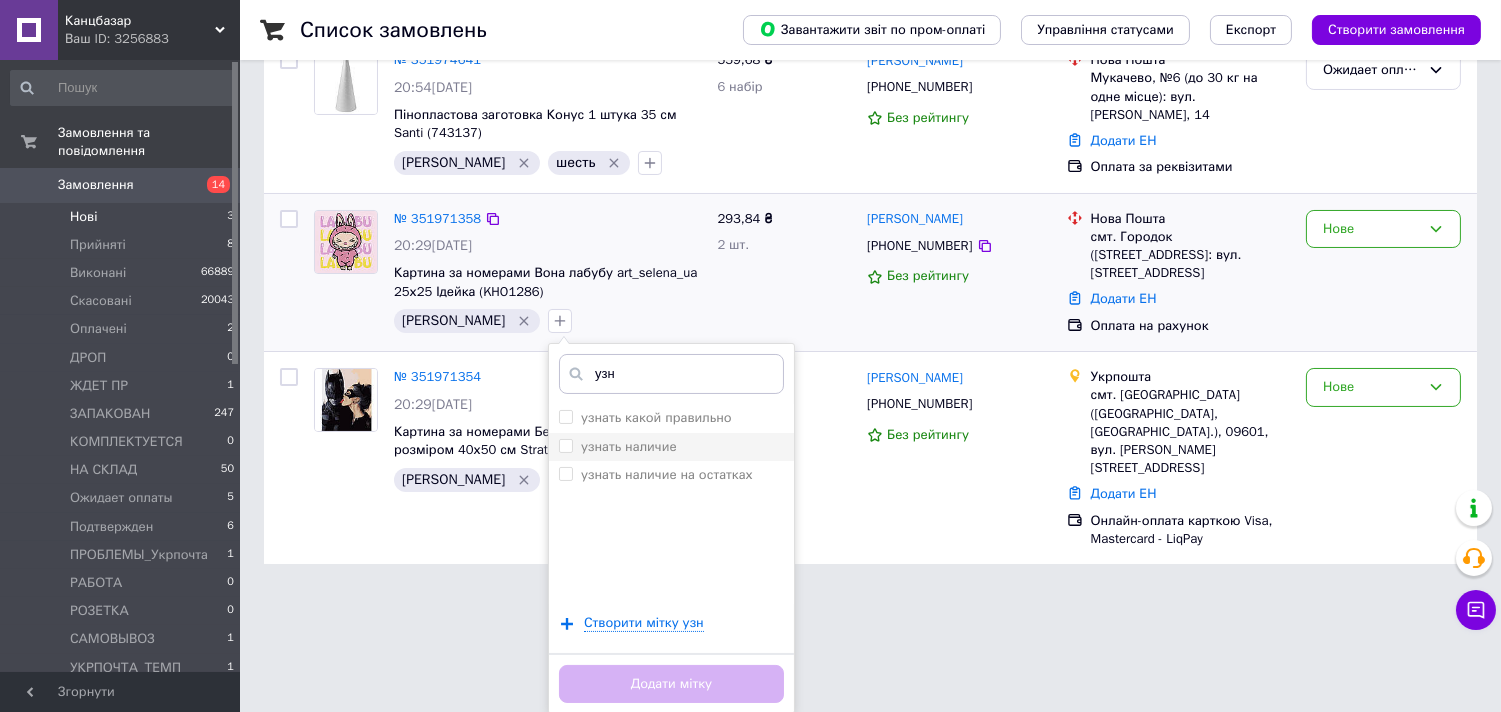 type on "узн" 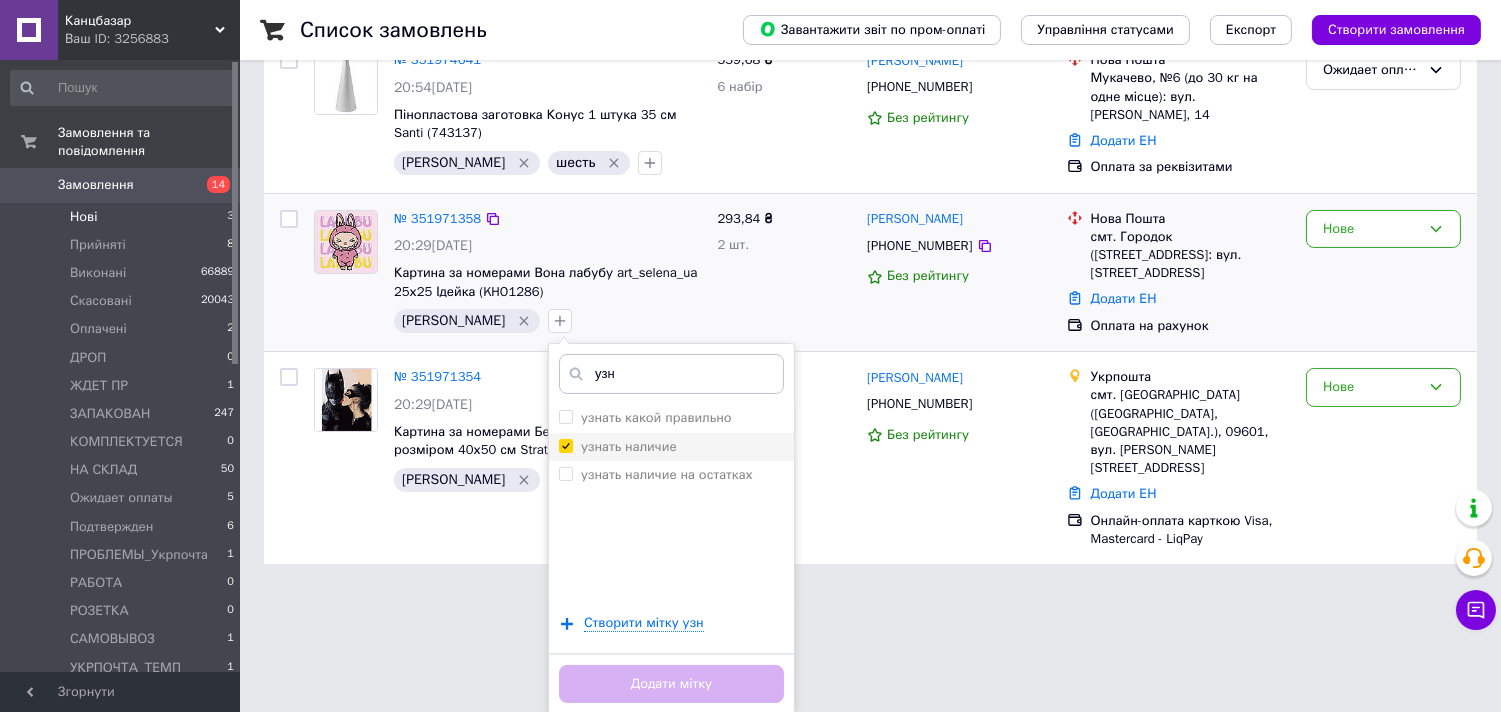 checkbox on "true" 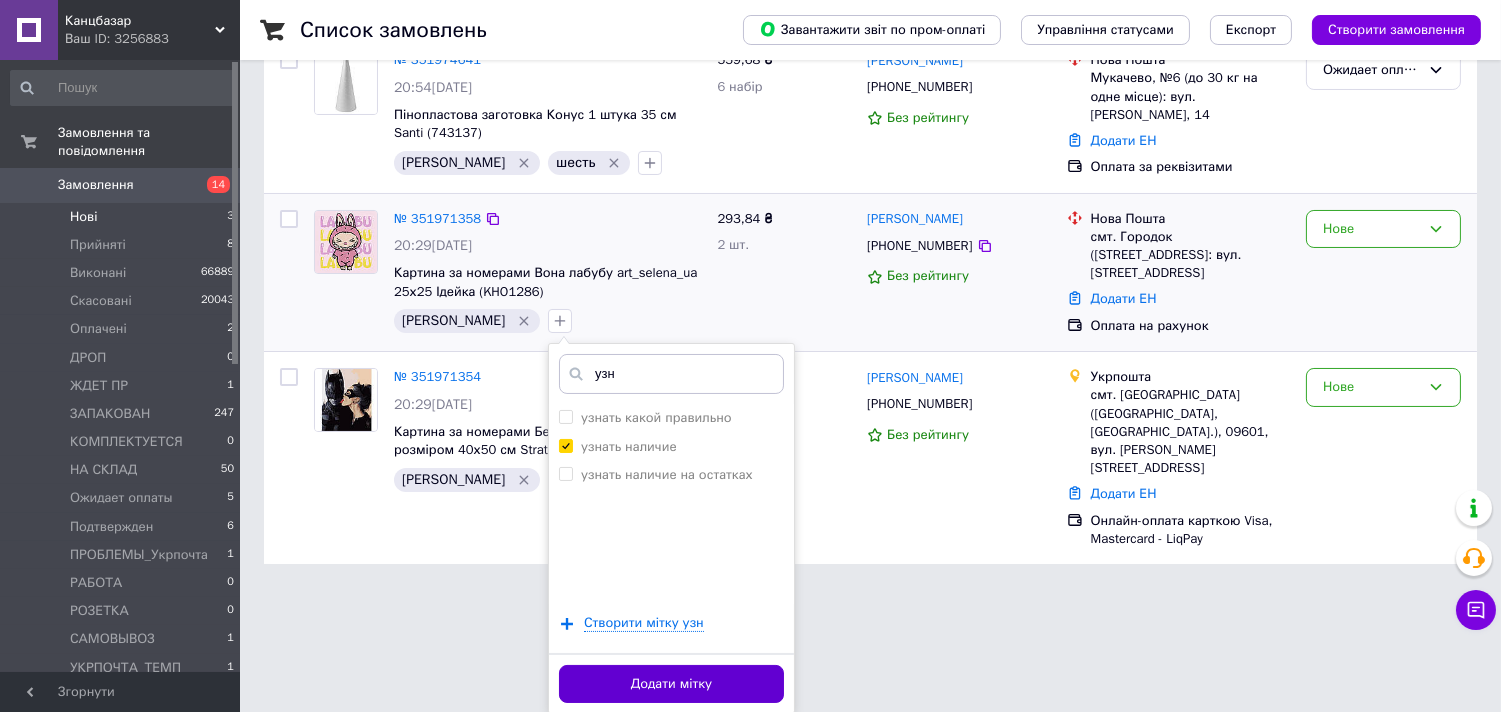 click on "Додати мітку" at bounding box center (671, 684) 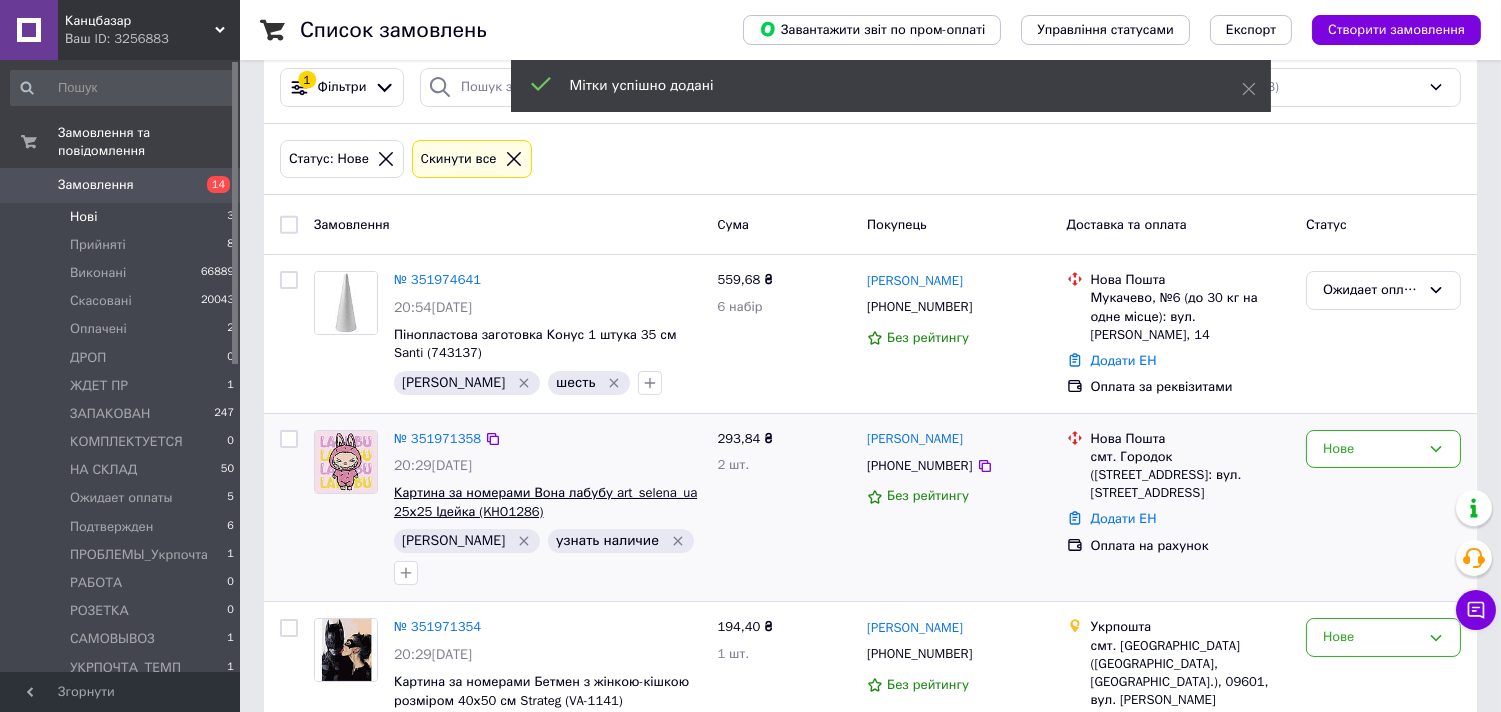 scroll, scrollTop: 0, scrollLeft: 0, axis: both 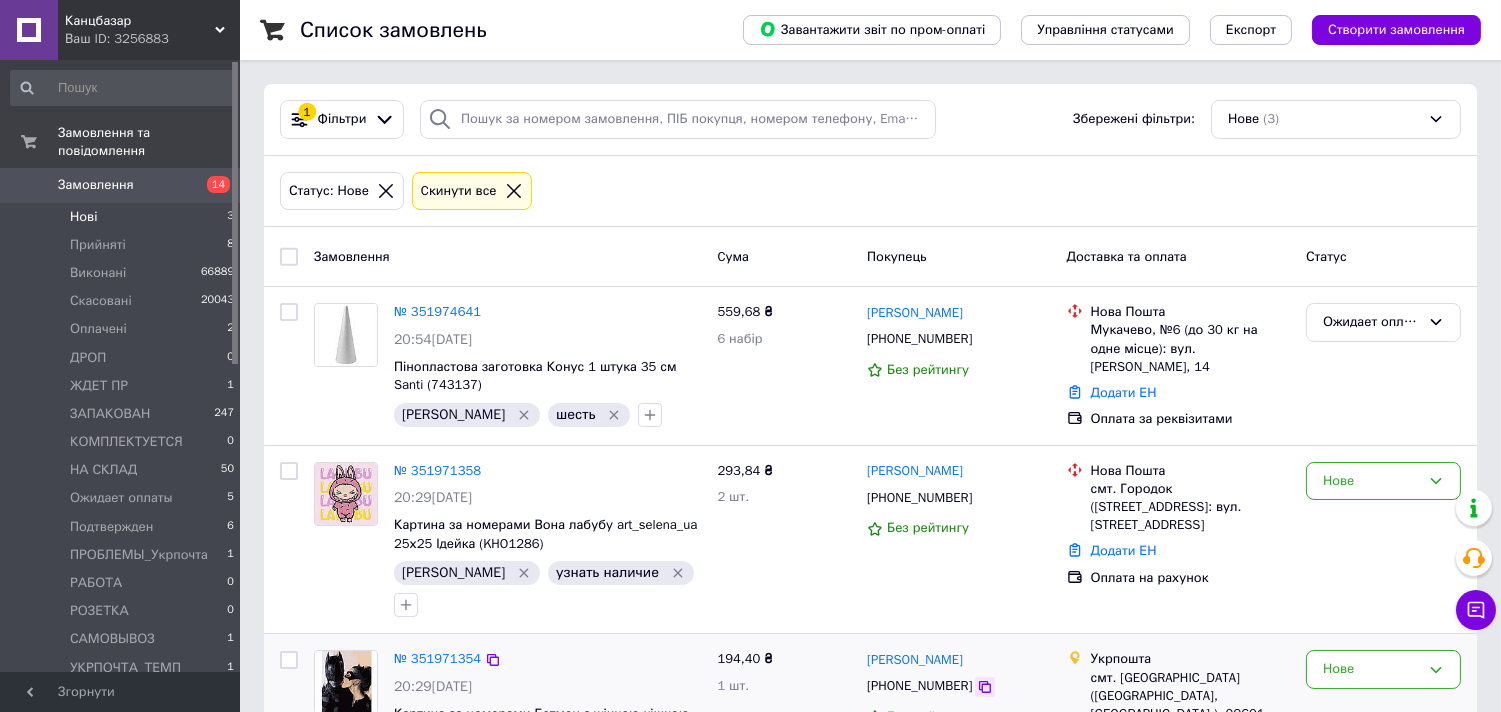click 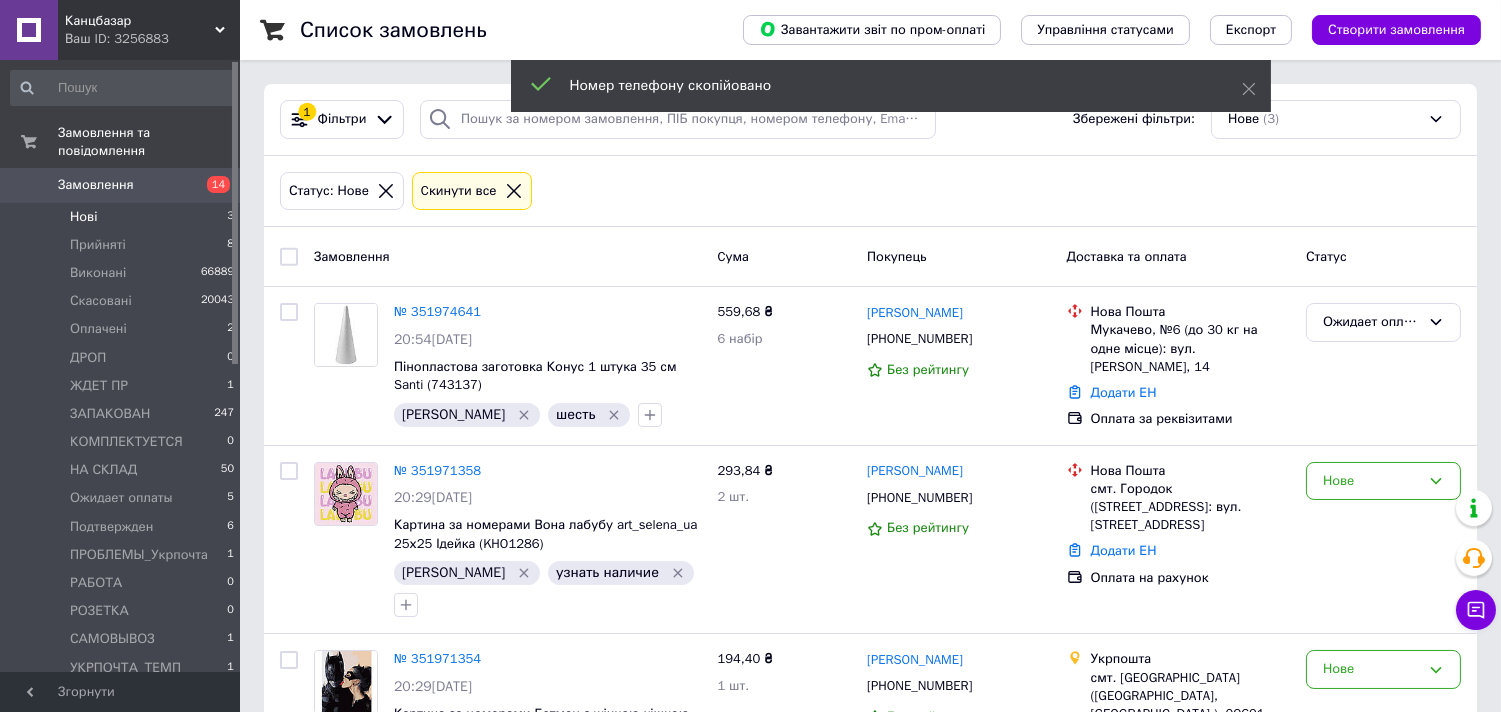 click 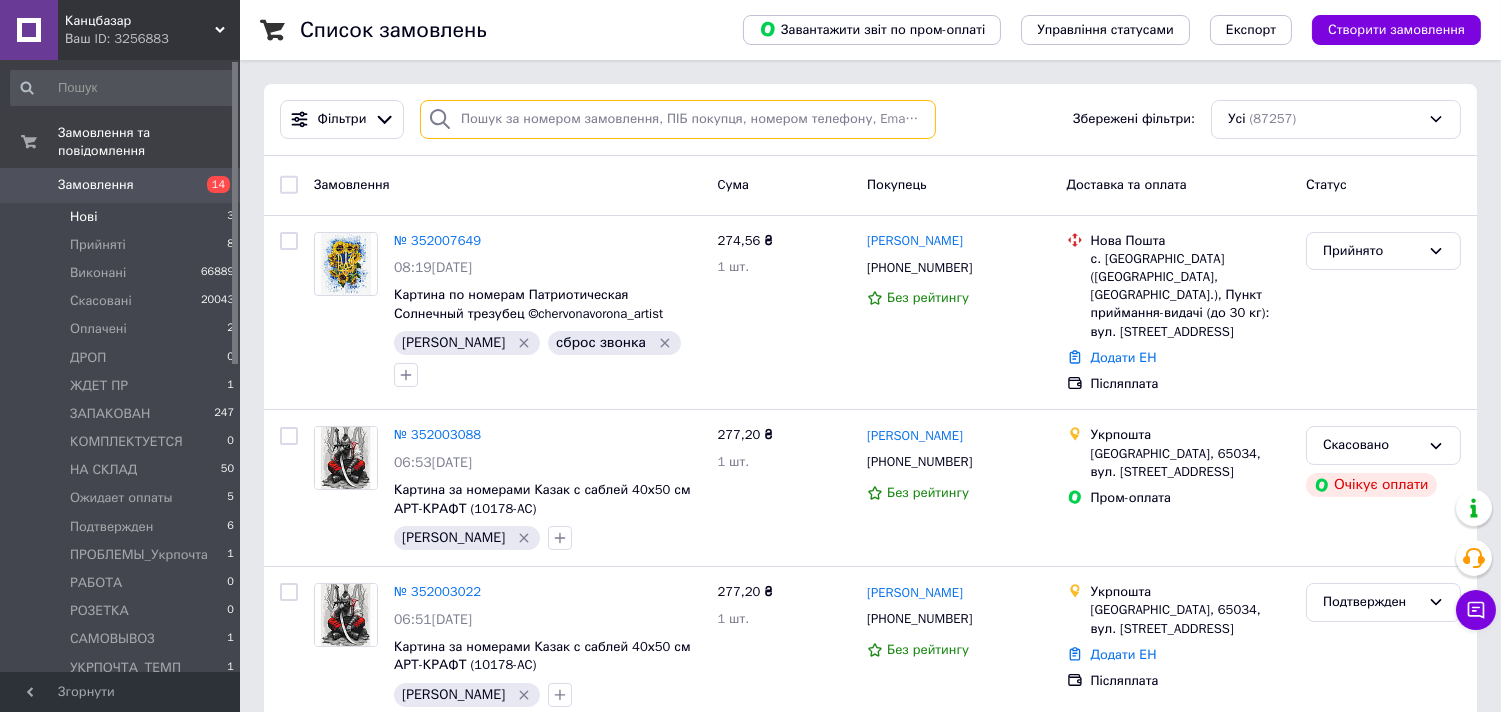 paste on "[PHONE_NUMBER]" 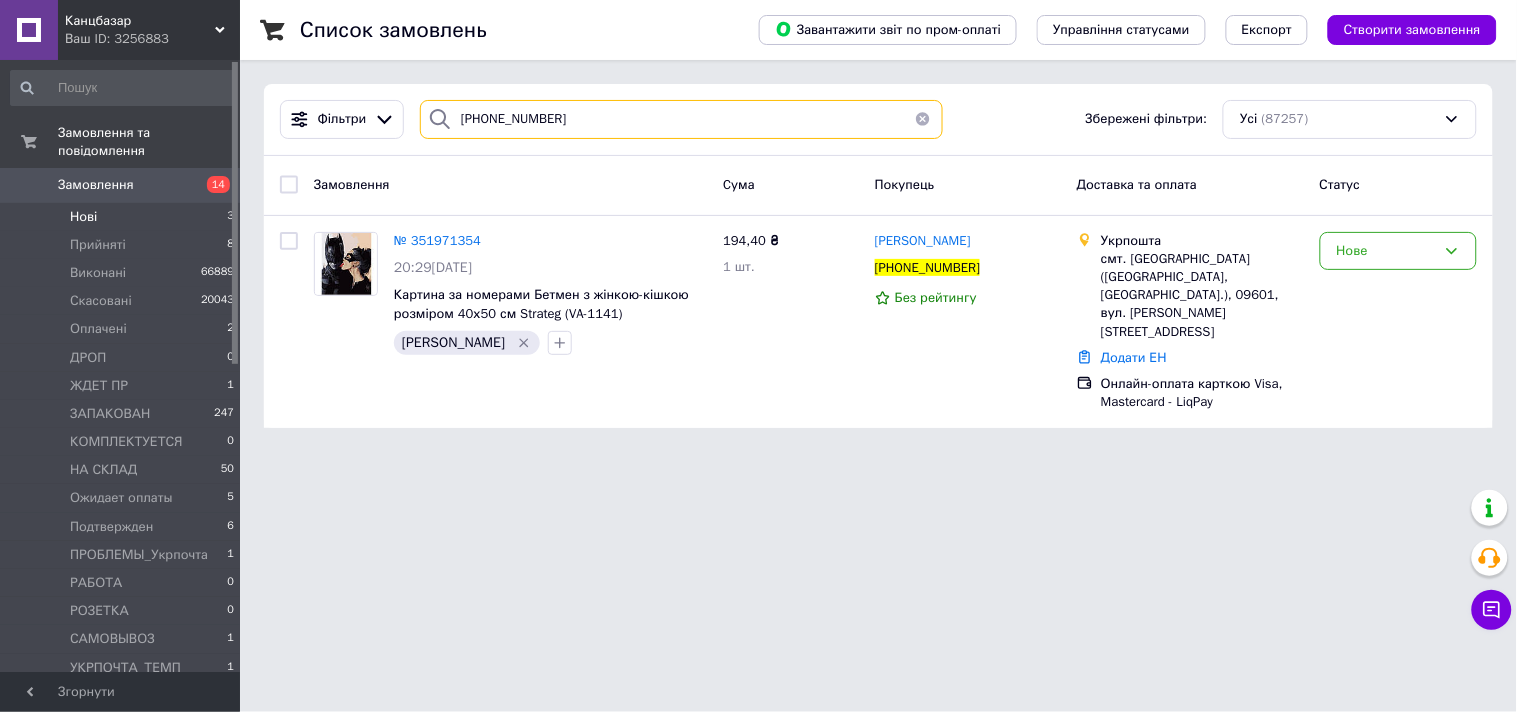 type on "[PHONE_NUMBER]" 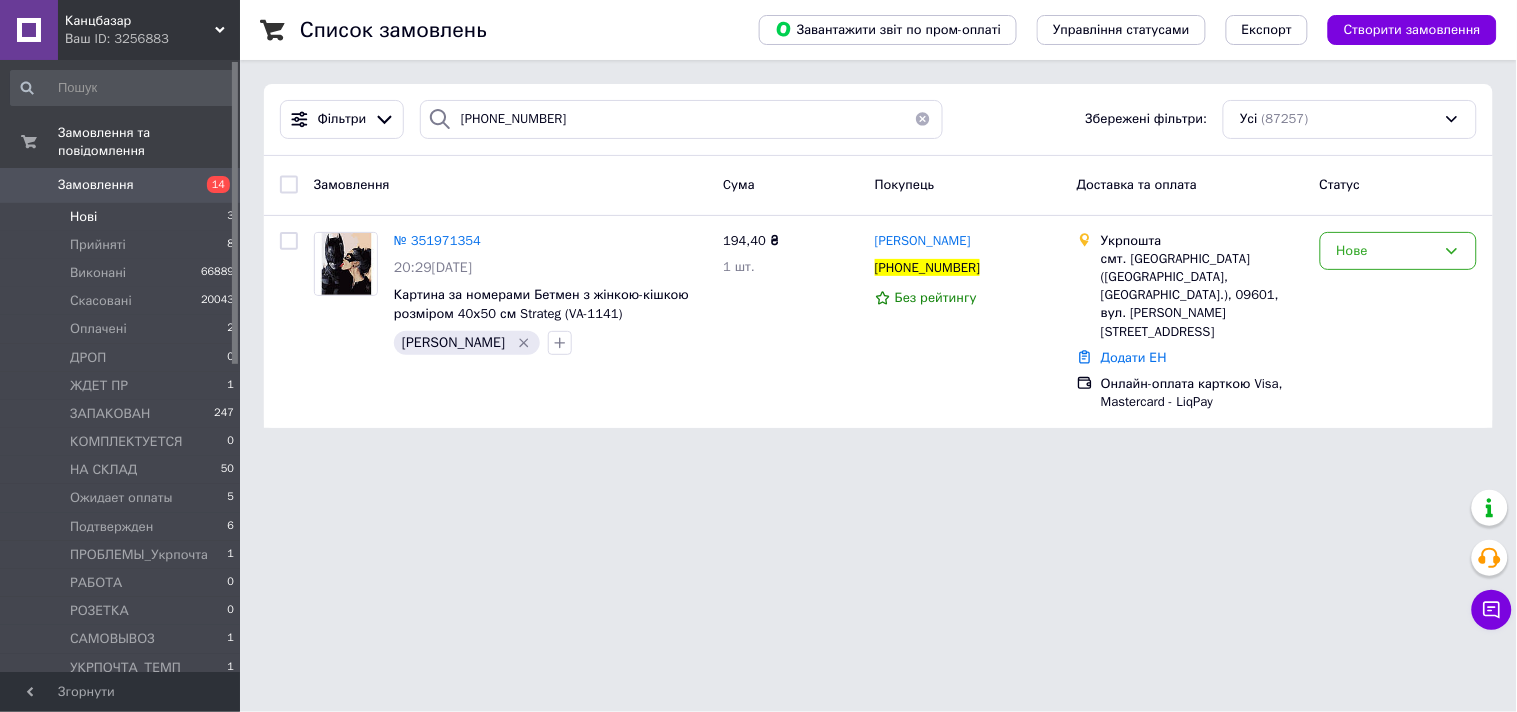 click at bounding box center [923, 119] 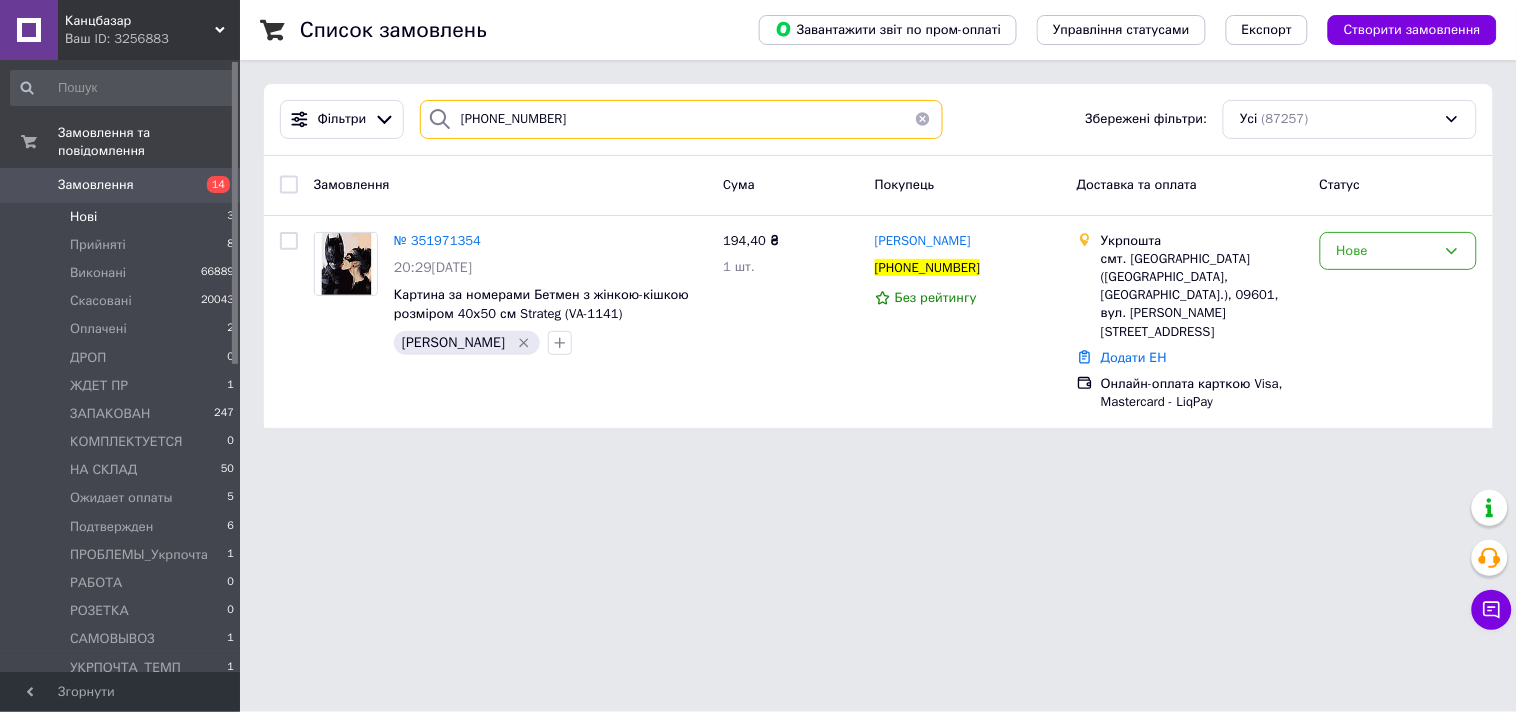 type 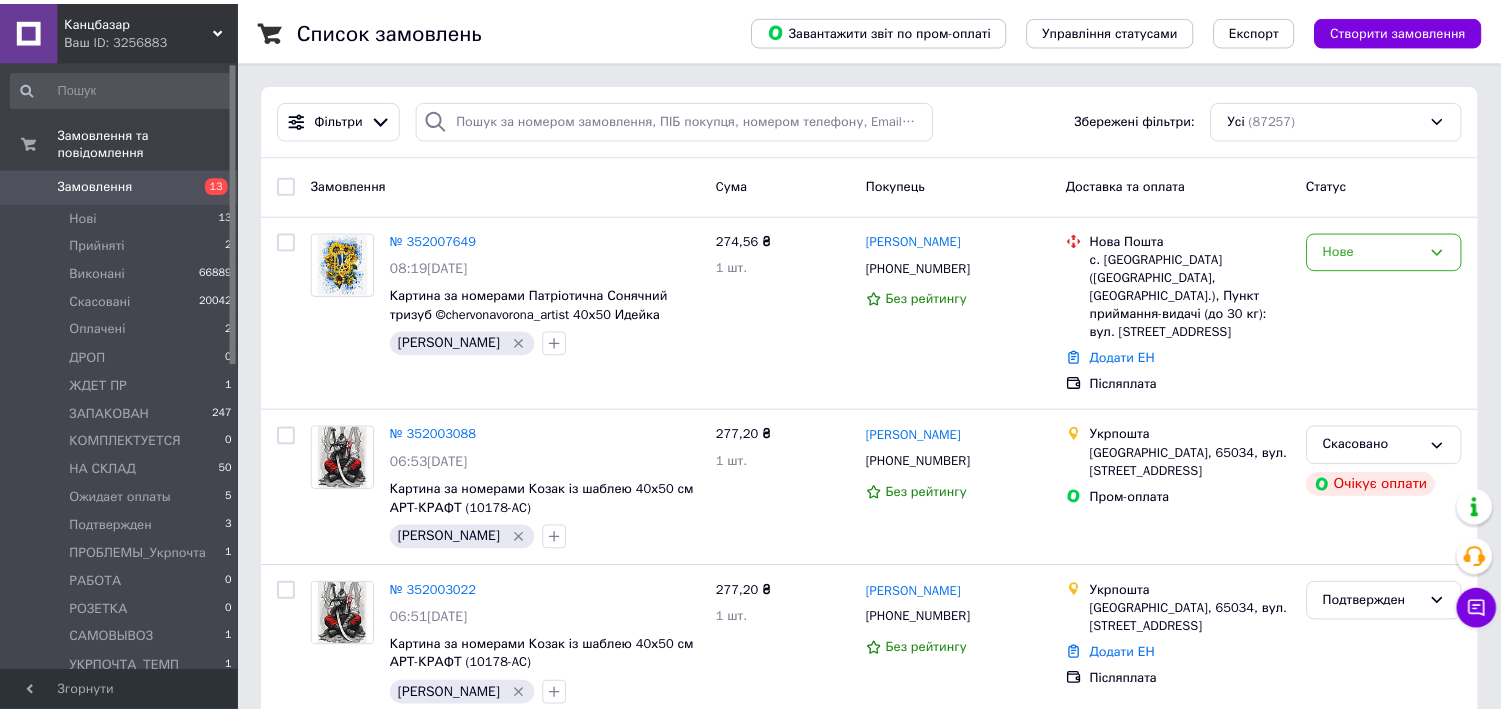 scroll, scrollTop: 0, scrollLeft: 0, axis: both 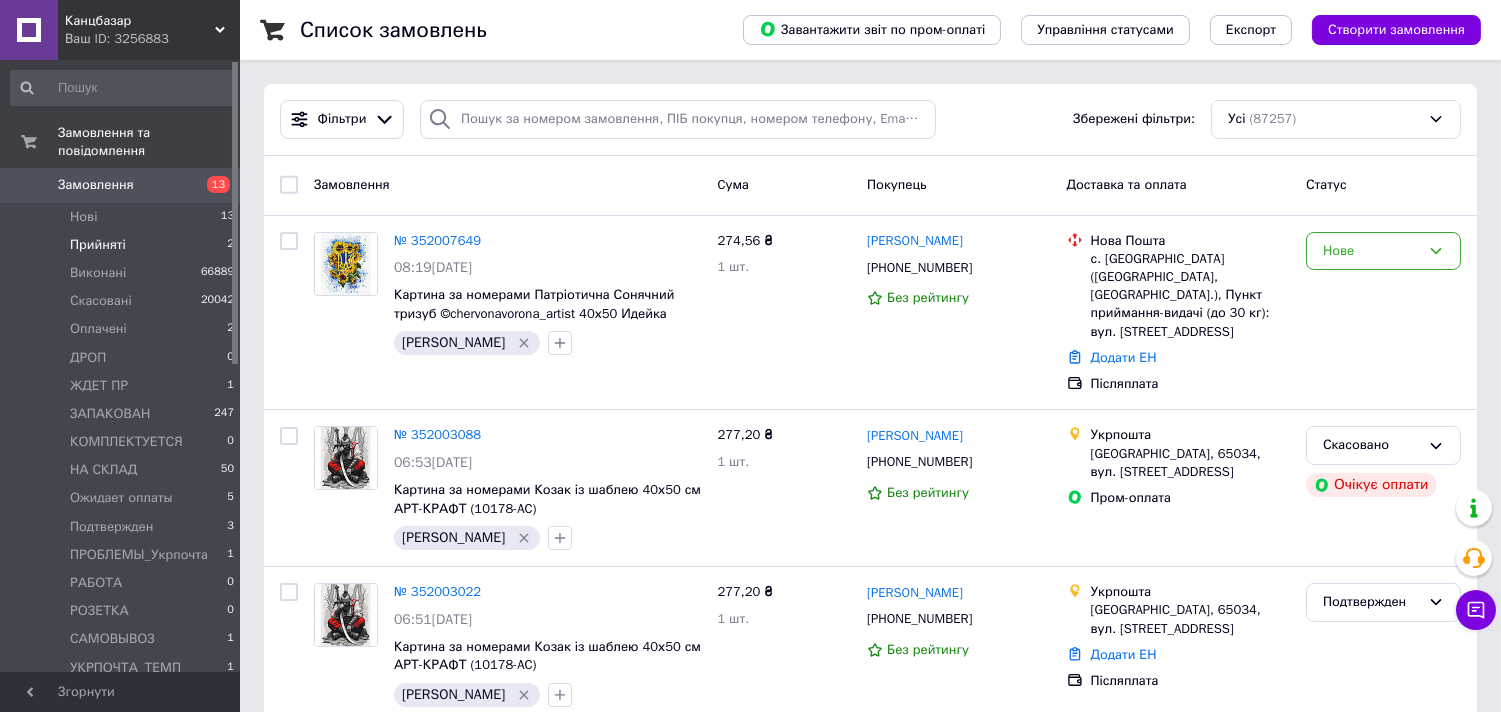 click on "Прийняті" at bounding box center (98, 245) 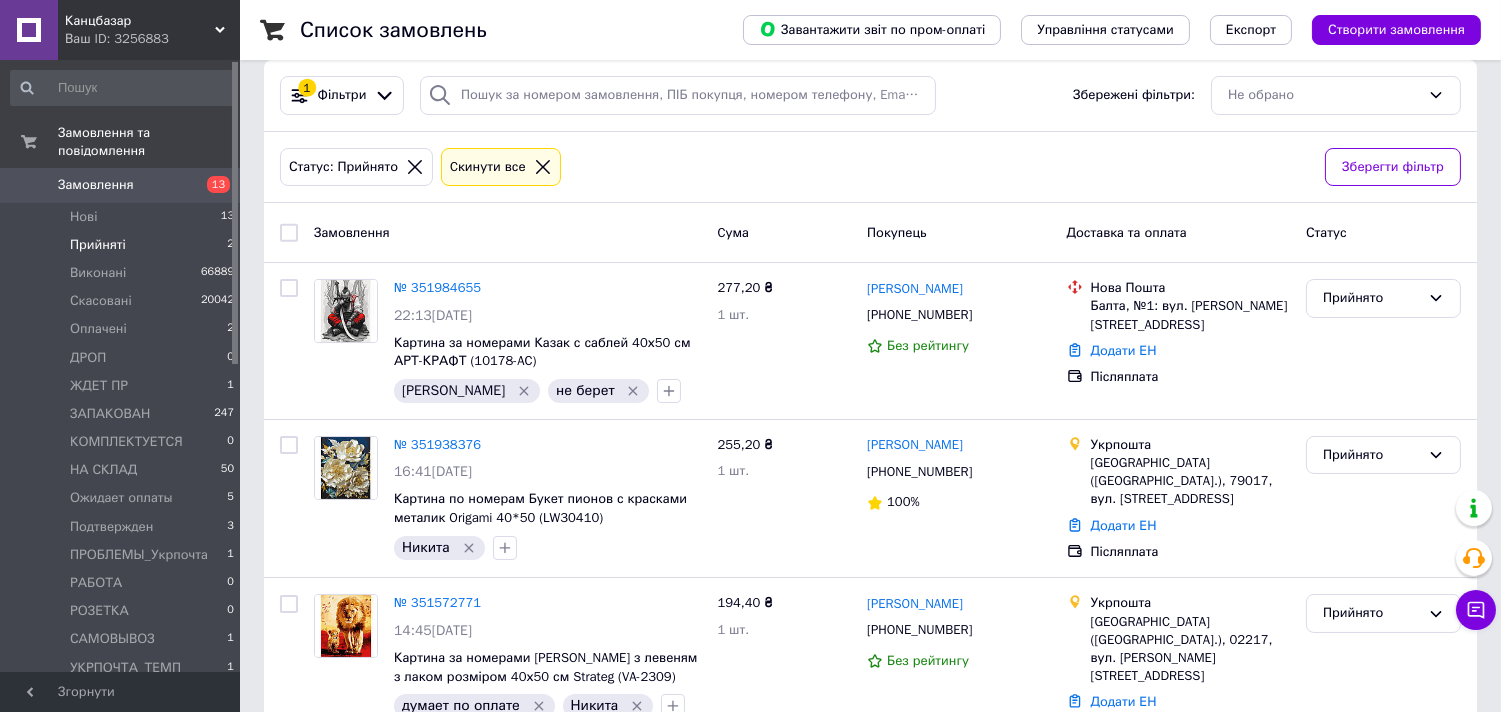 scroll, scrollTop: 0, scrollLeft: 0, axis: both 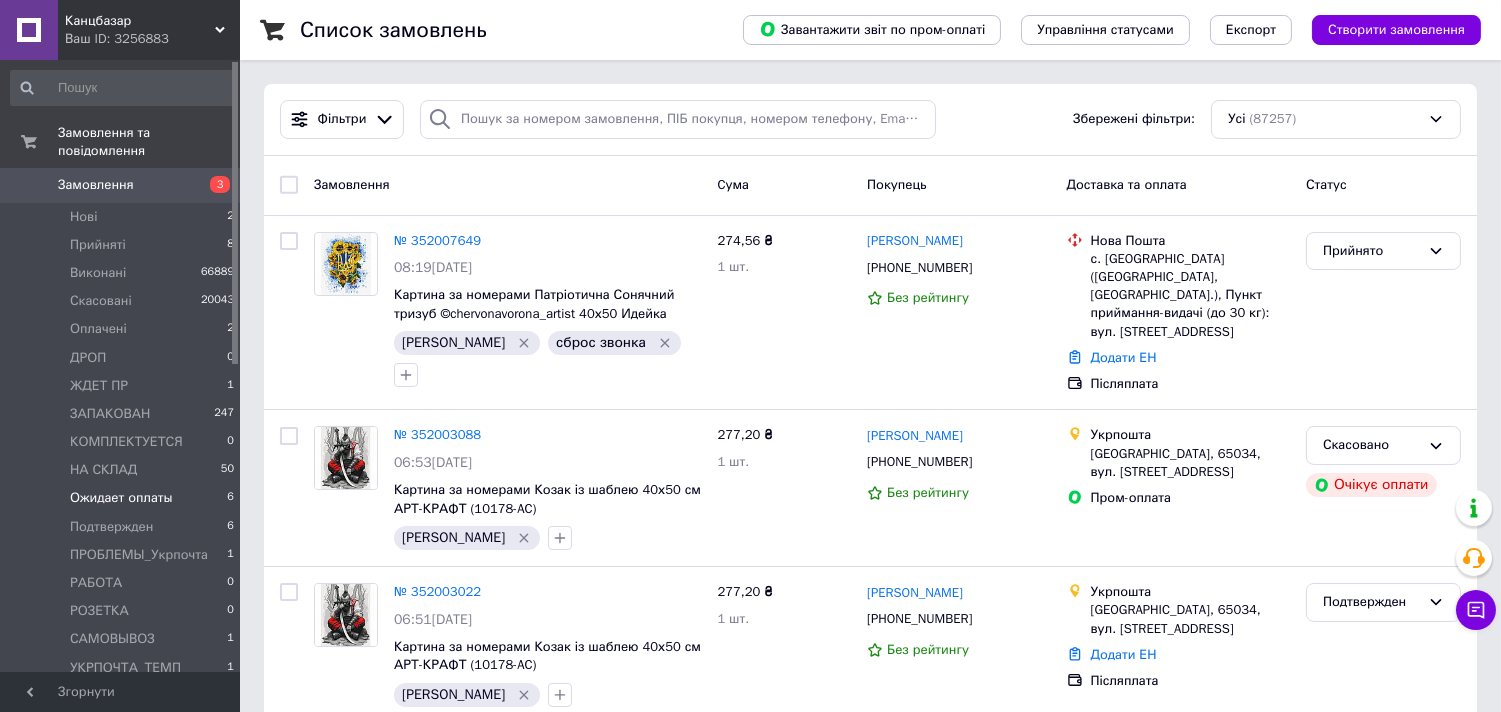 click on "Ожидает оплаты" at bounding box center [121, 498] 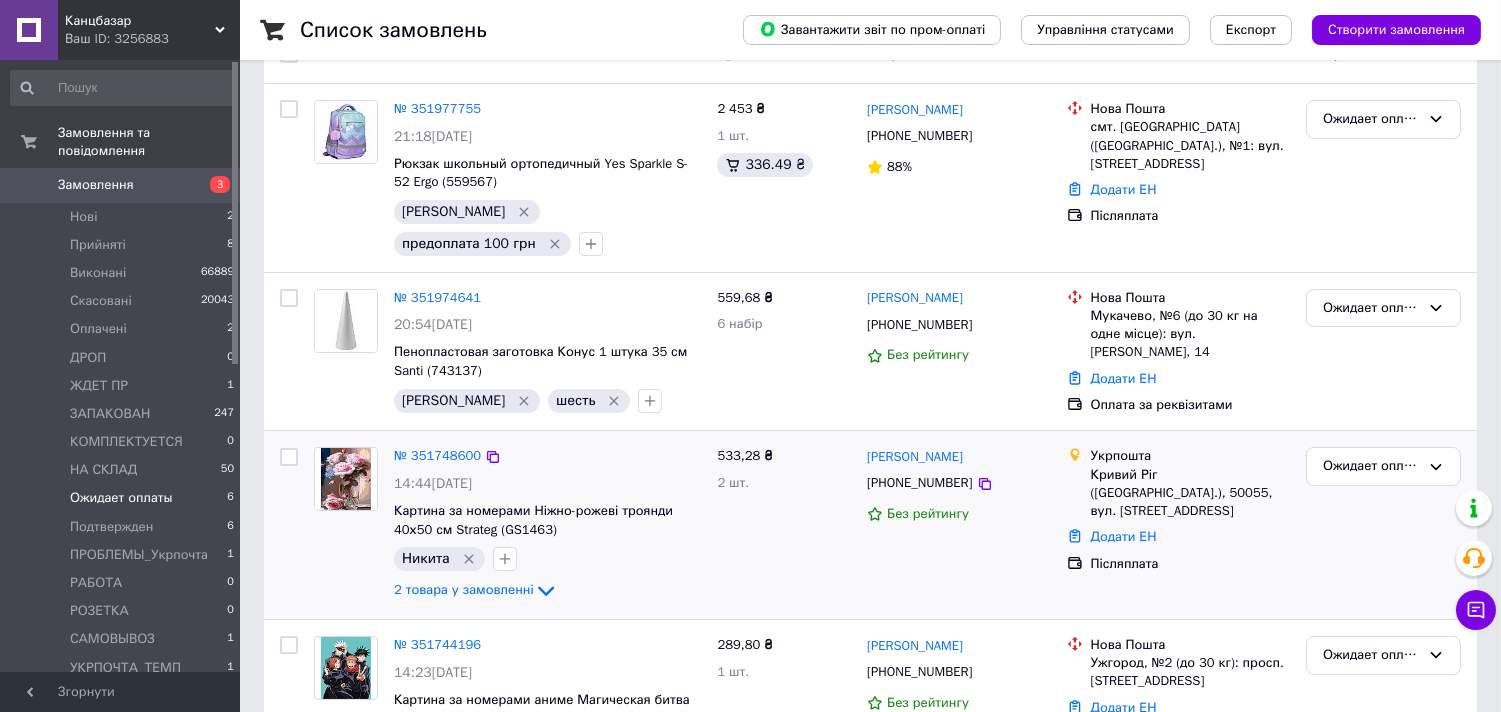 scroll, scrollTop: 222, scrollLeft: 0, axis: vertical 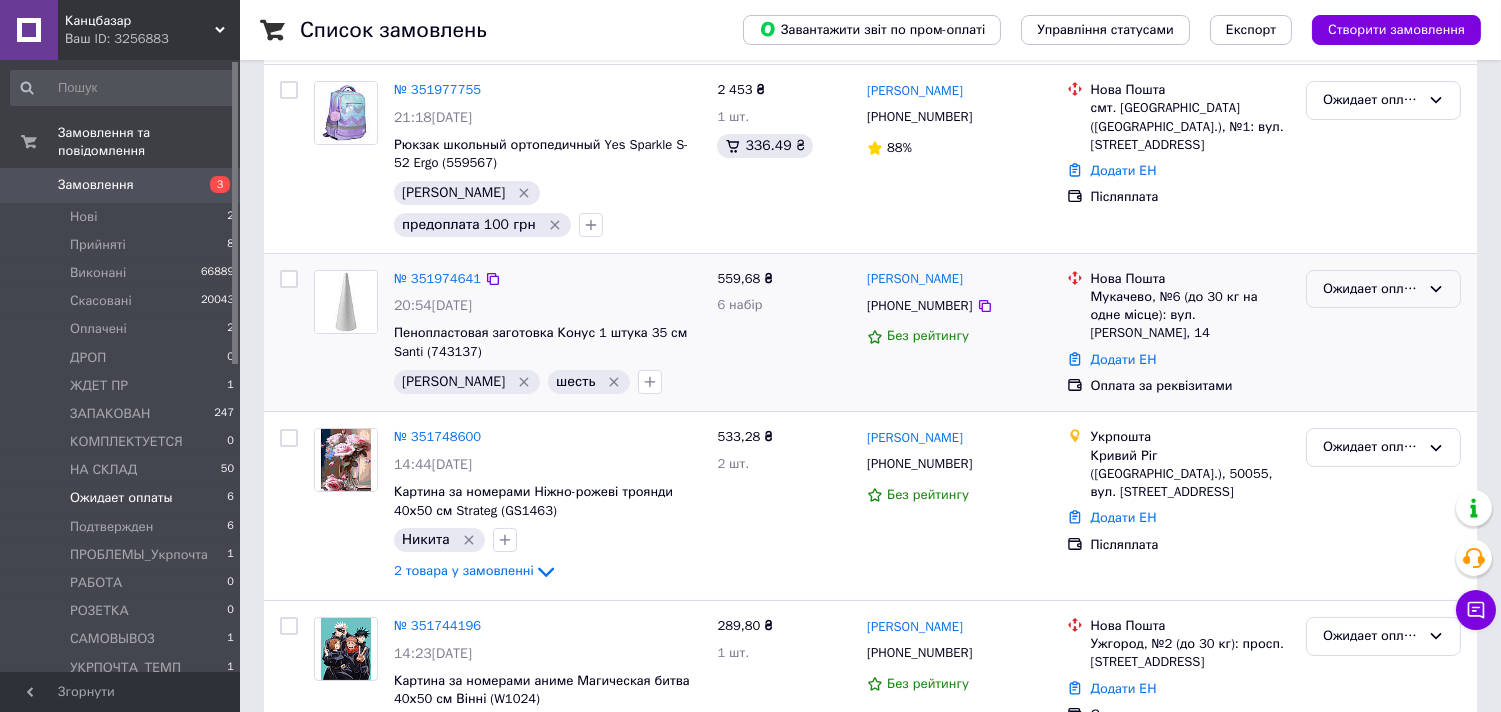 click on "Ожидает оплаты" at bounding box center (1371, 289) 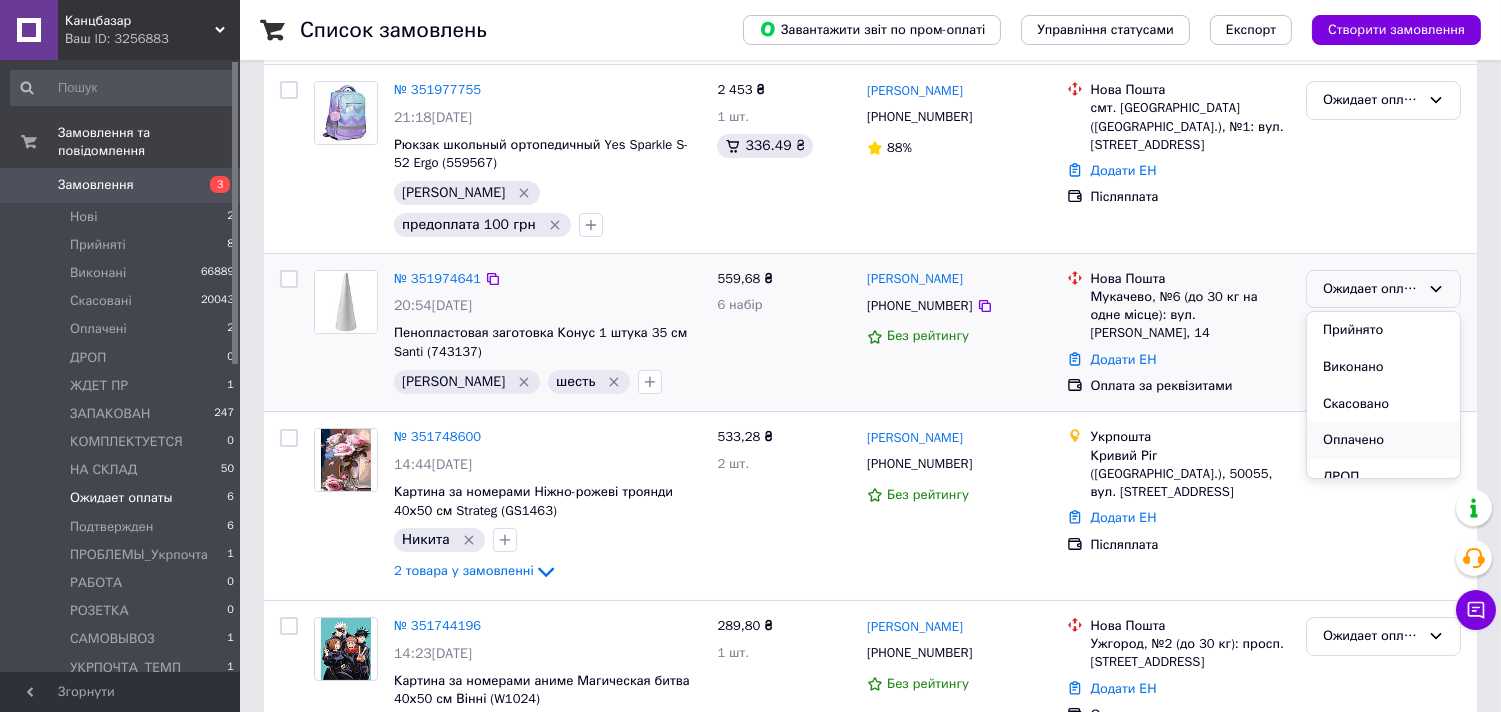 click on "Оплачено" at bounding box center [1383, 440] 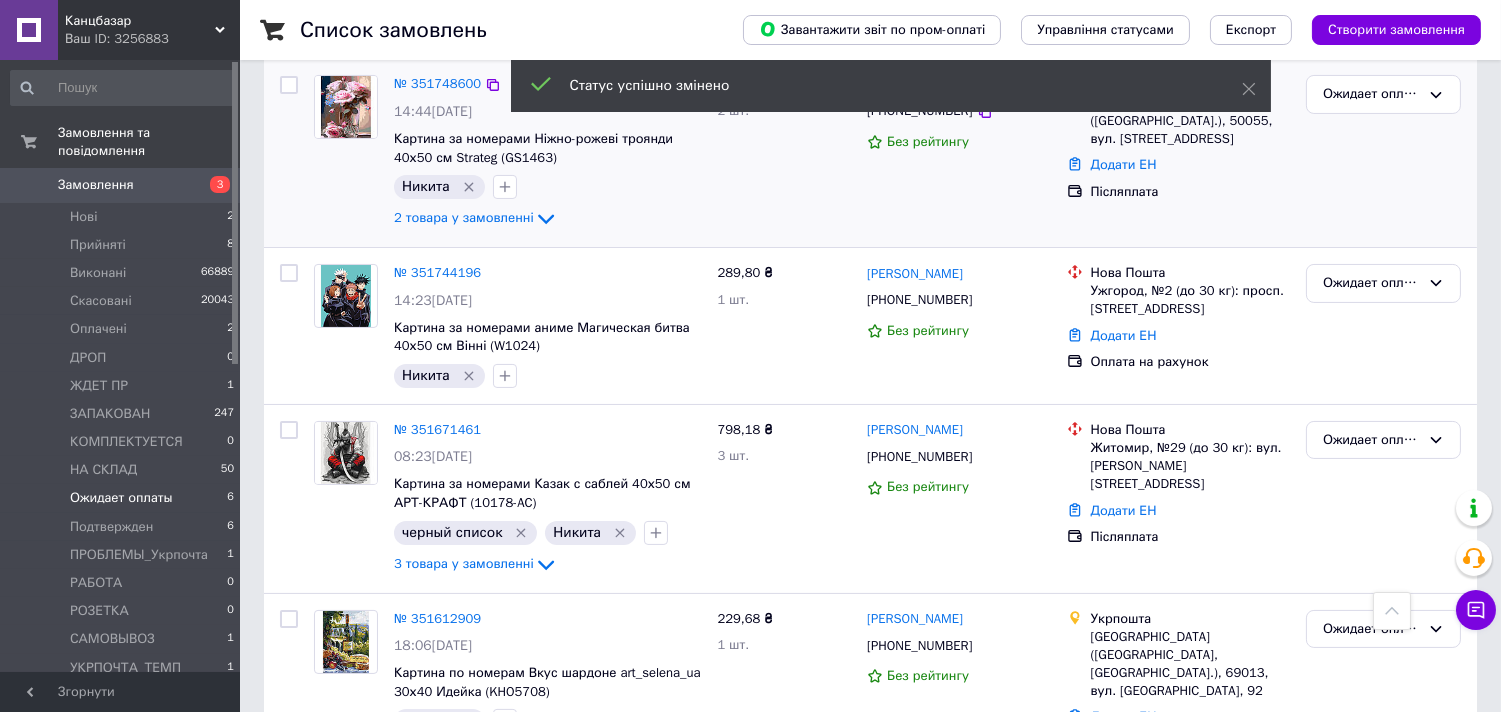 scroll, scrollTop: 525, scrollLeft: 0, axis: vertical 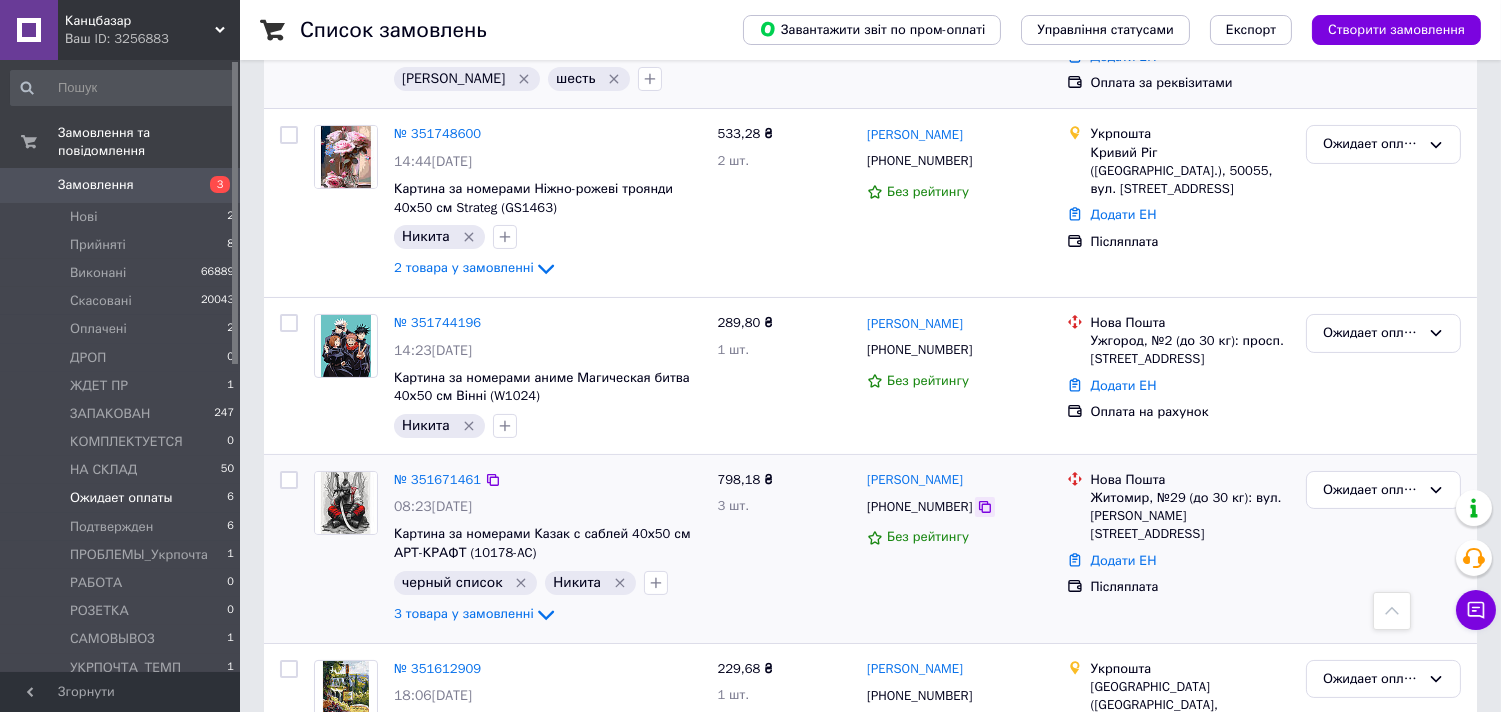 click 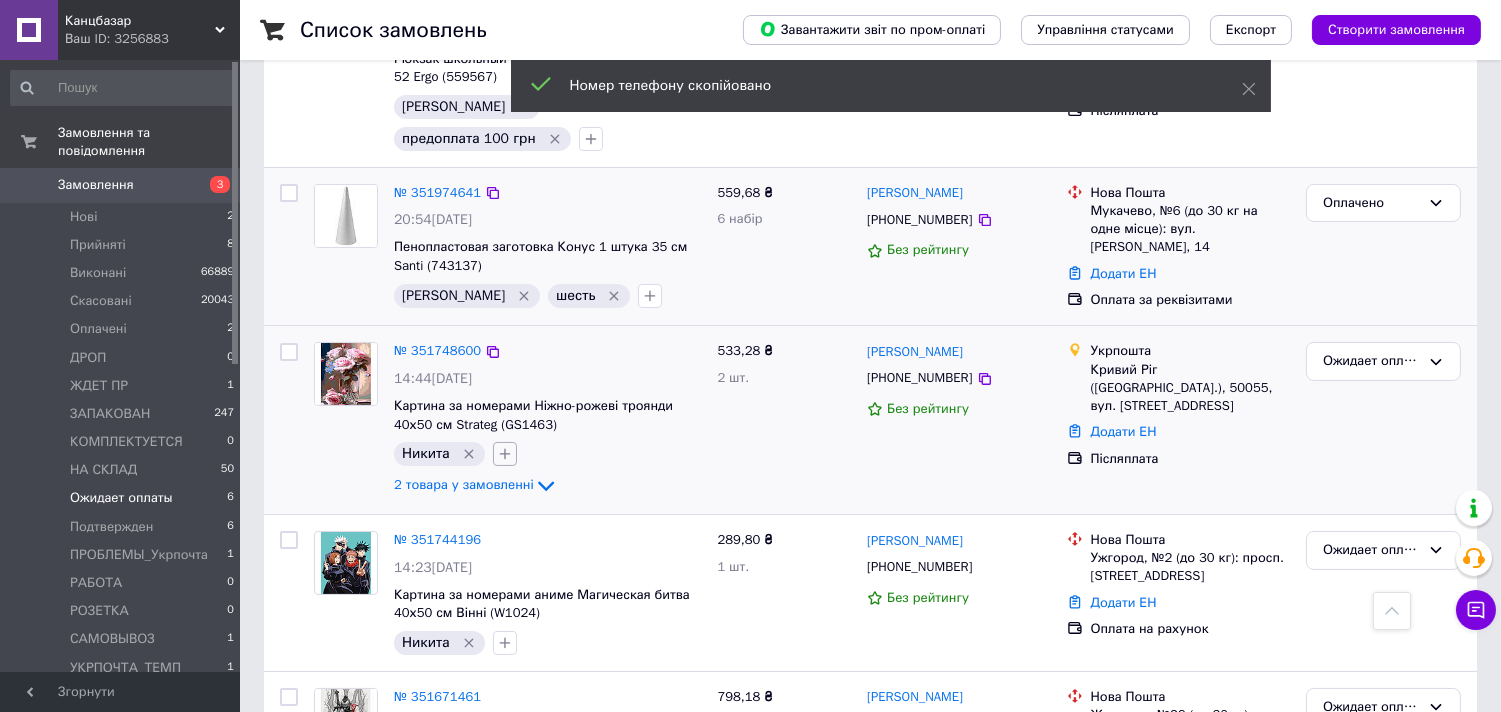 scroll, scrollTop: 0, scrollLeft: 0, axis: both 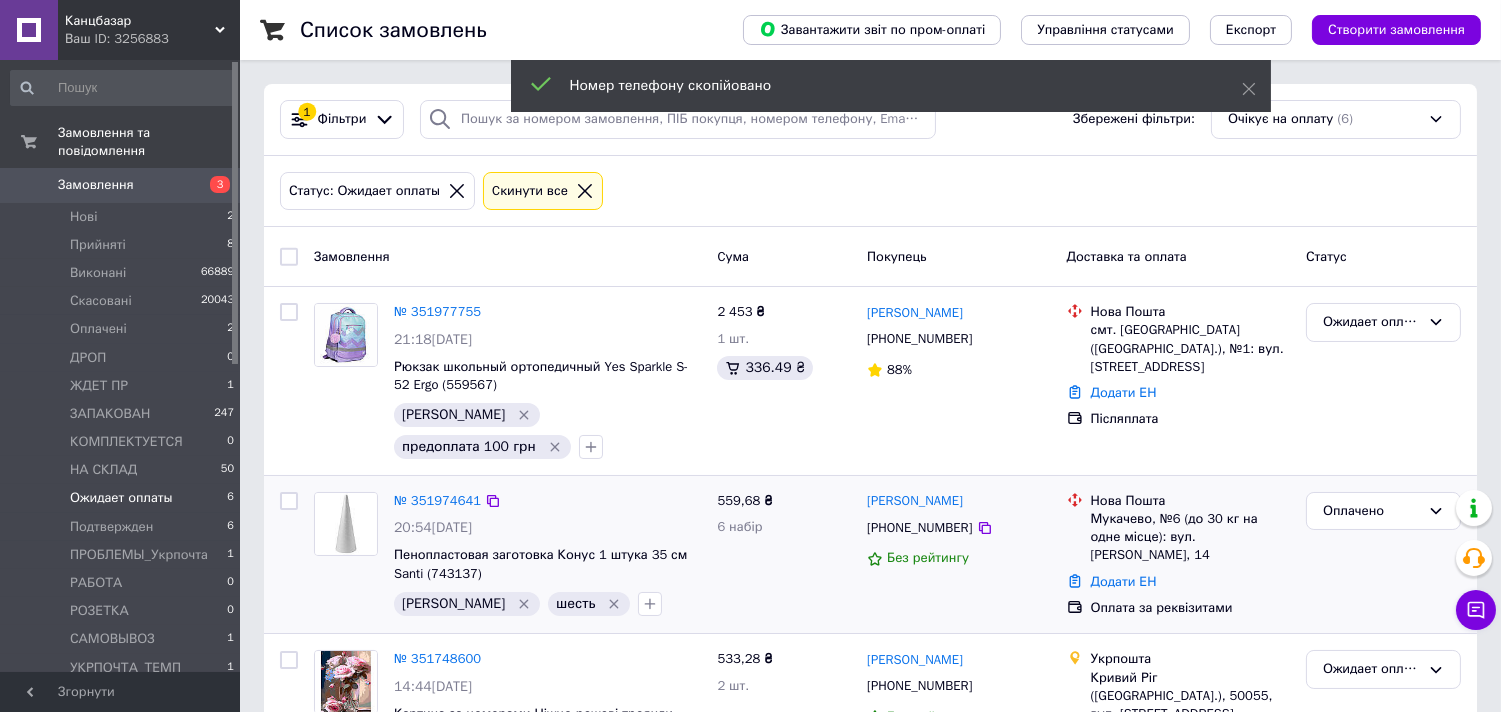 click 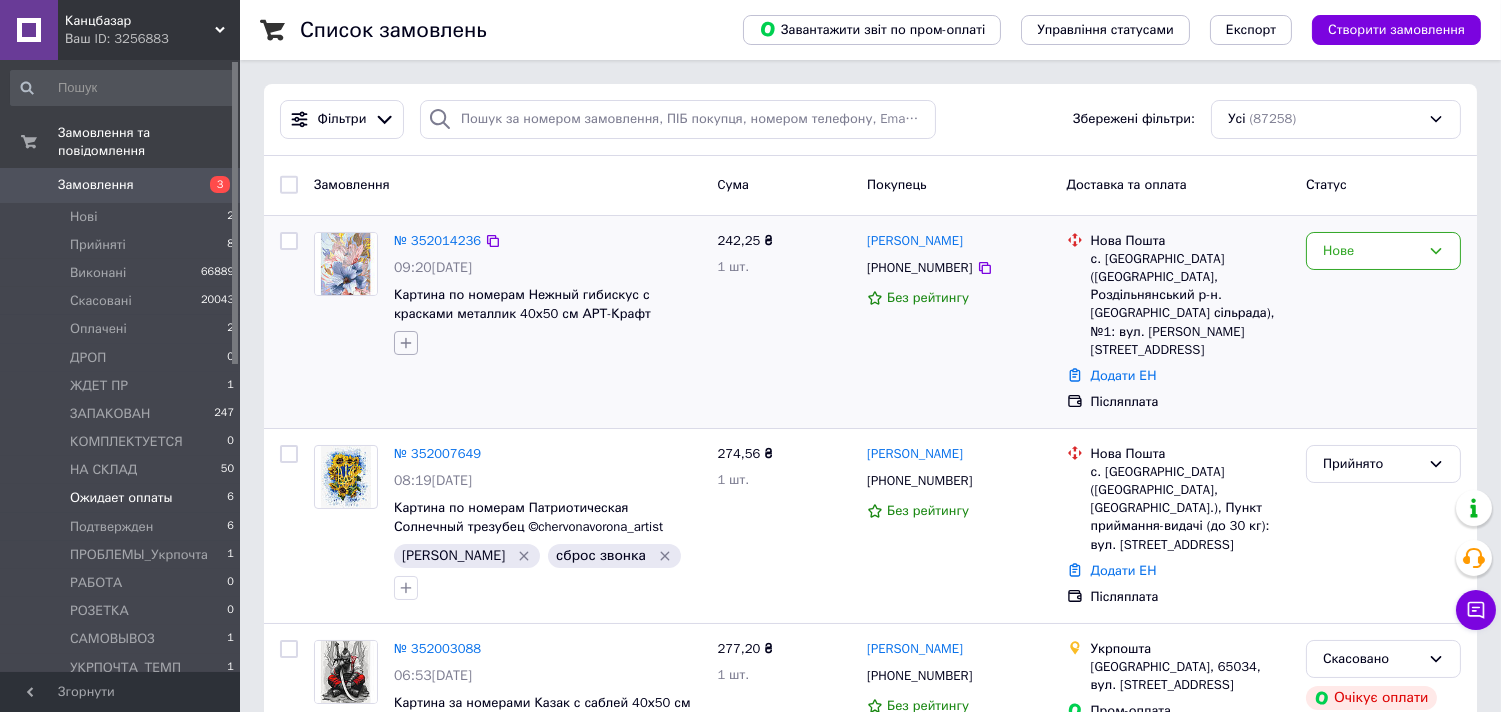 click 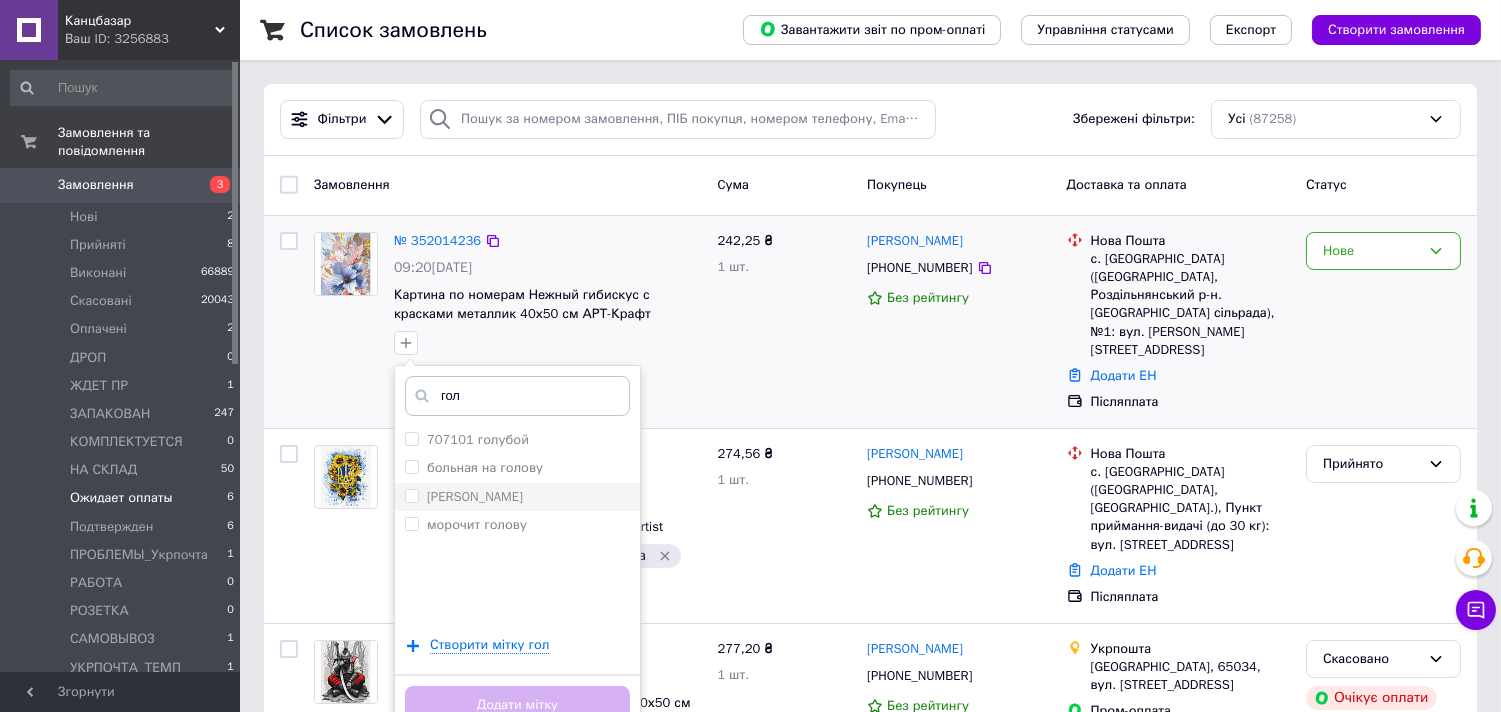 type on "гол" 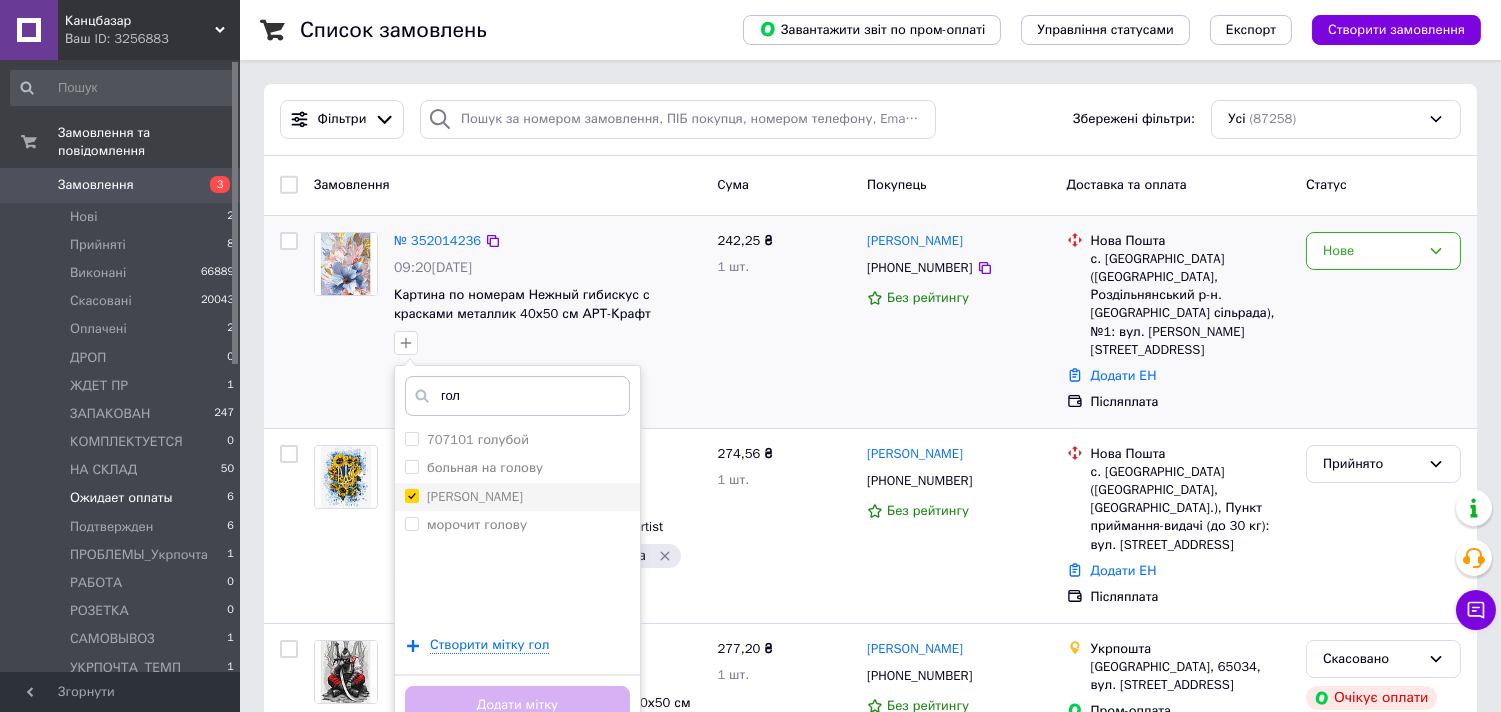 click on "[PERSON_NAME]" at bounding box center [411, 495] 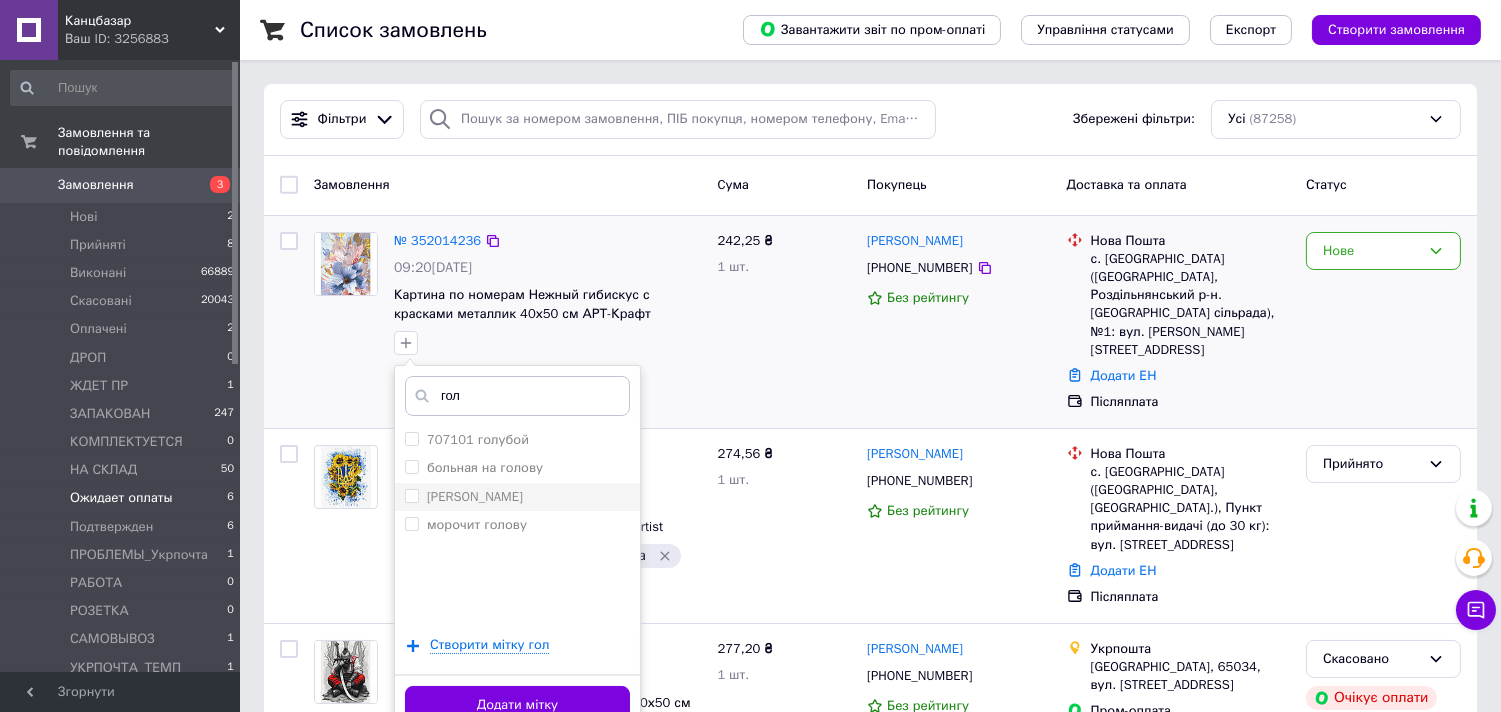 click on "[PERSON_NAME]" at bounding box center [517, 497] 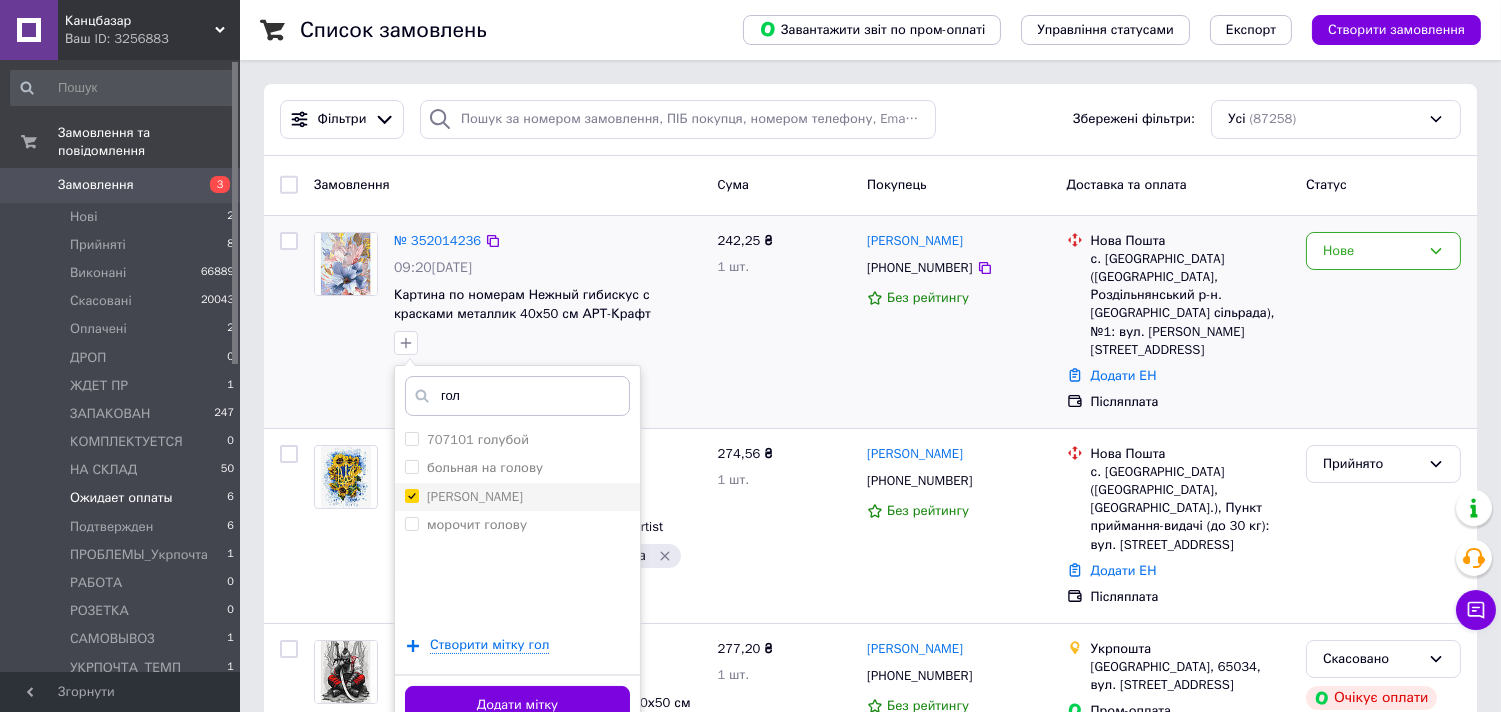 checkbox on "true" 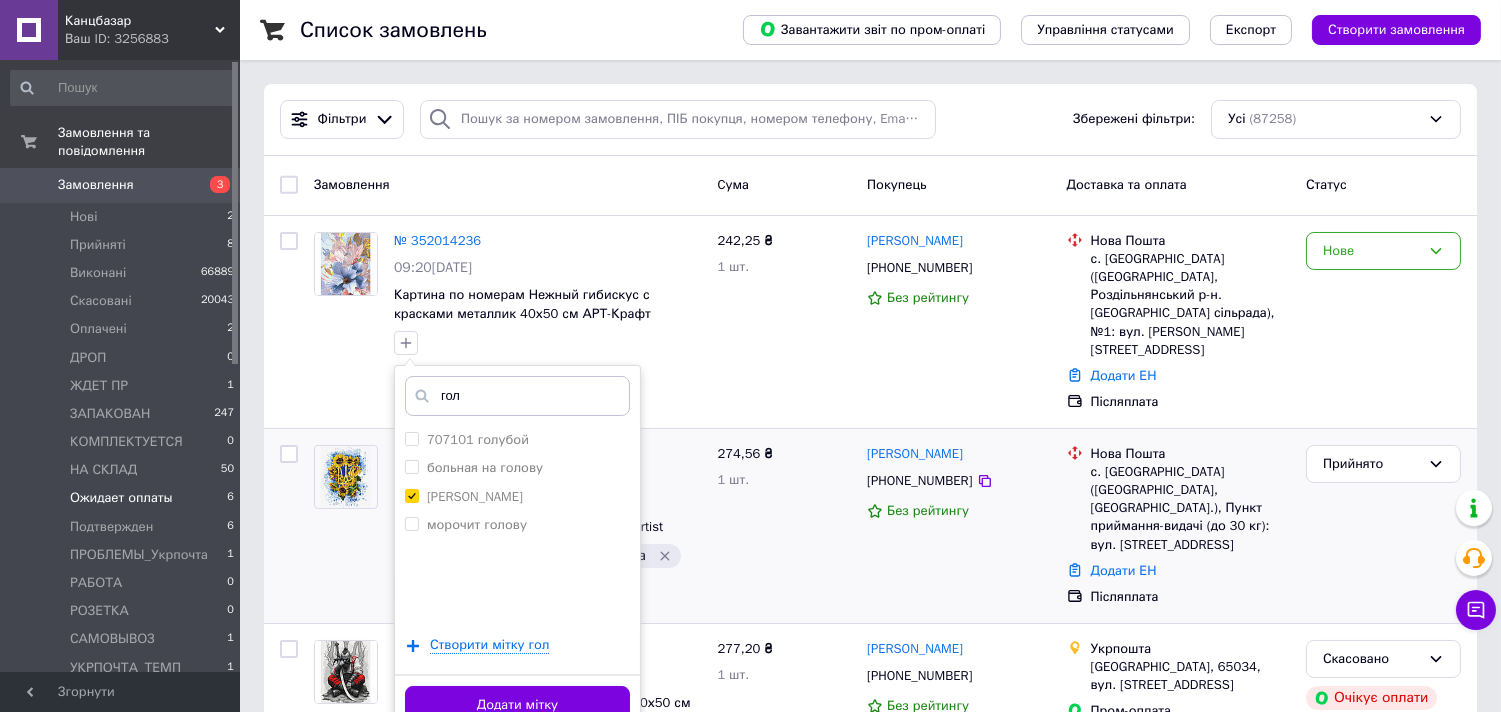 drag, startPoint x: 471, startPoint y: 698, endPoint x: 941, endPoint y: 505, distance: 508.08365 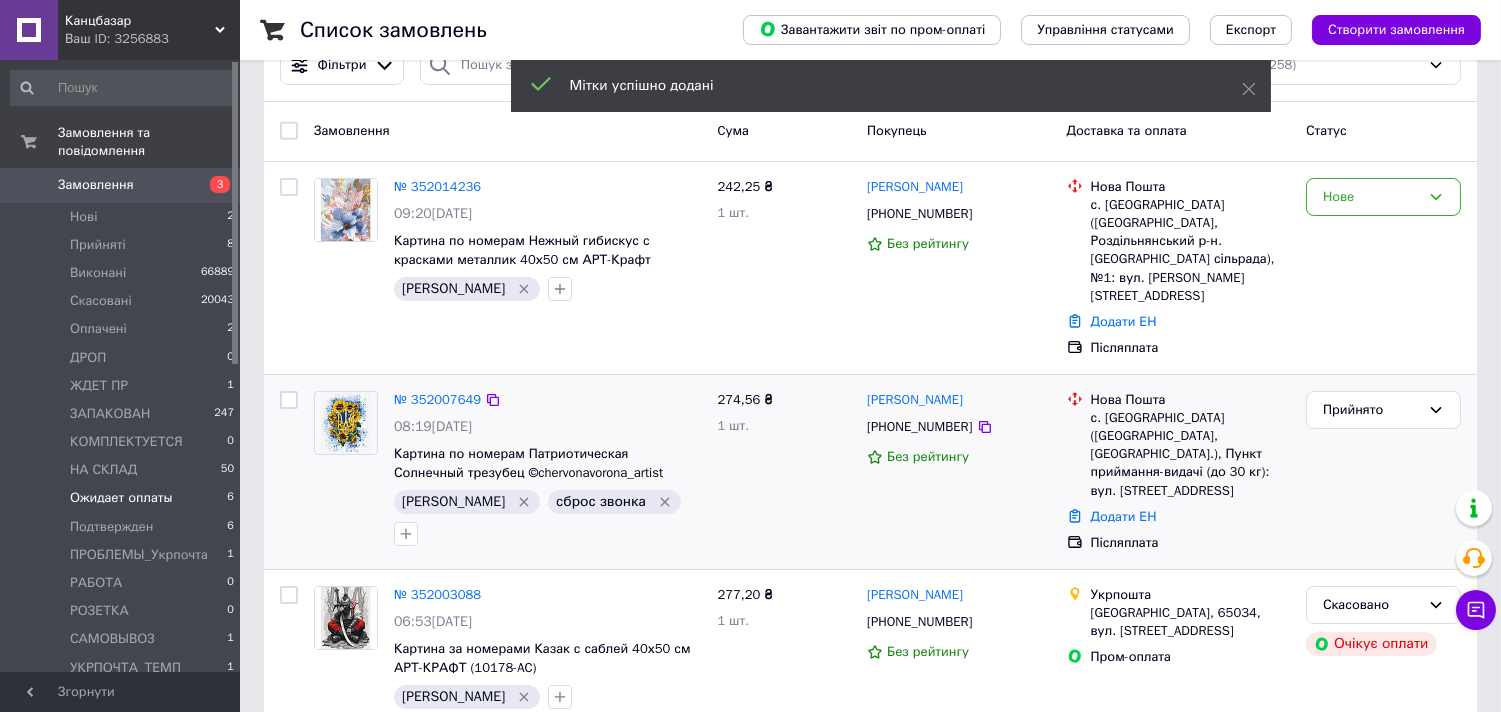 scroll, scrollTop: 0, scrollLeft: 0, axis: both 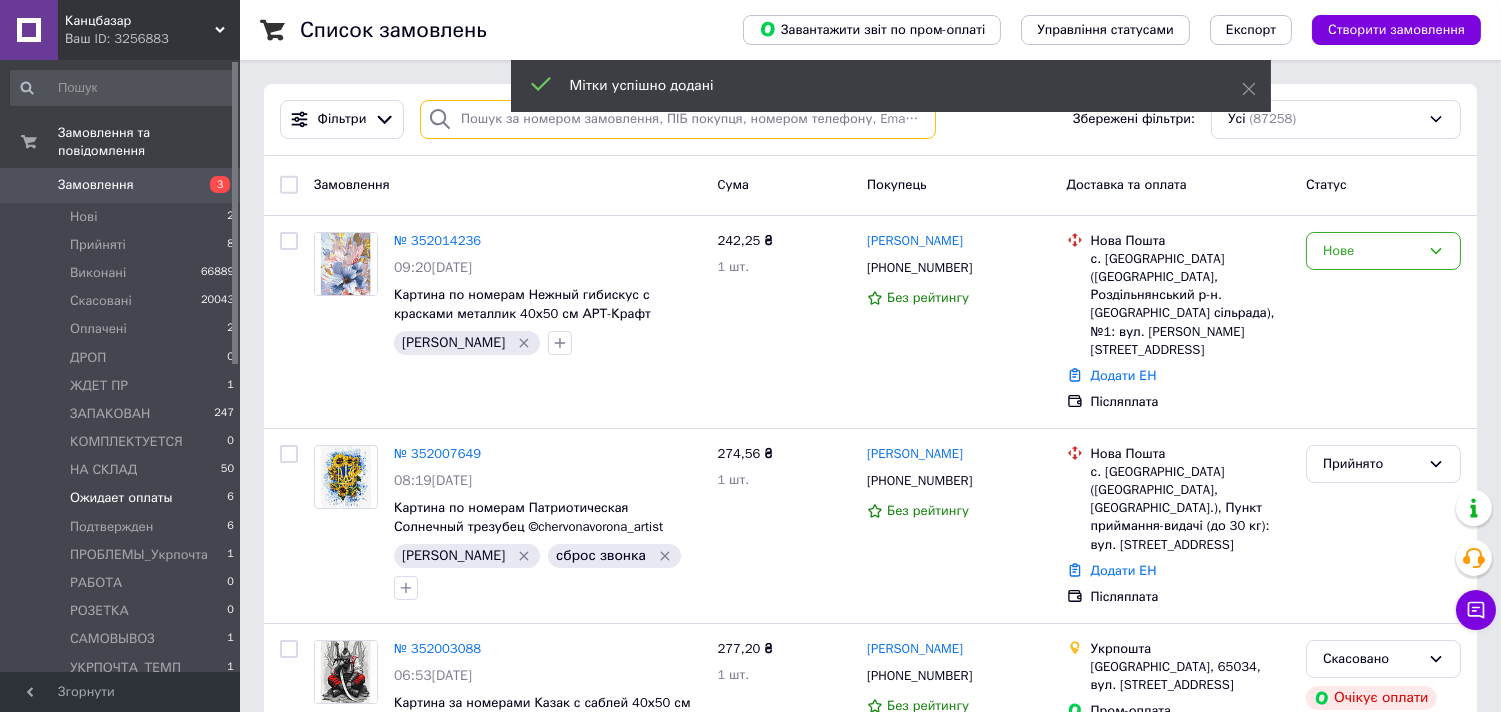 paste on "[PHONE_NUMBER]" 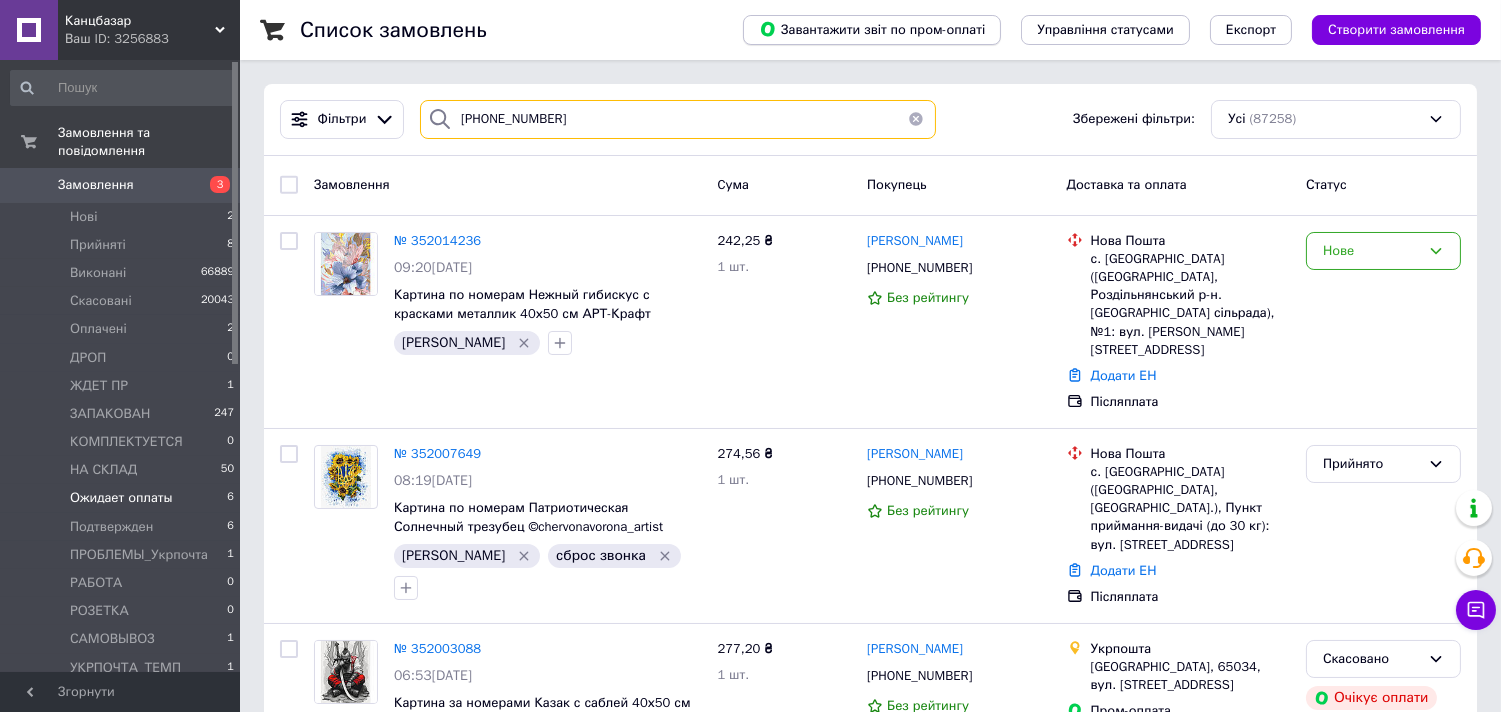 type on "[PHONE_NUMBER]" 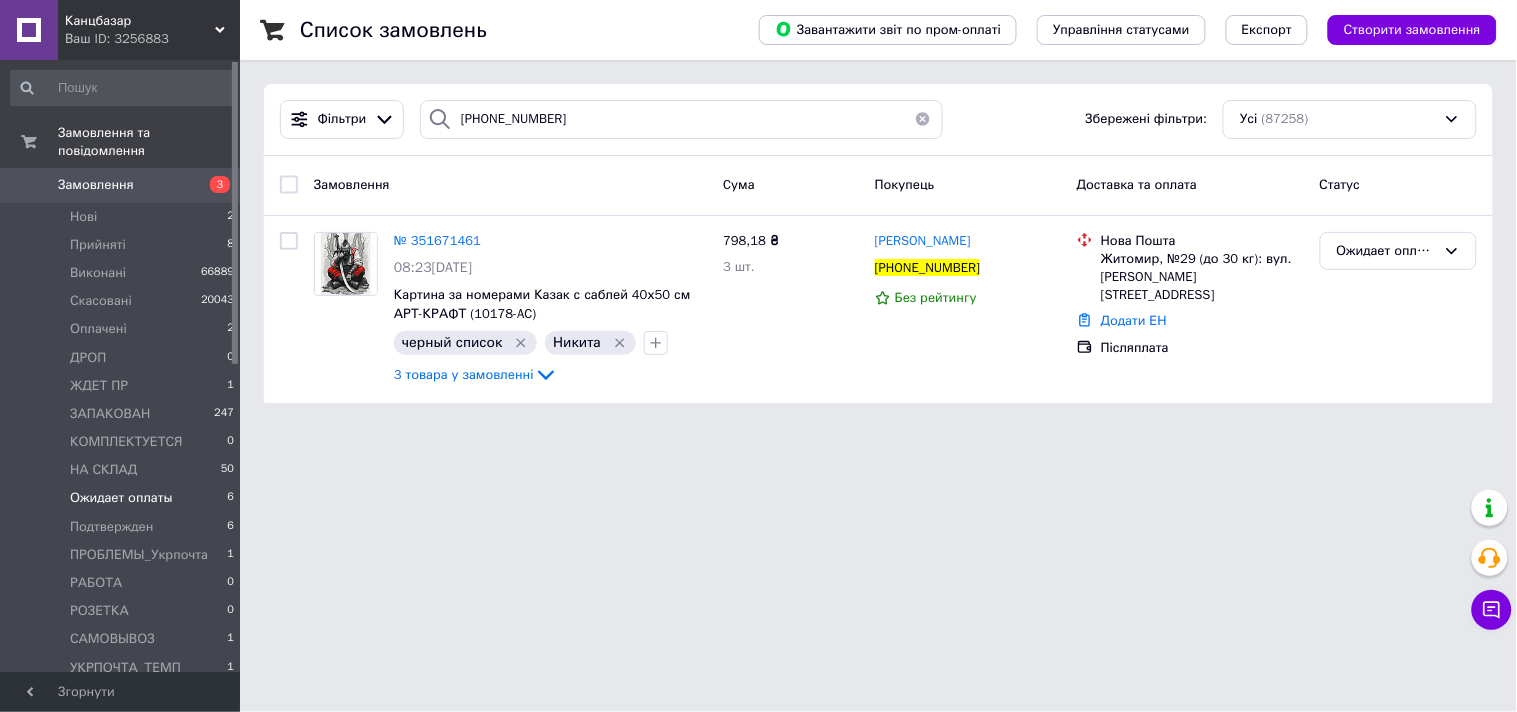 click at bounding box center [923, 119] 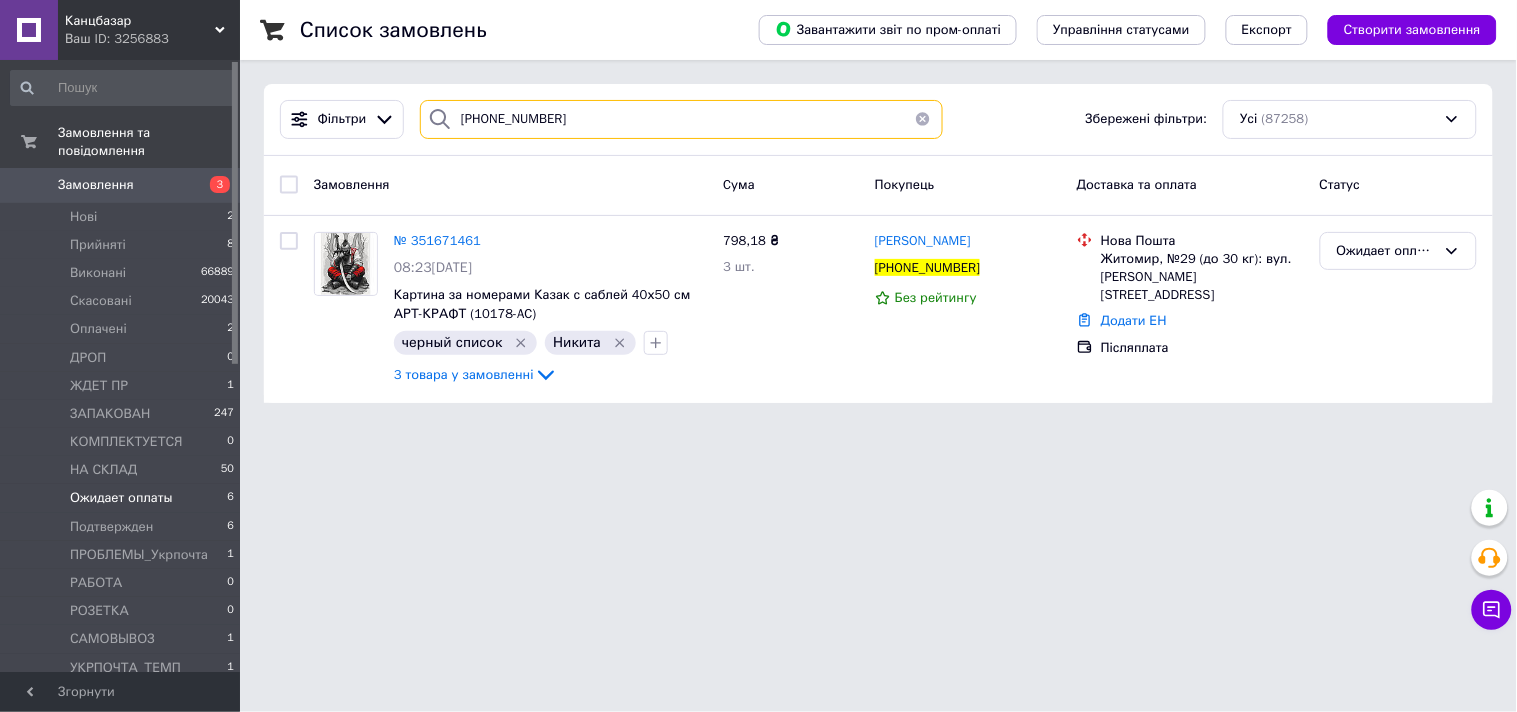type 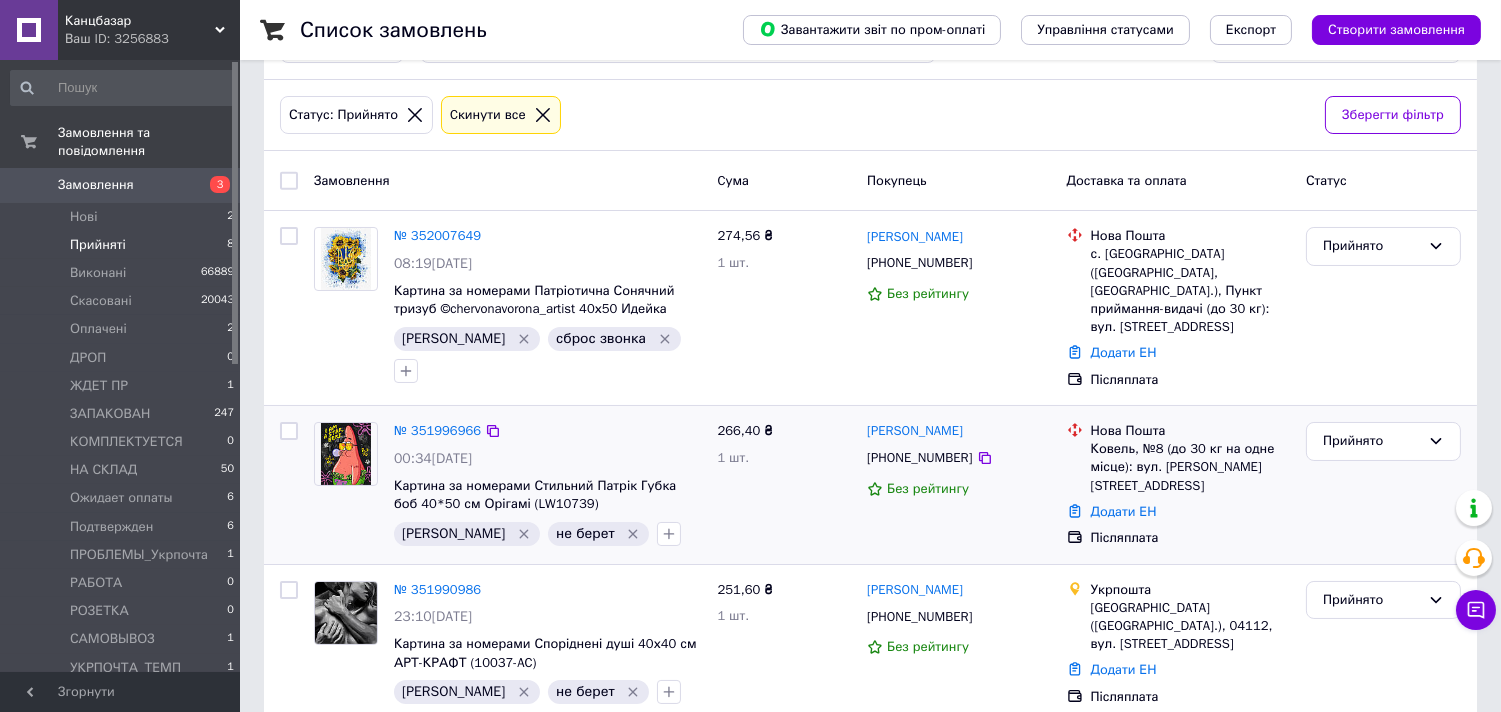 scroll, scrollTop: 111, scrollLeft: 0, axis: vertical 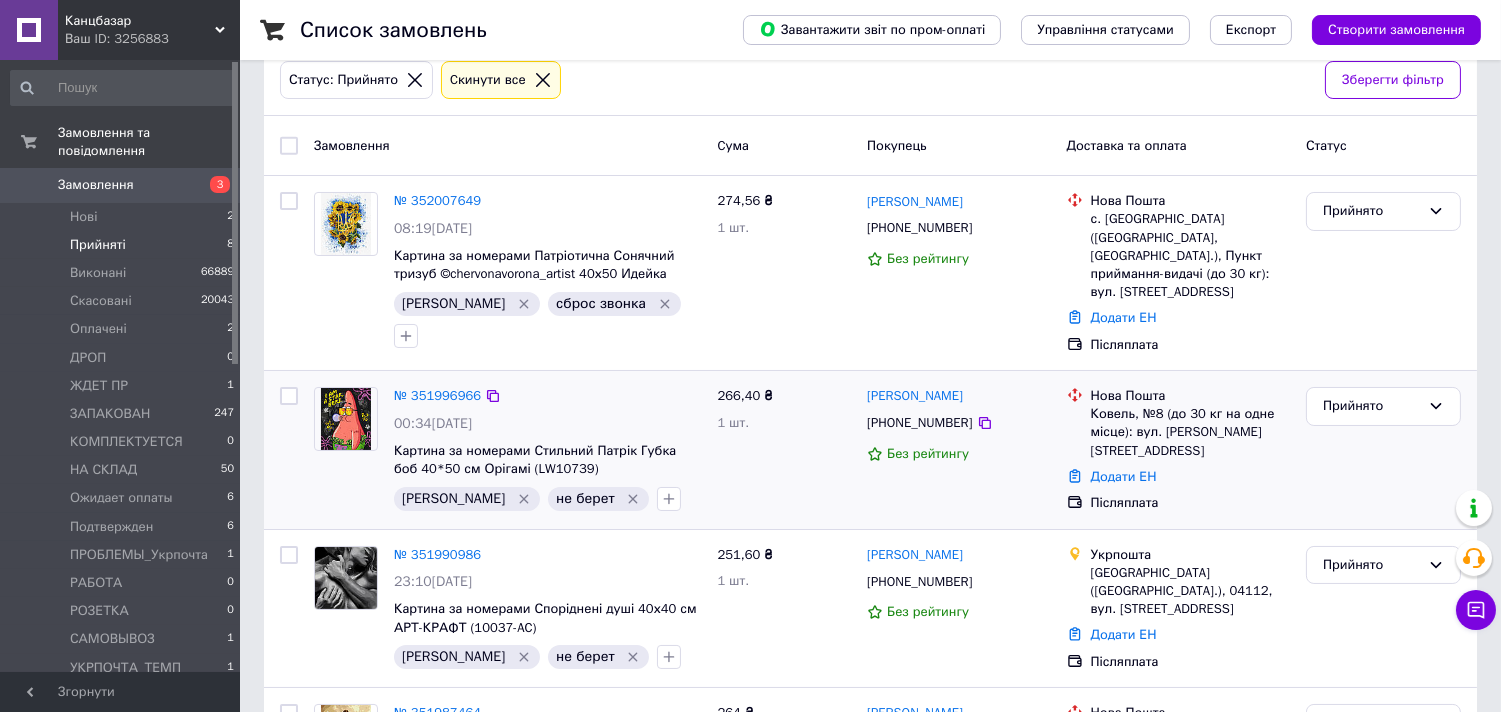 click 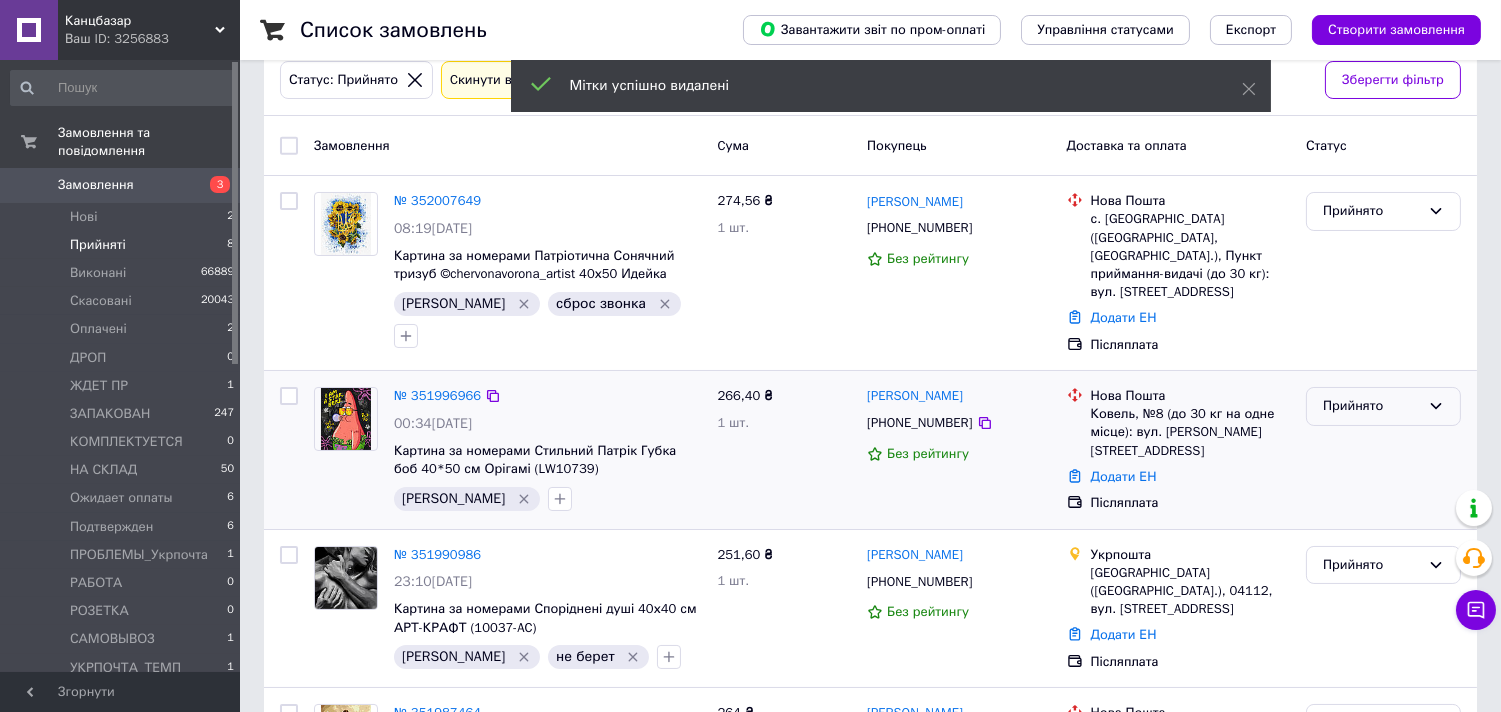 click on "Прийнято" at bounding box center (1371, 406) 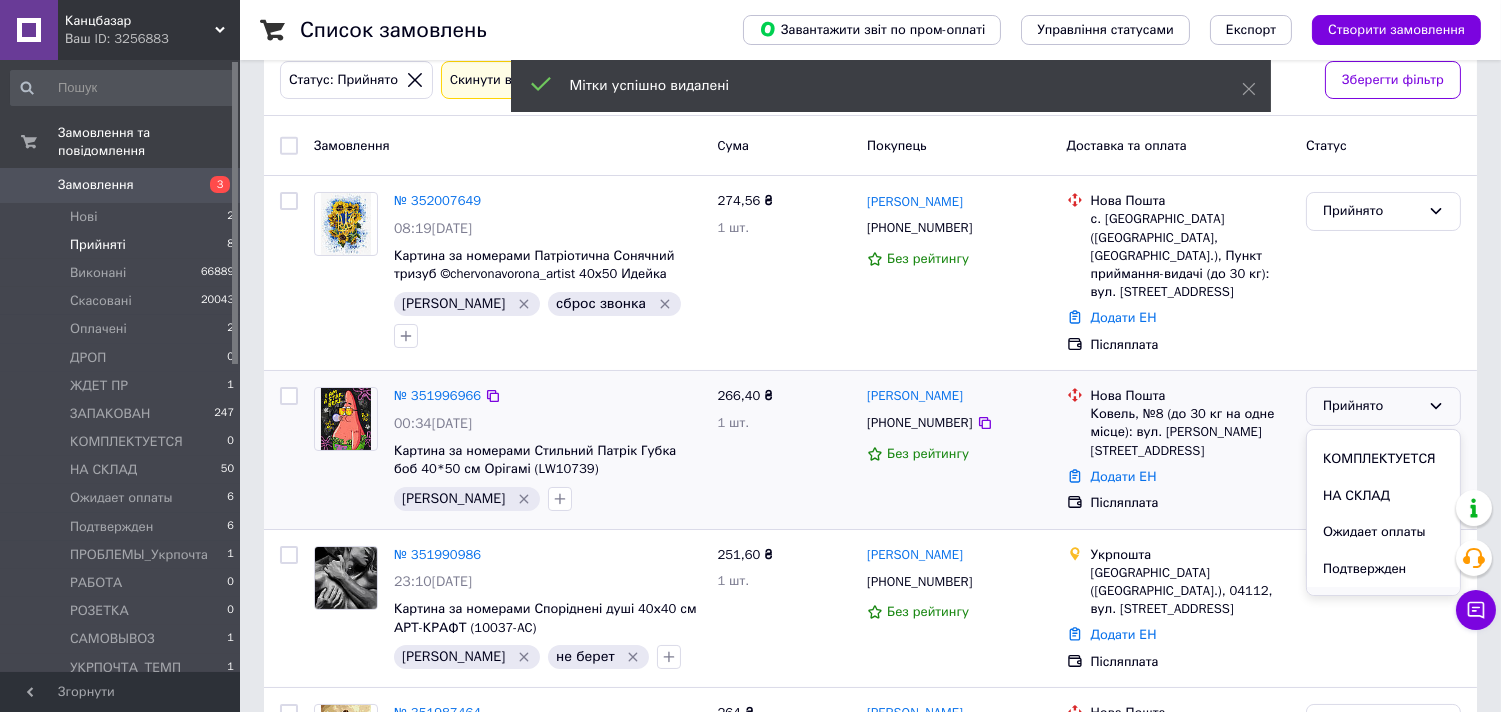 scroll, scrollTop: 333, scrollLeft: 0, axis: vertical 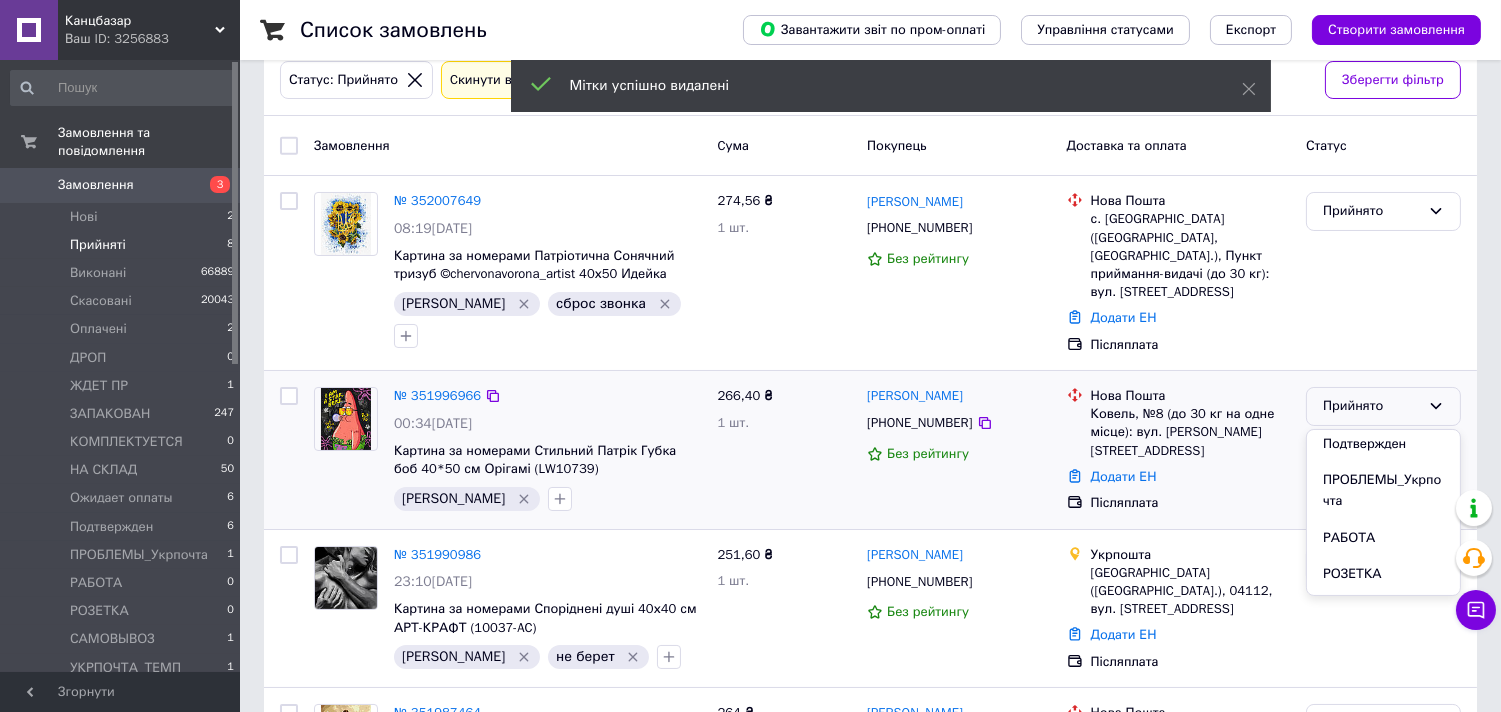 click on "Подтвержден" at bounding box center [1383, 444] 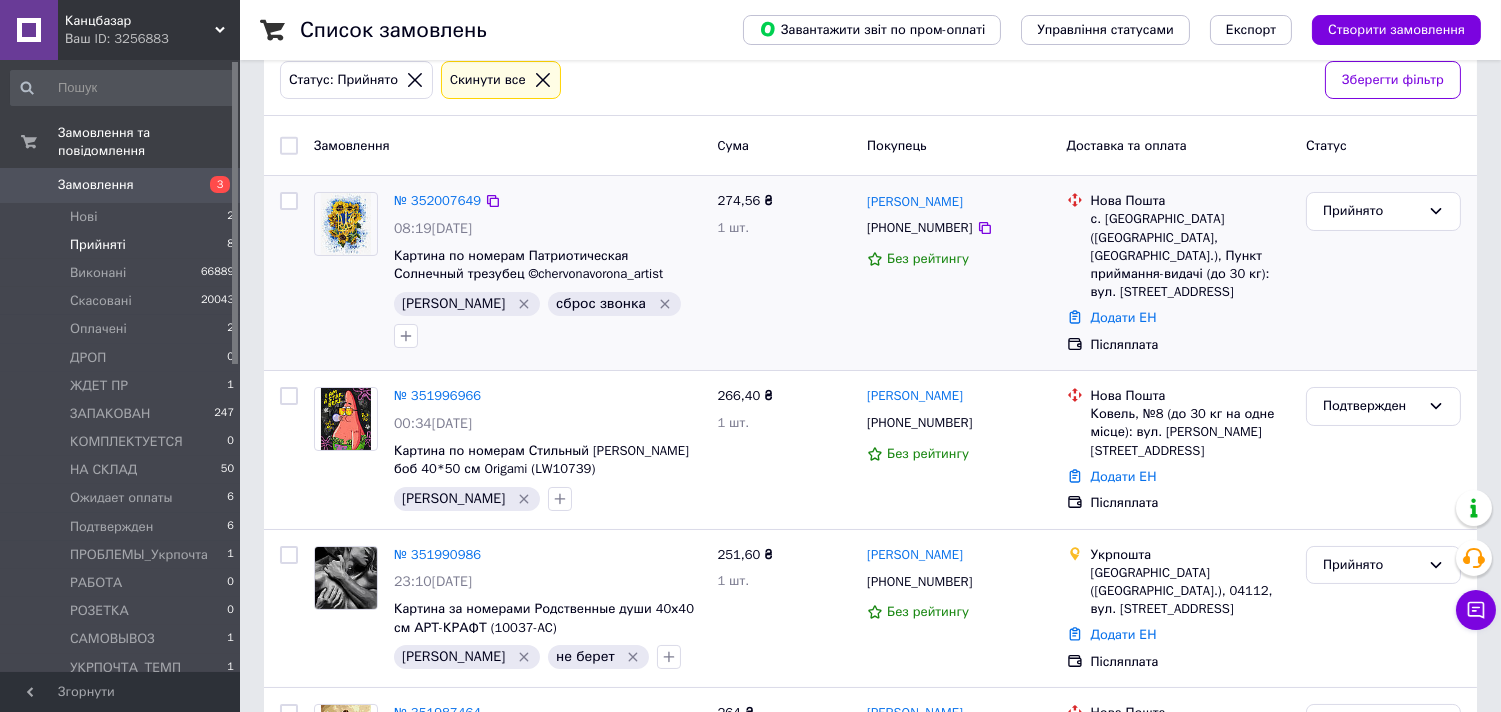 click 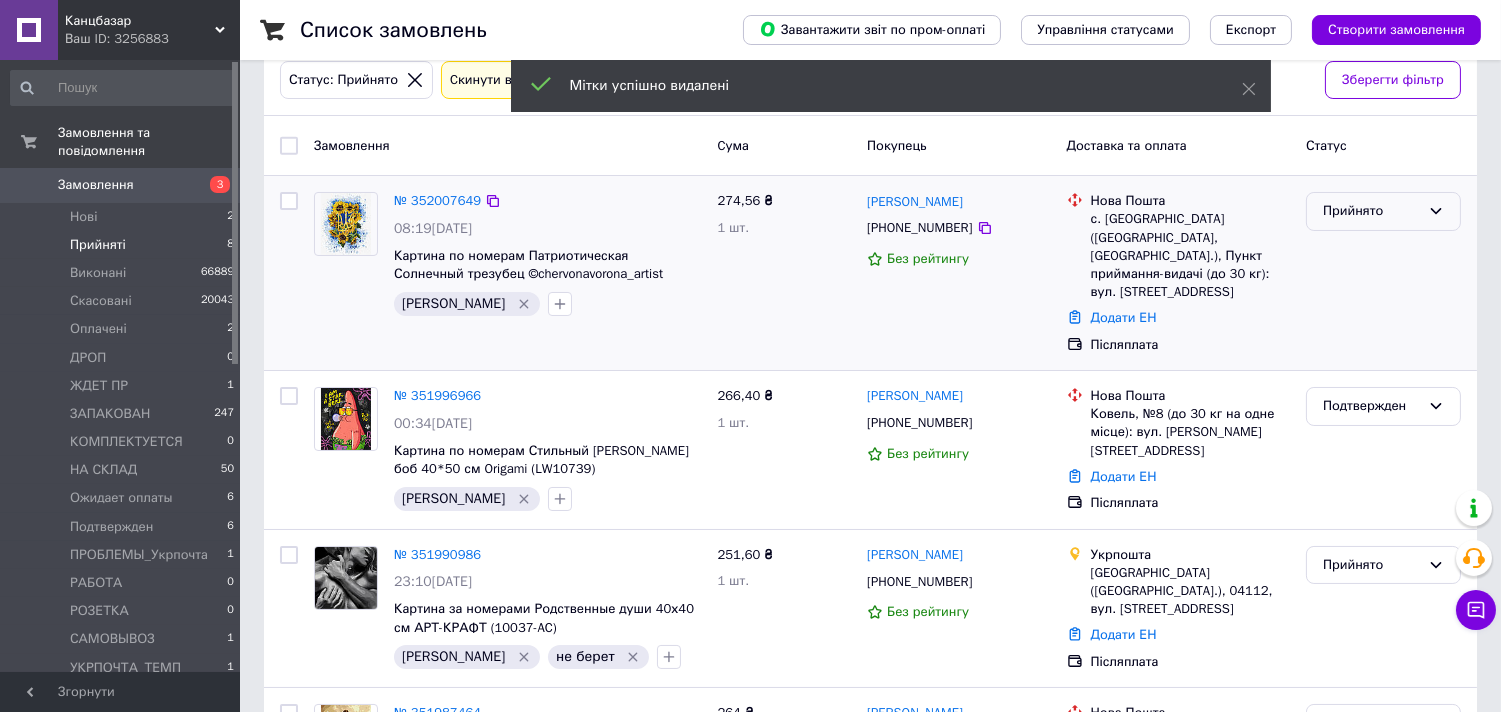click on "Прийнято" at bounding box center (1371, 211) 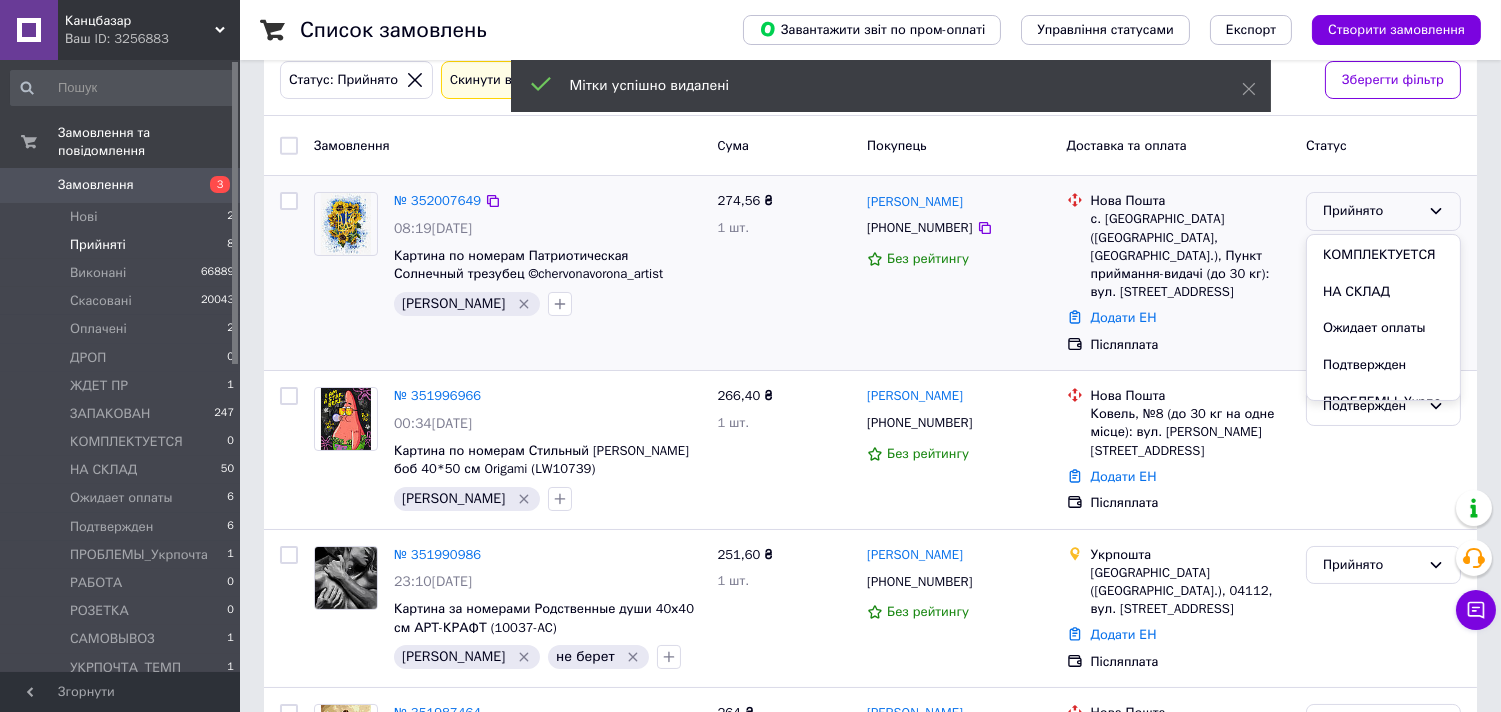 scroll, scrollTop: 222, scrollLeft: 0, axis: vertical 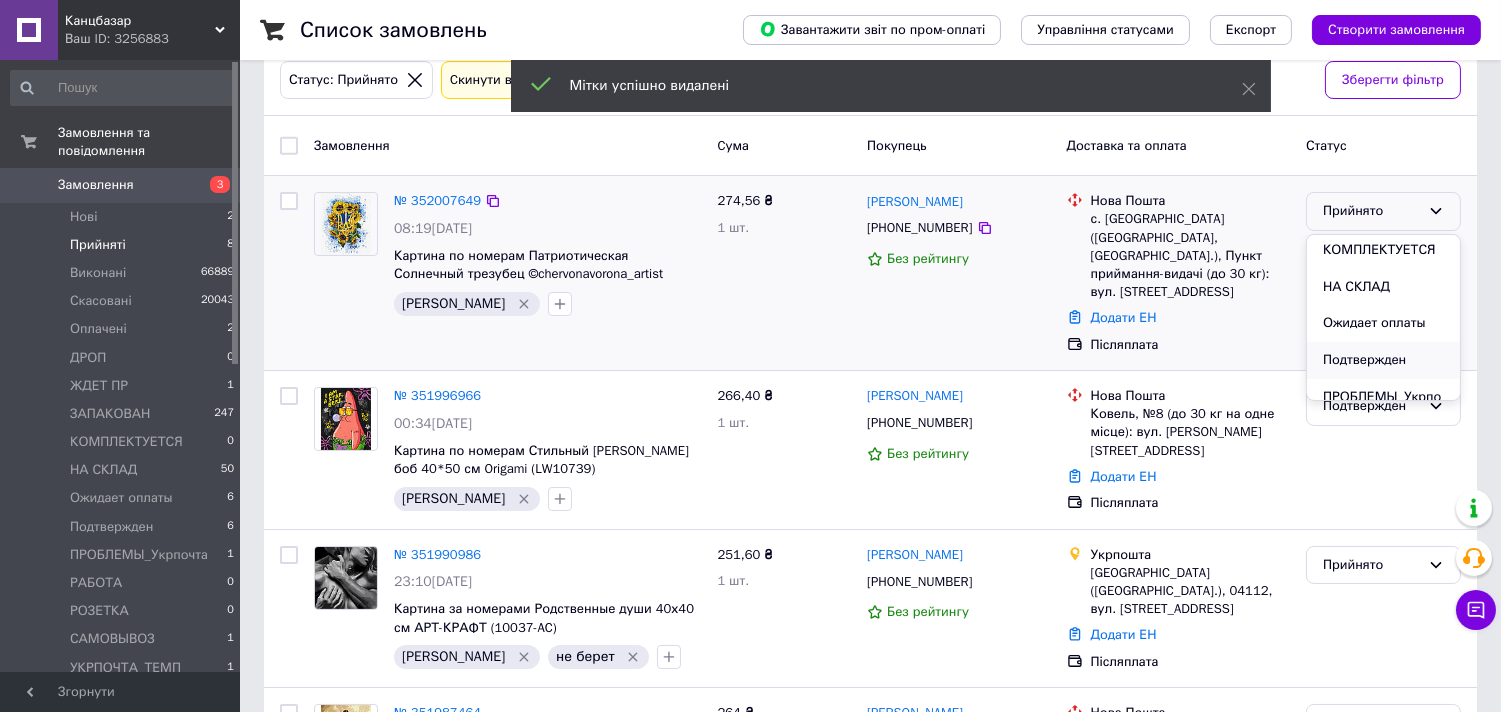 click on "Подтвержден" at bounding box center [1383, 360] 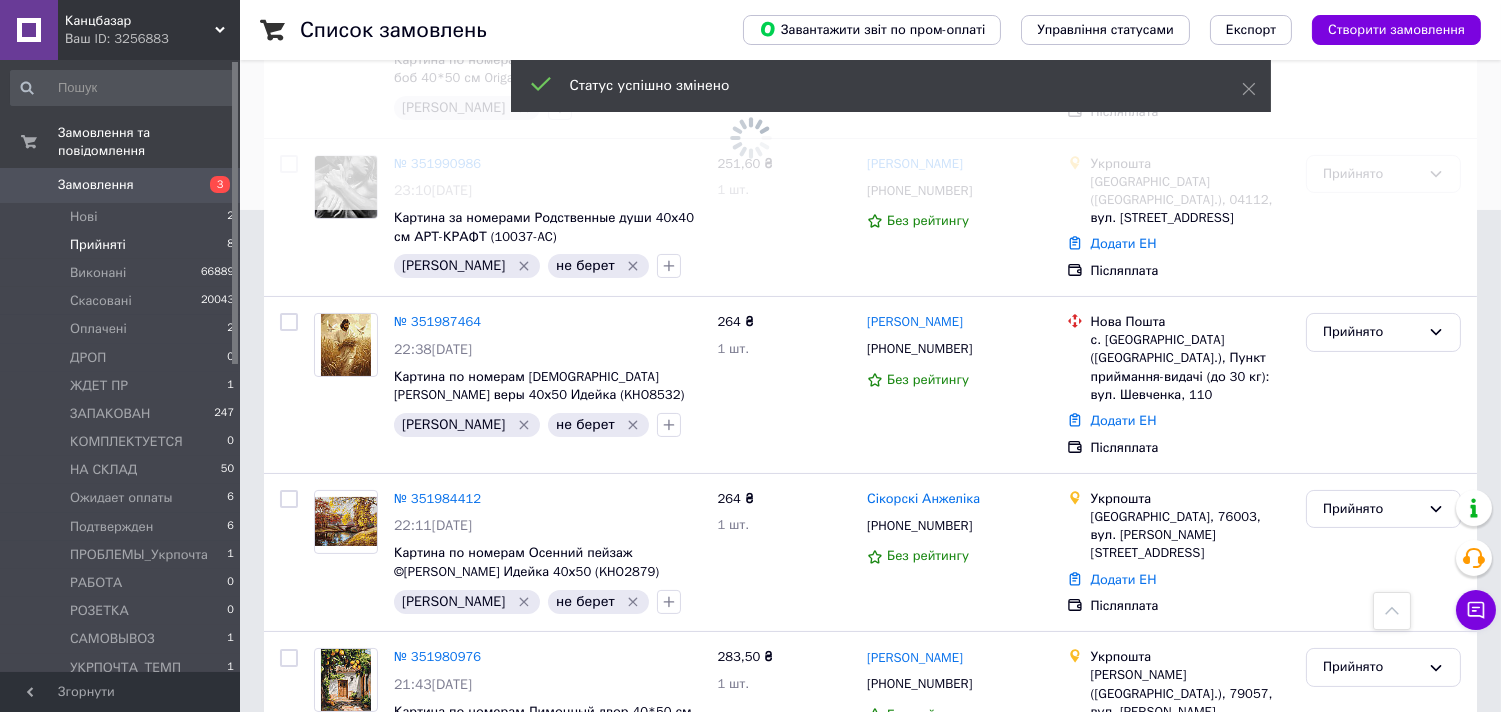 scroll, scrollTop: 555, scrollLeft: 0, axis: vertical 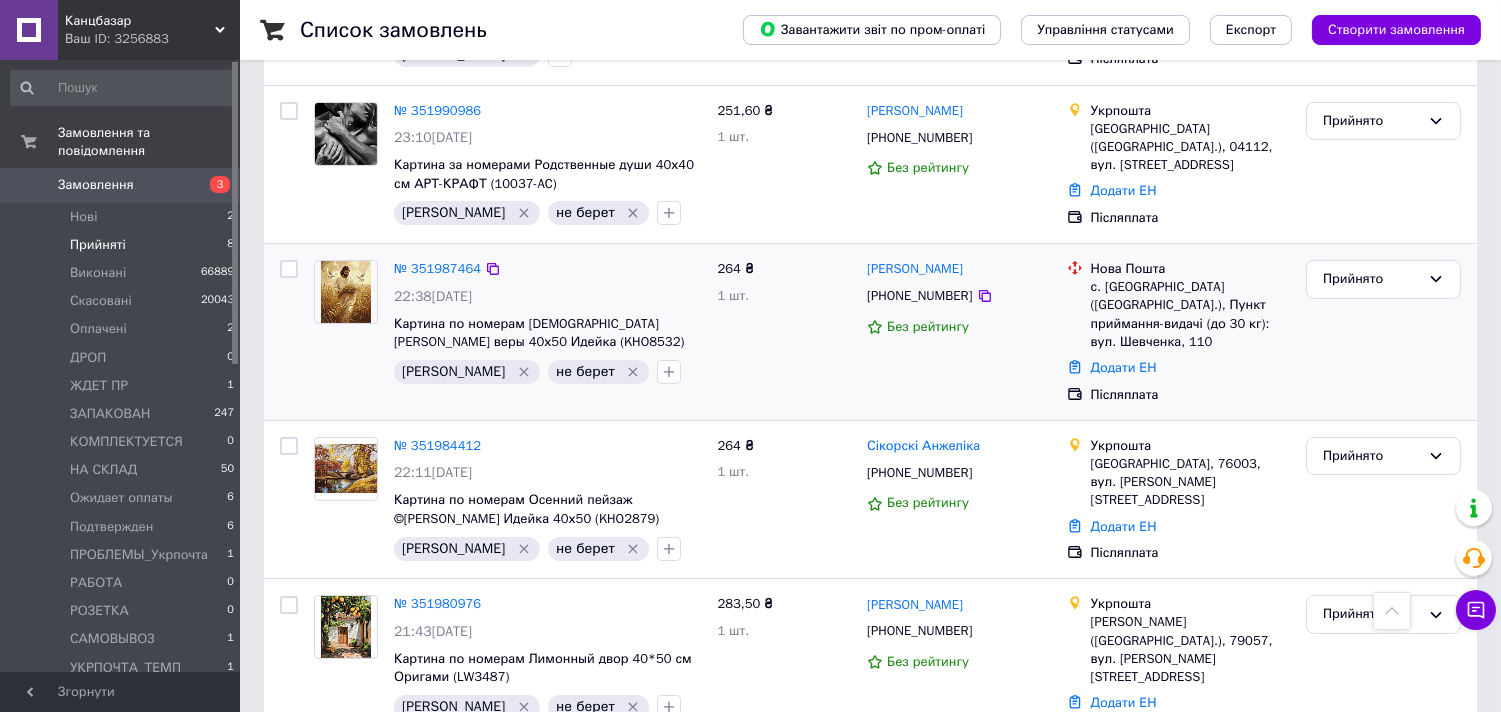 click 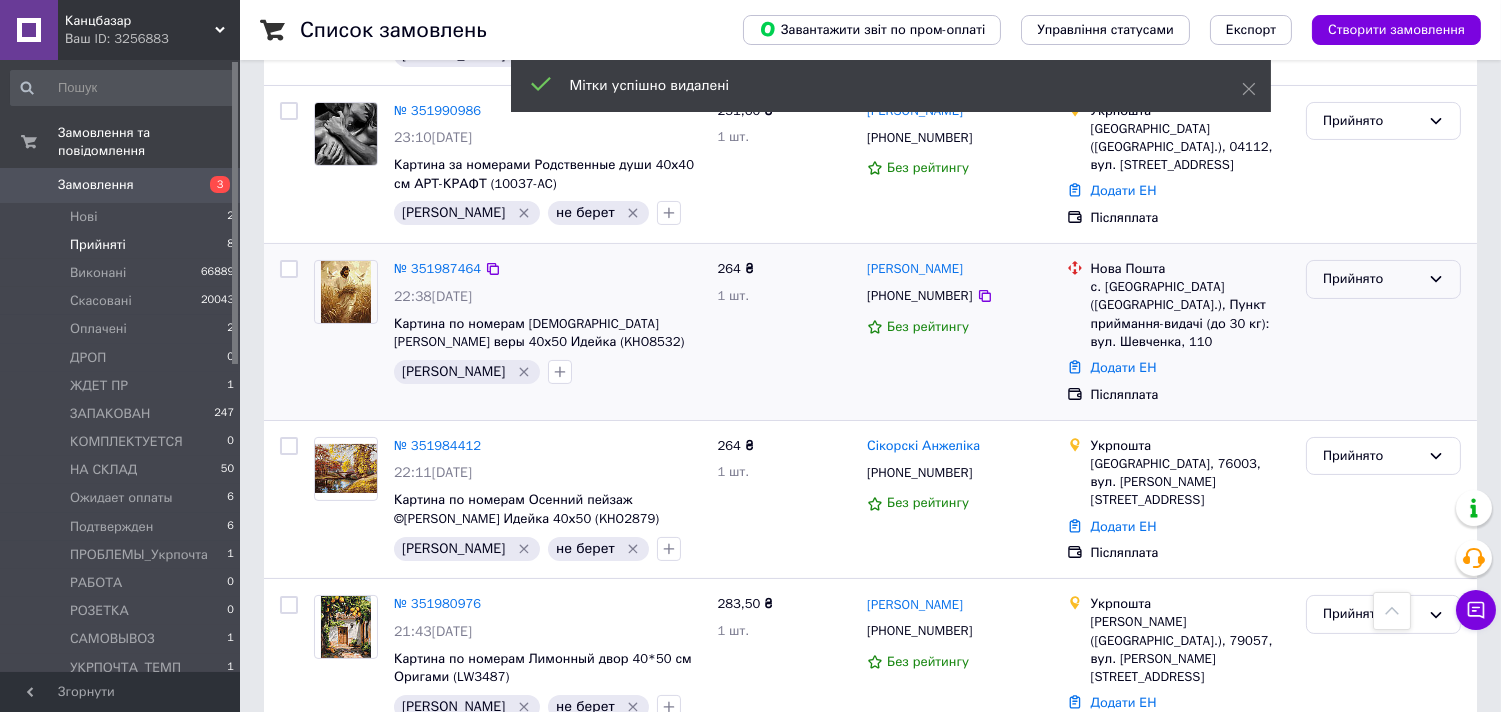 click on "Прийнято" at bounding box center [1371, 279] 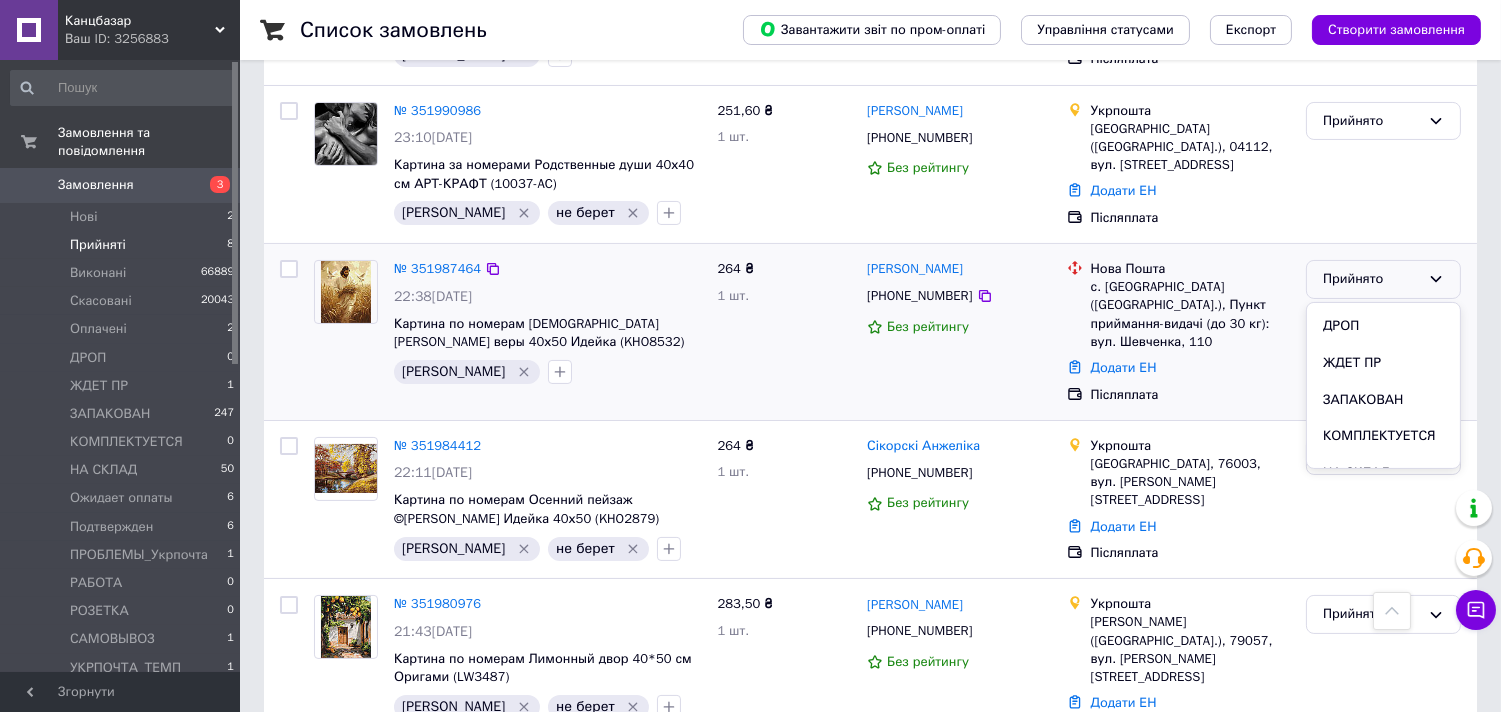 scroll, scrollTop: 222, scrollLeft: 0, axis: vertical 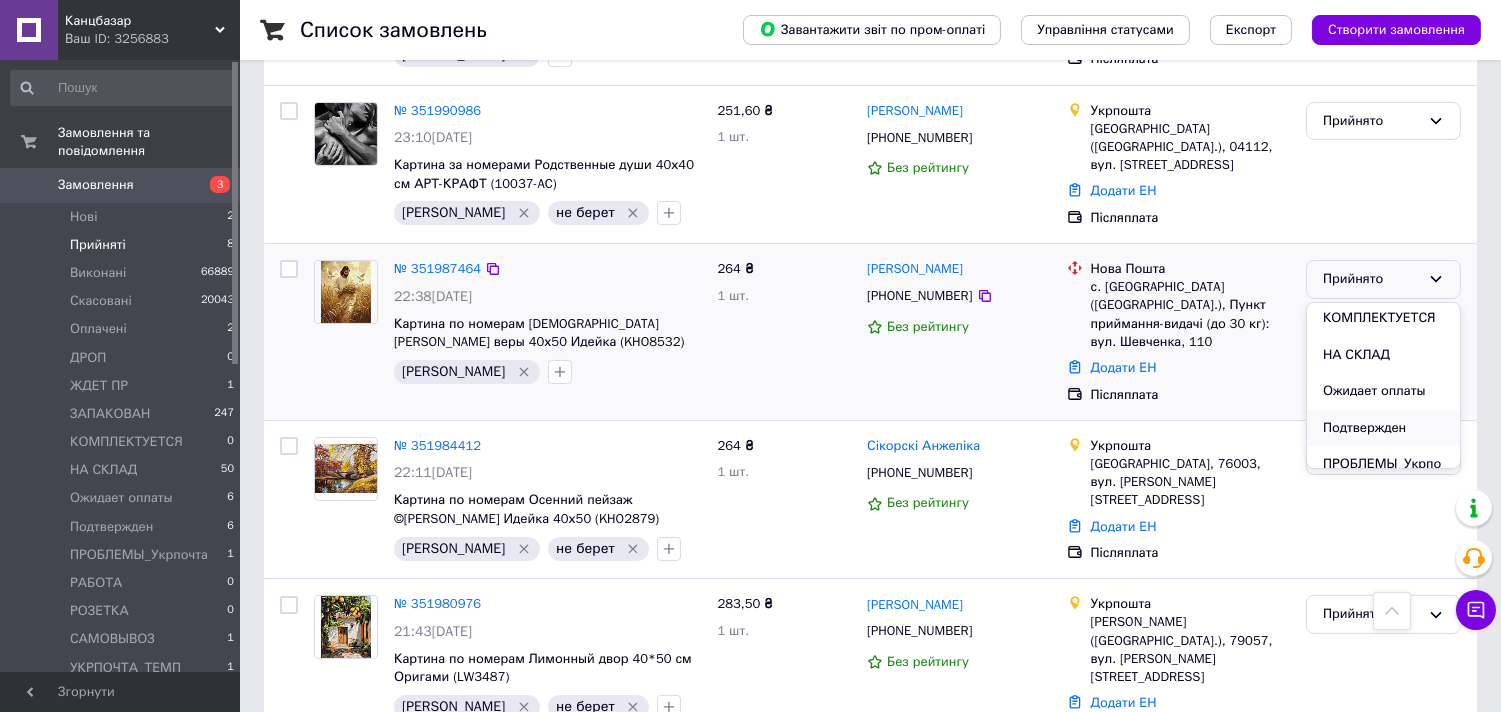 click on "Подтвержден" at bounding box center (1383, 428) 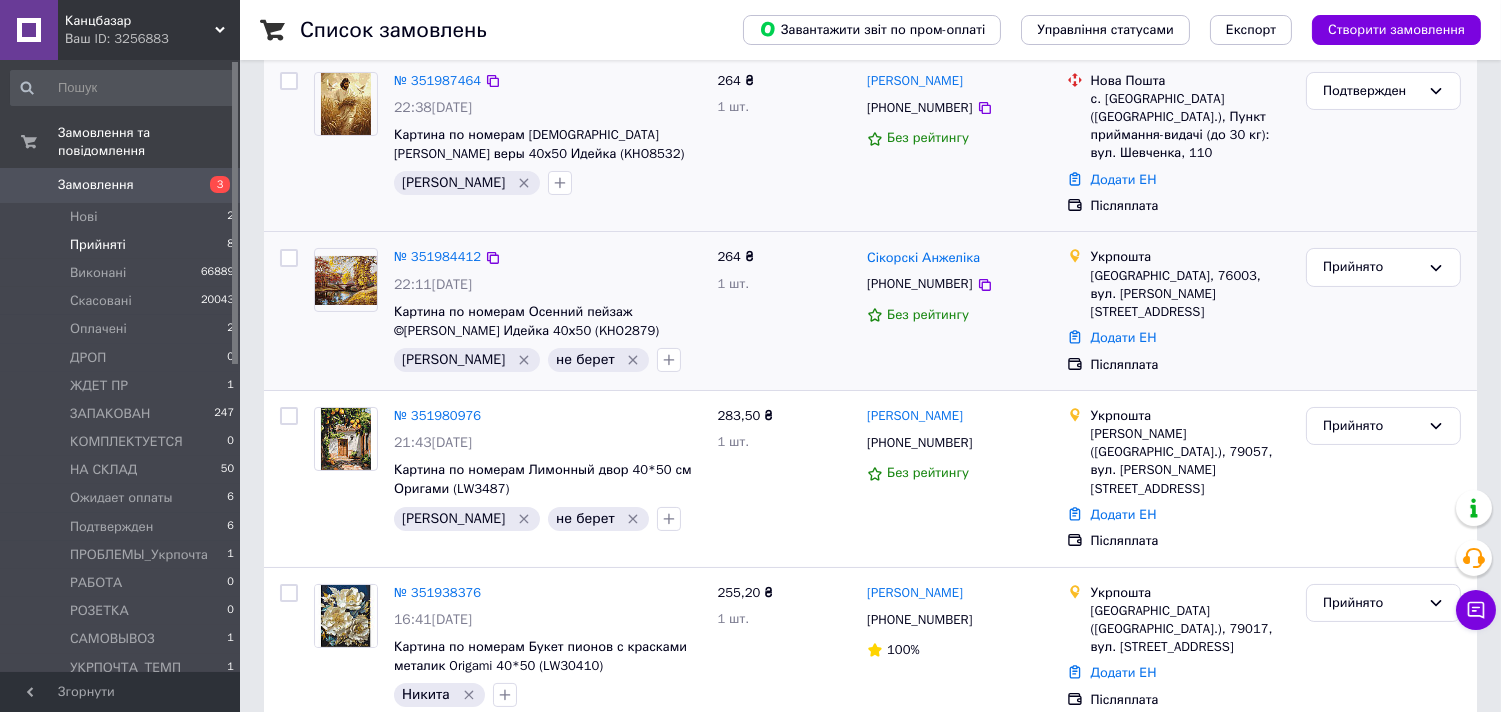 scroll, scrollTop: 444, scrollLeft: 0, axis: vertical 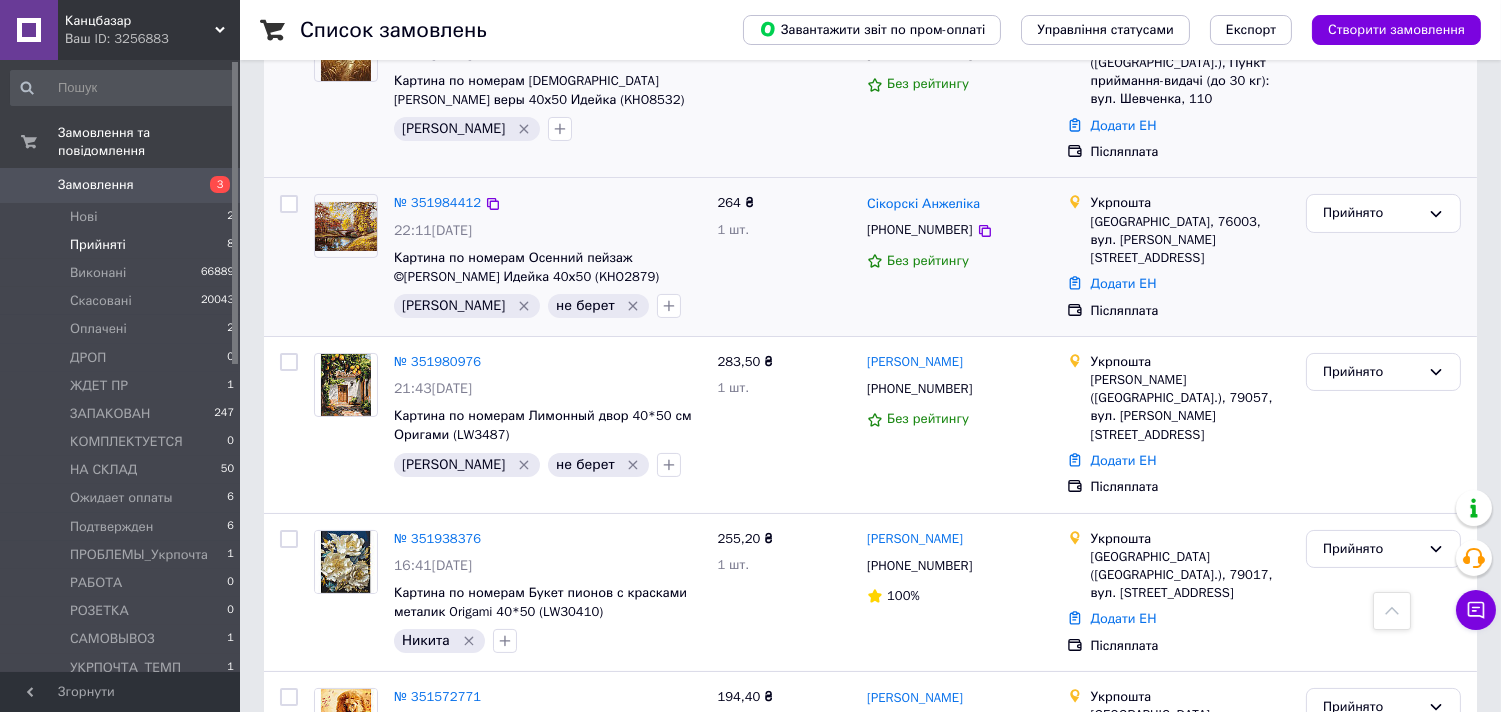 click 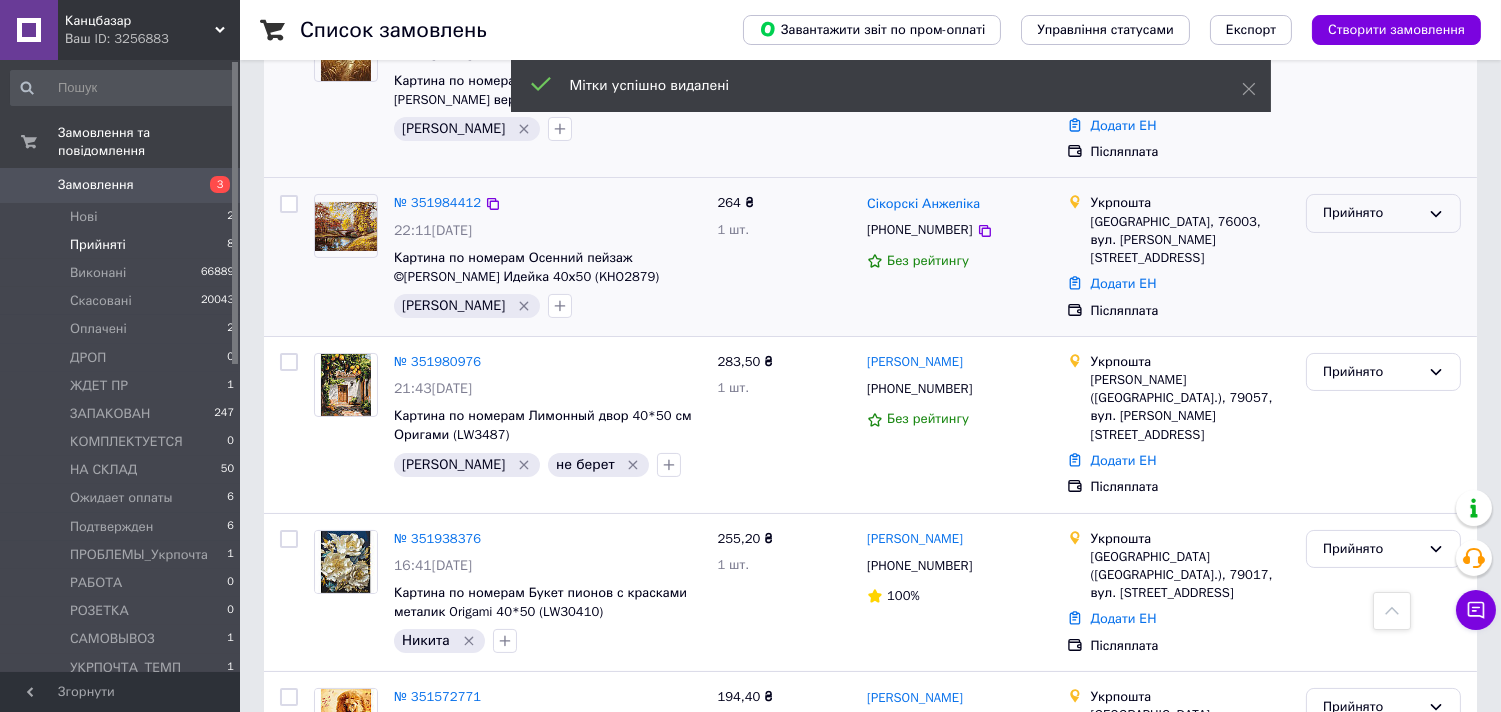 click on "Прийнято" at bounding box center (1371, 213) 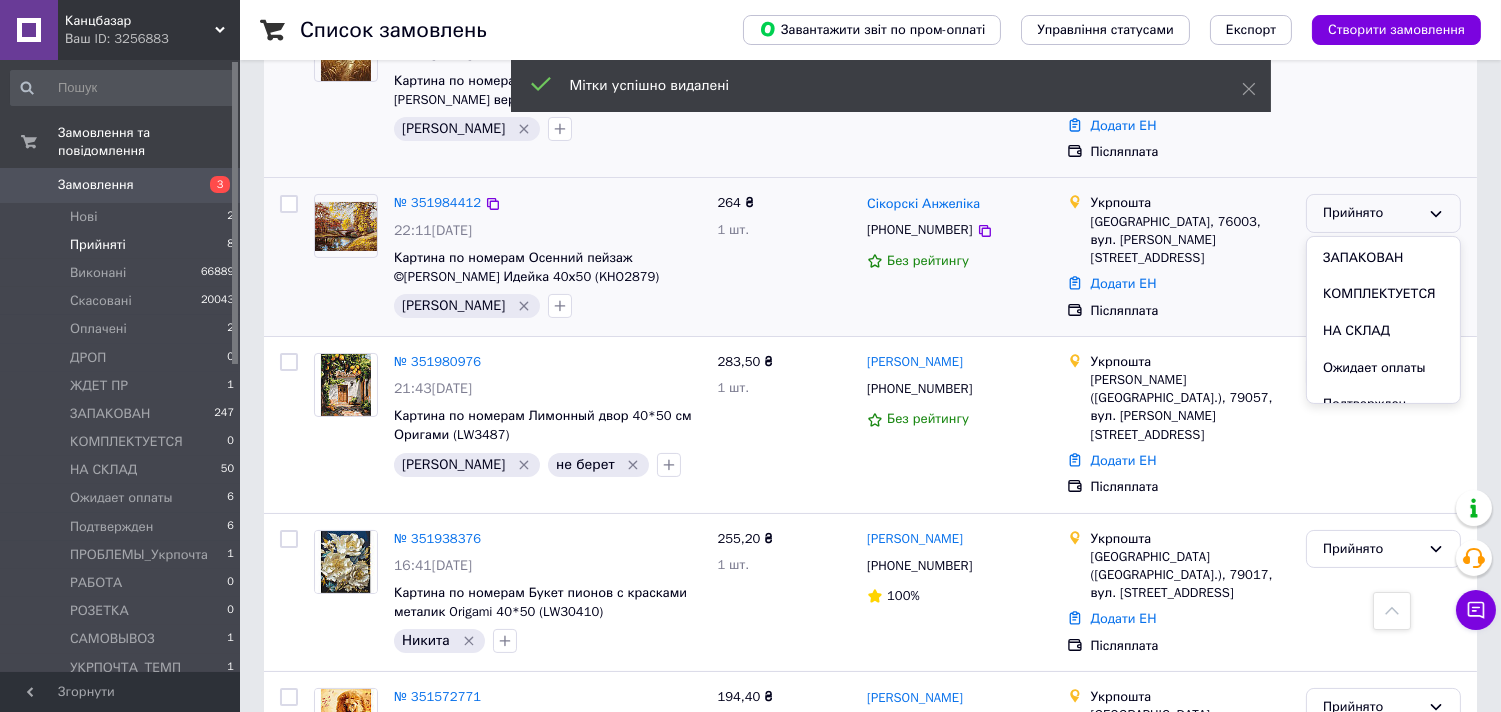 scroll, scrollTop: 333, scrollLeft: 0, axis: vertical 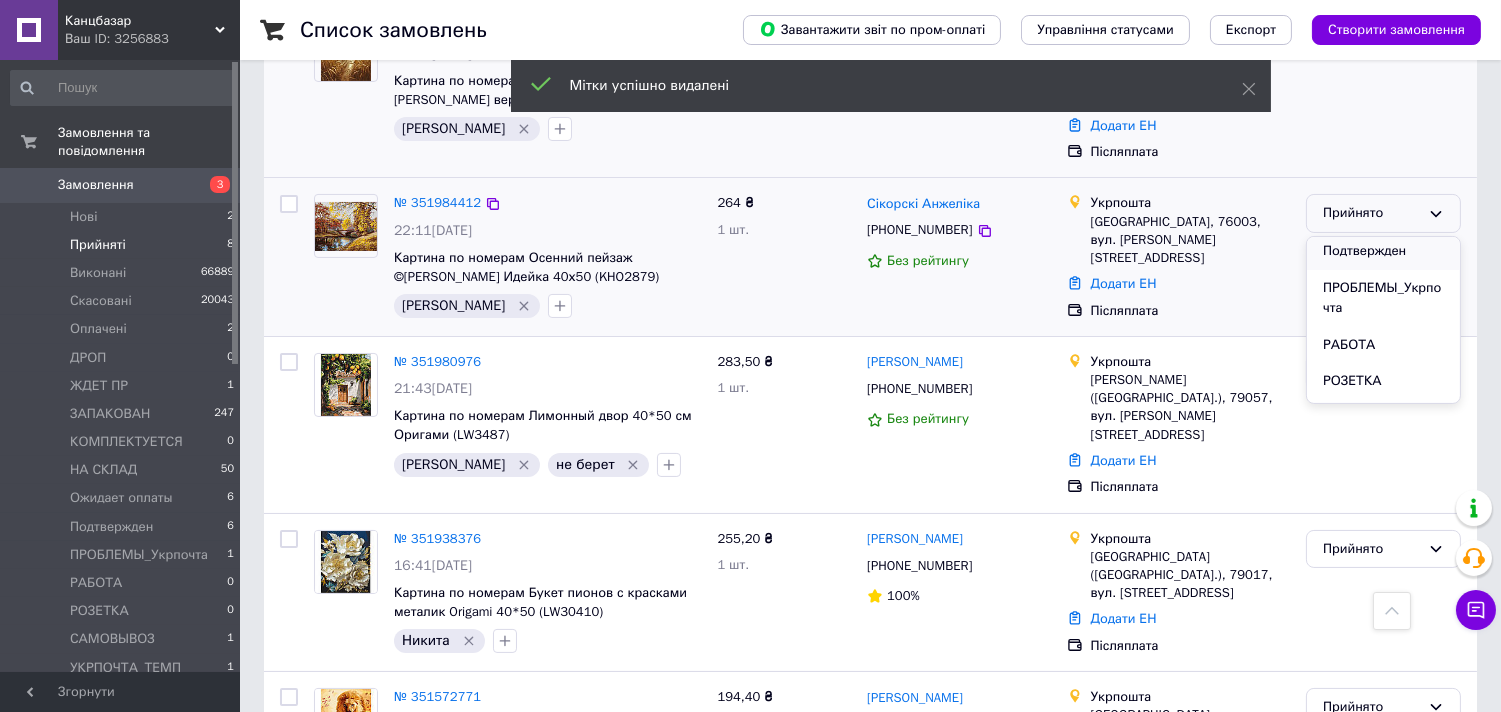 click on "Подтвержден" at bounding box center (1383, 251) 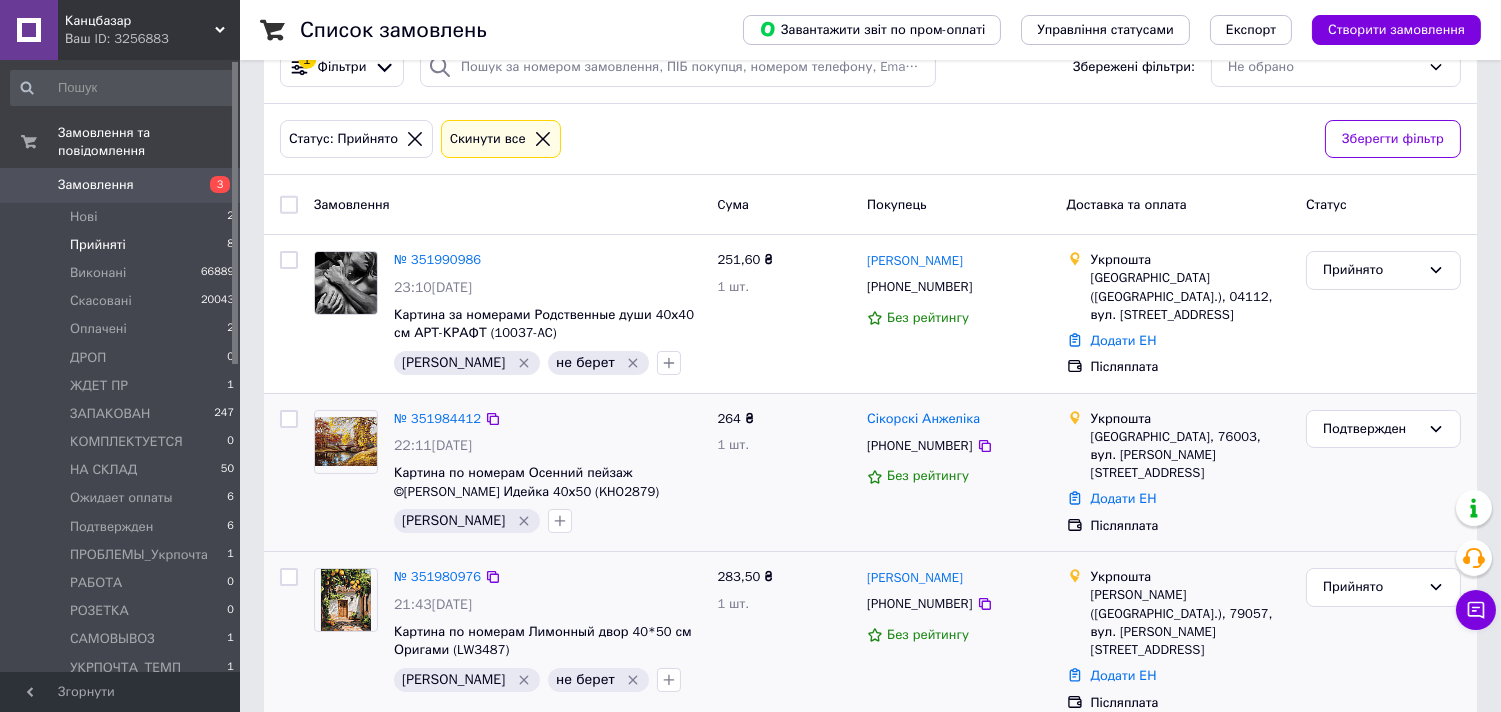 scroll, scrollTop: 48, scrollLeft: 0, axis: vertical 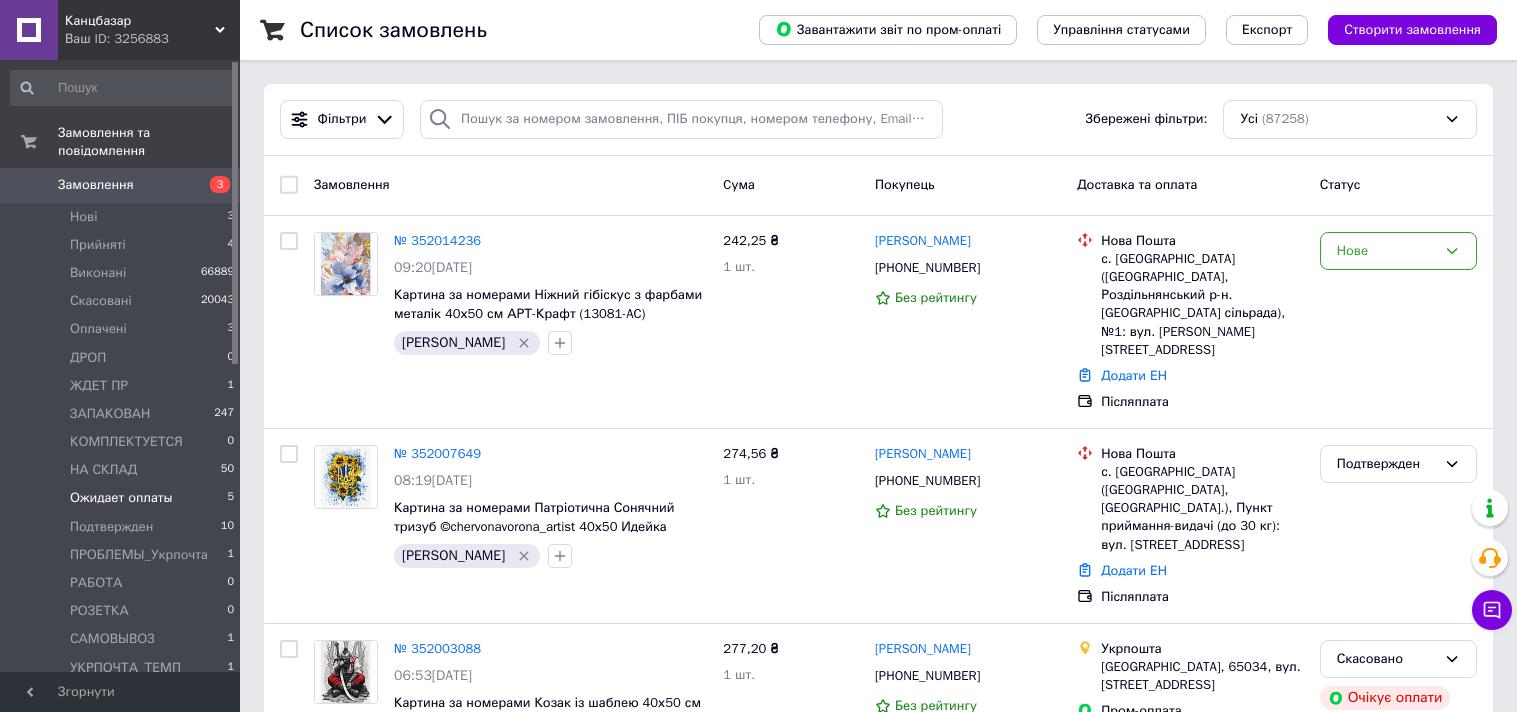 click on "Ожидает оплаты" at bounding box center (121, 498) 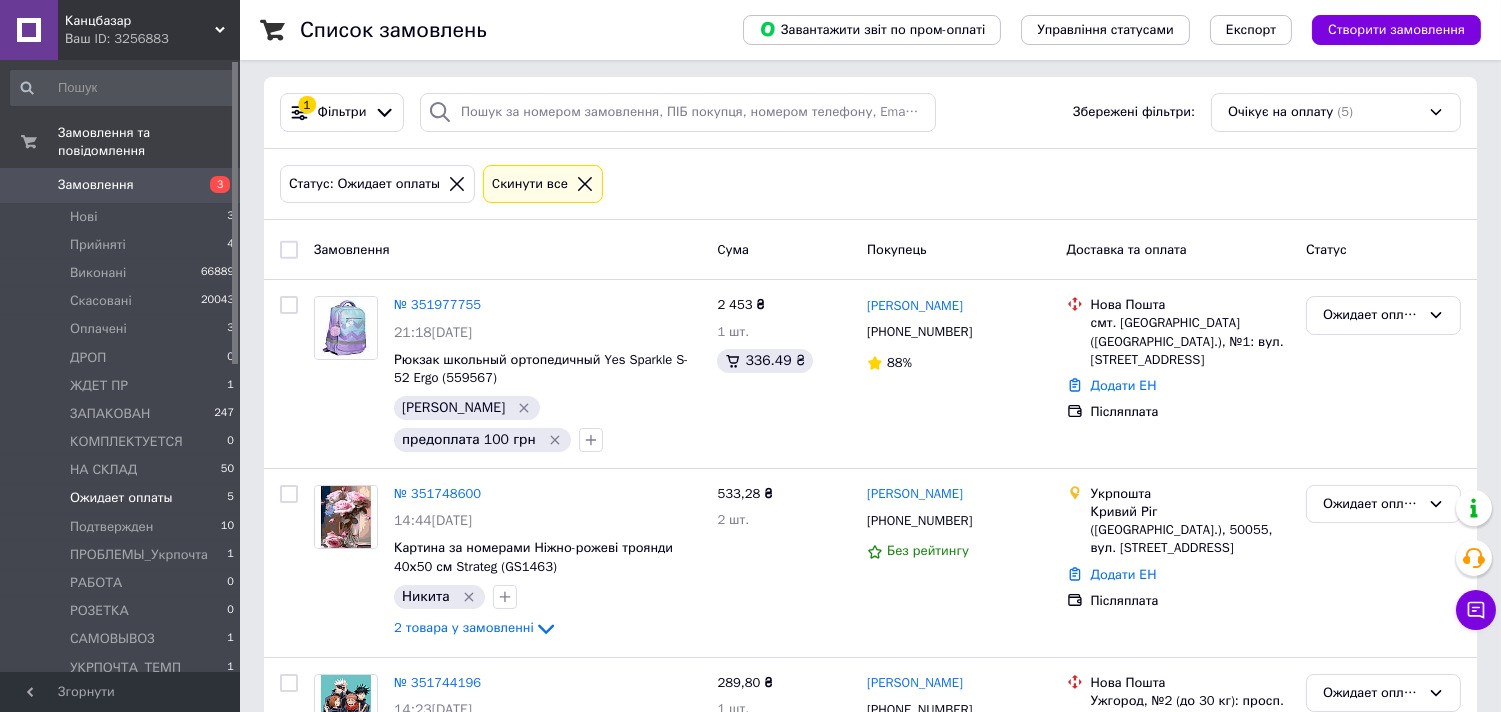 scroll, scrollTop: 0, scrollLeft: 0, axis: both 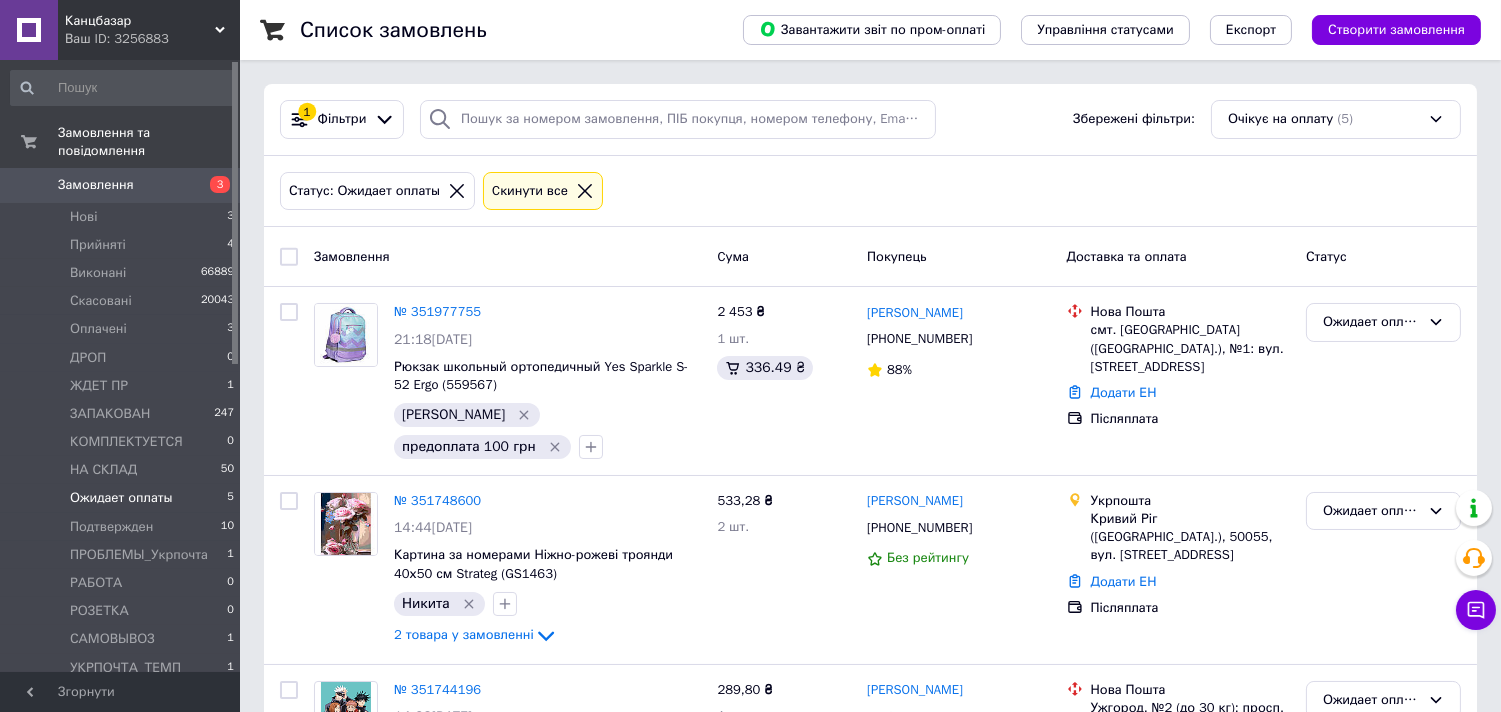 click 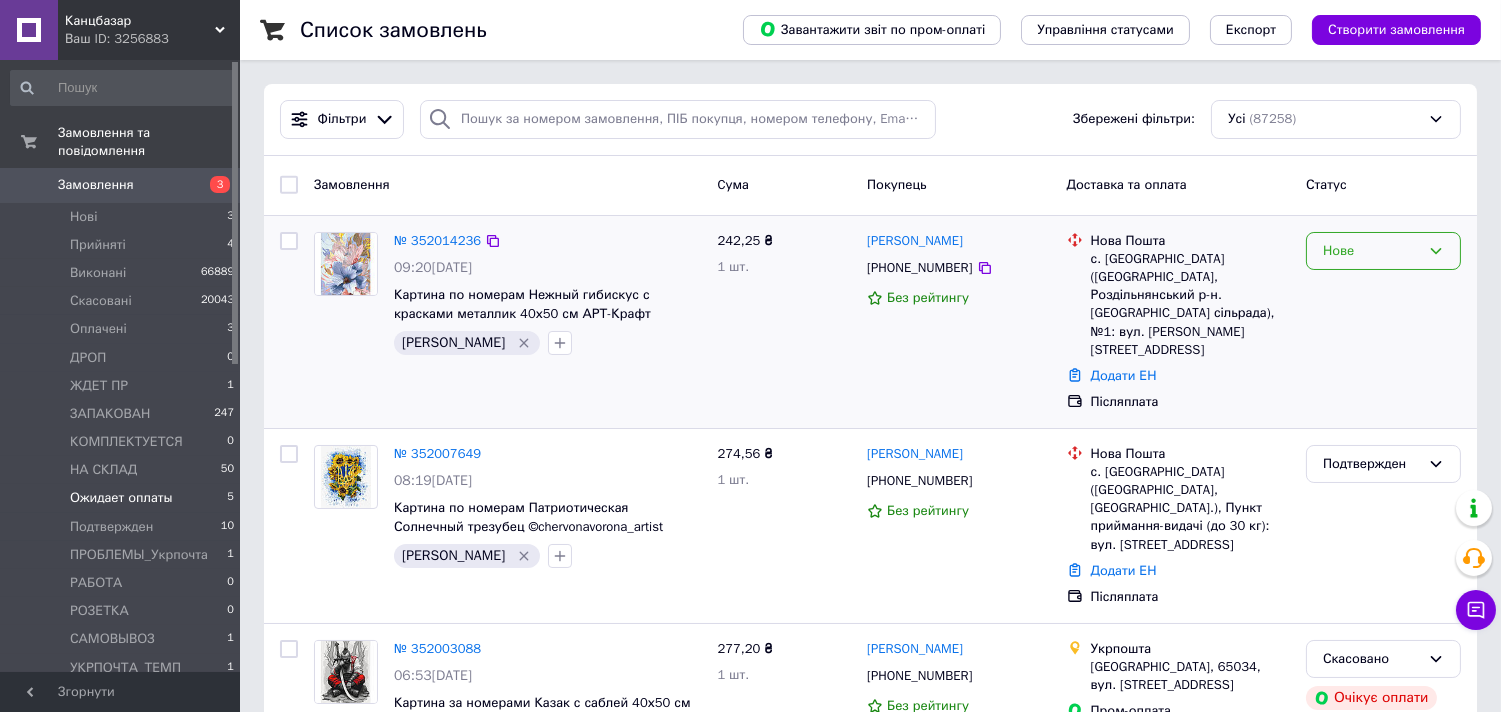 click on "Нове" at bounding box center [1371, 251] 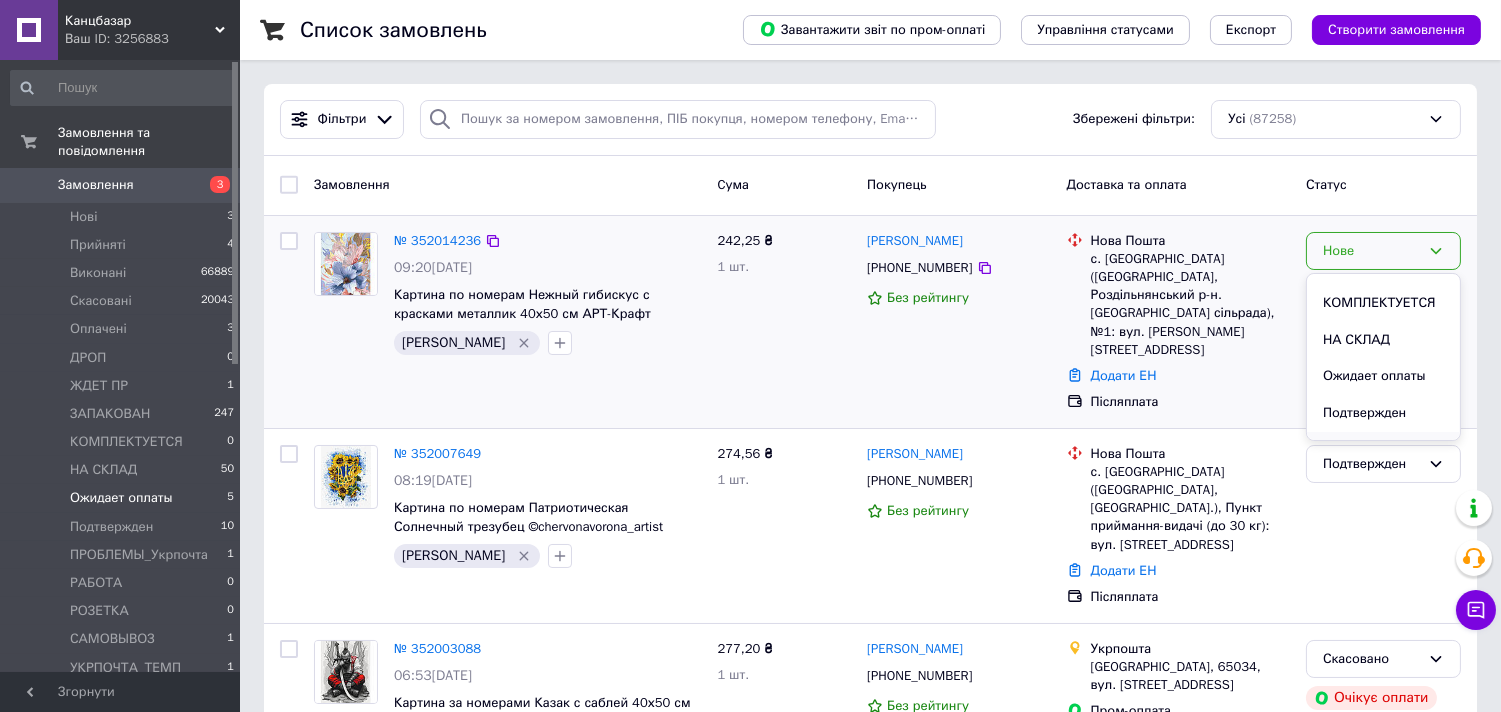 scroll, scrollTop: 333, scrollLeft: 0, axis: vertical 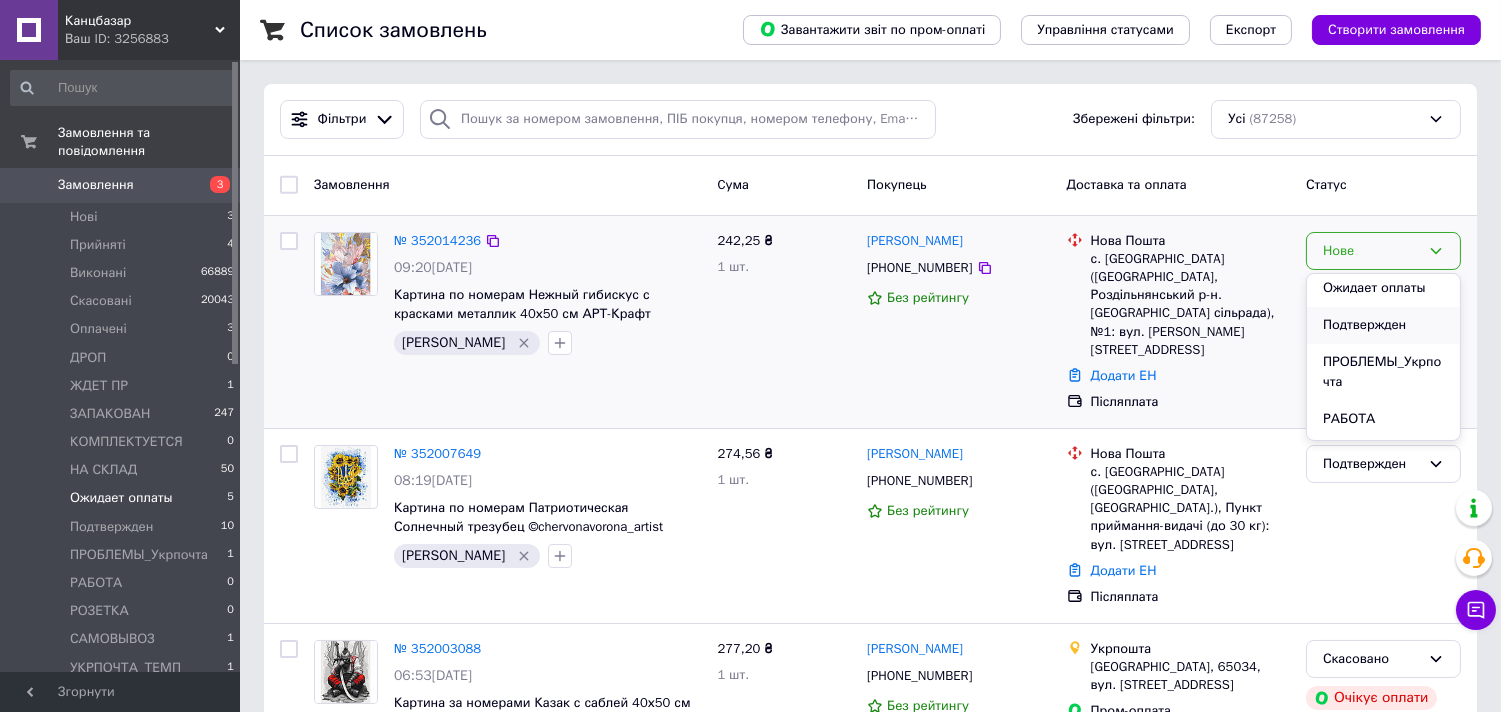 click on "Подтвержден" at bounding box center (1383, 325) 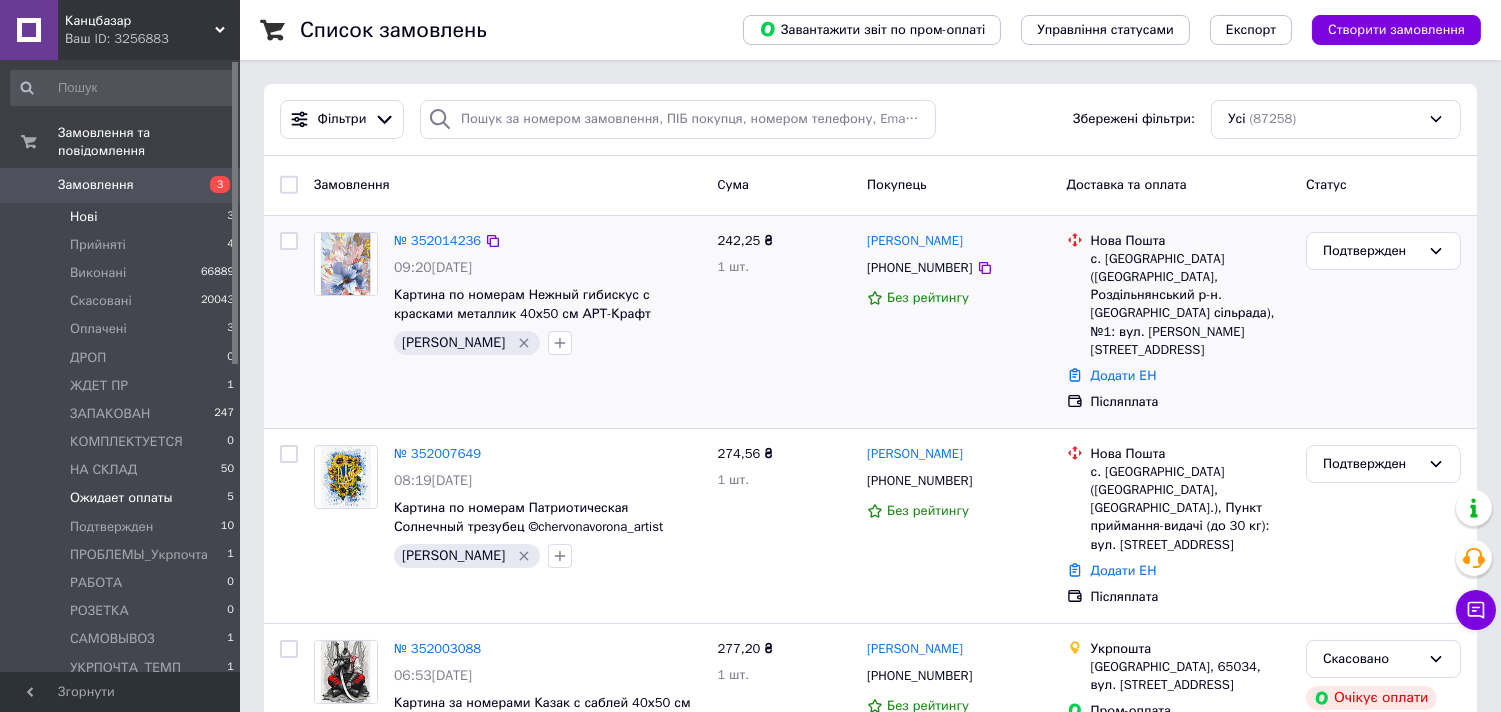 click on "Нові" at bounding box center (83, 217) 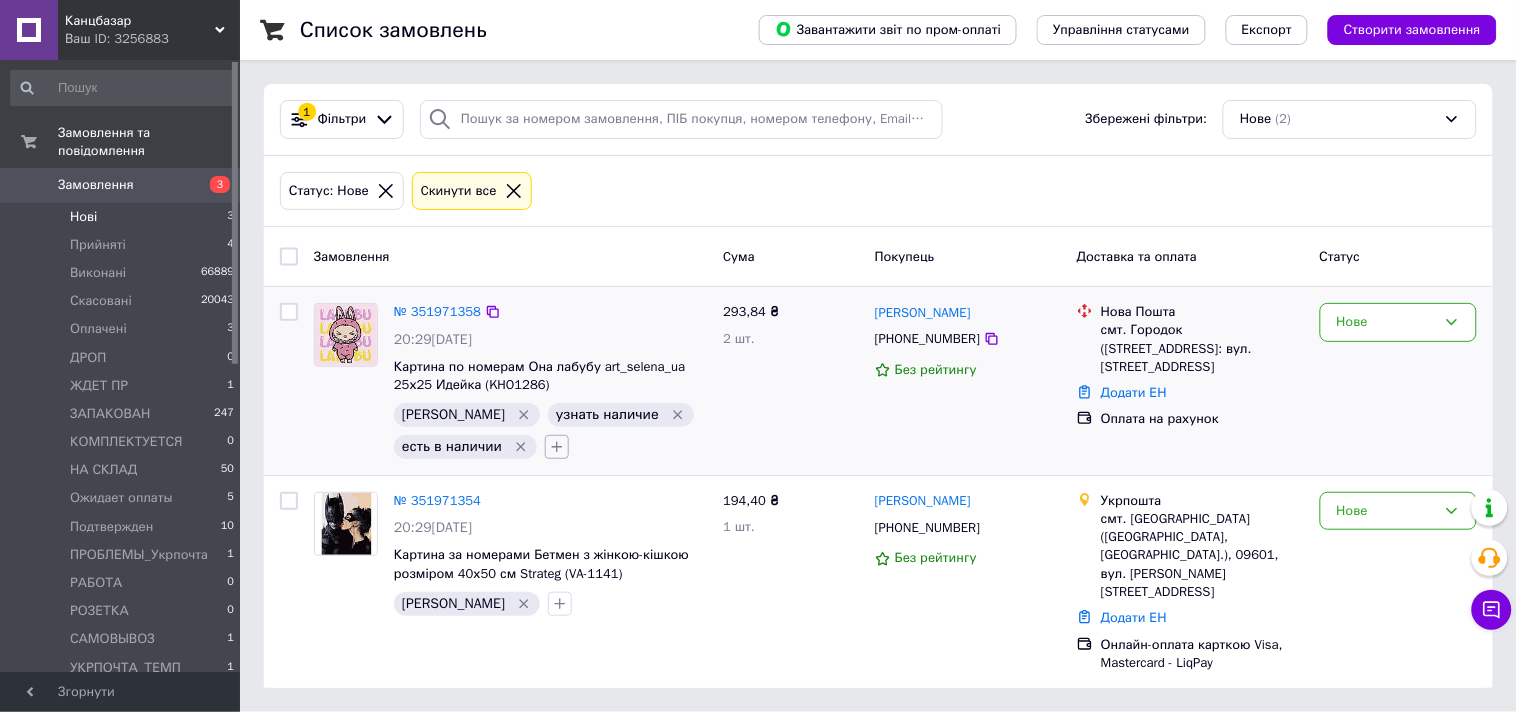 click 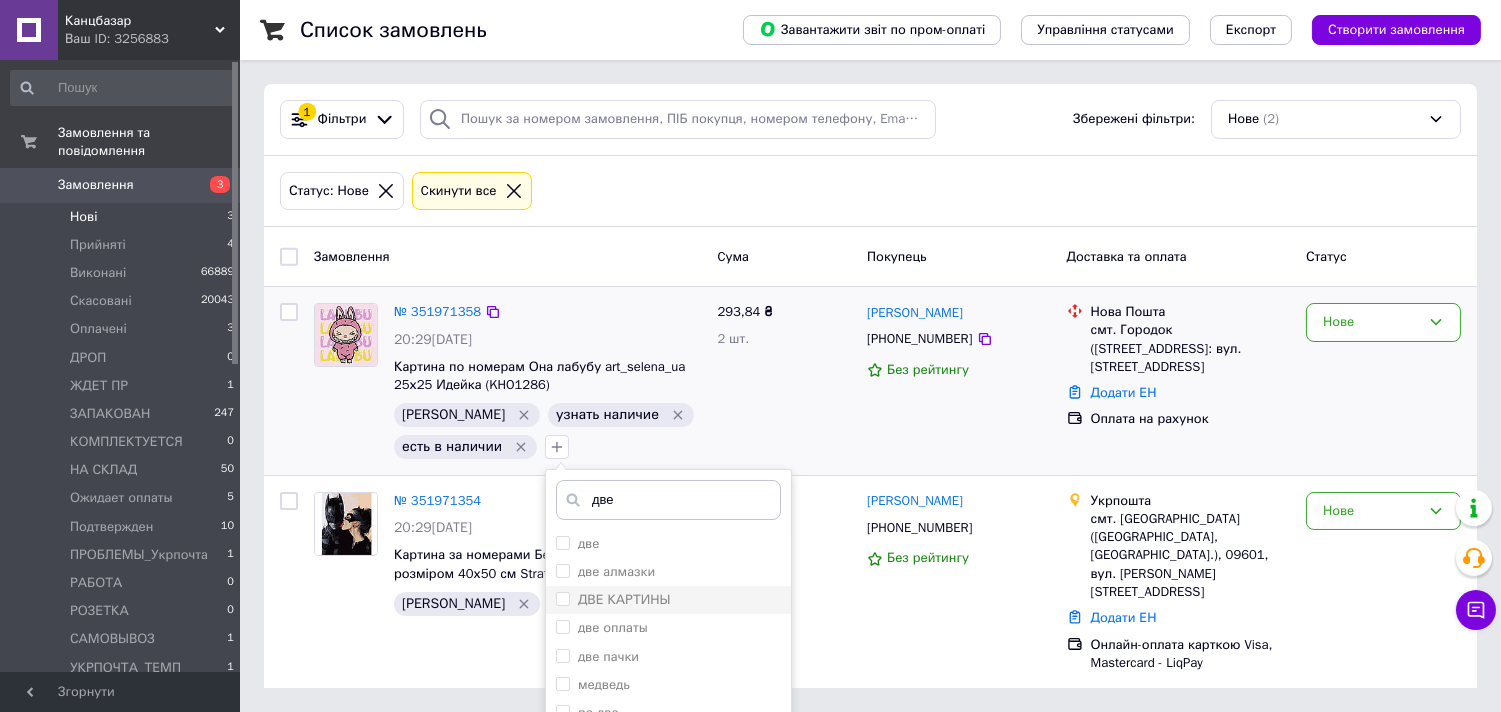 type on "две" 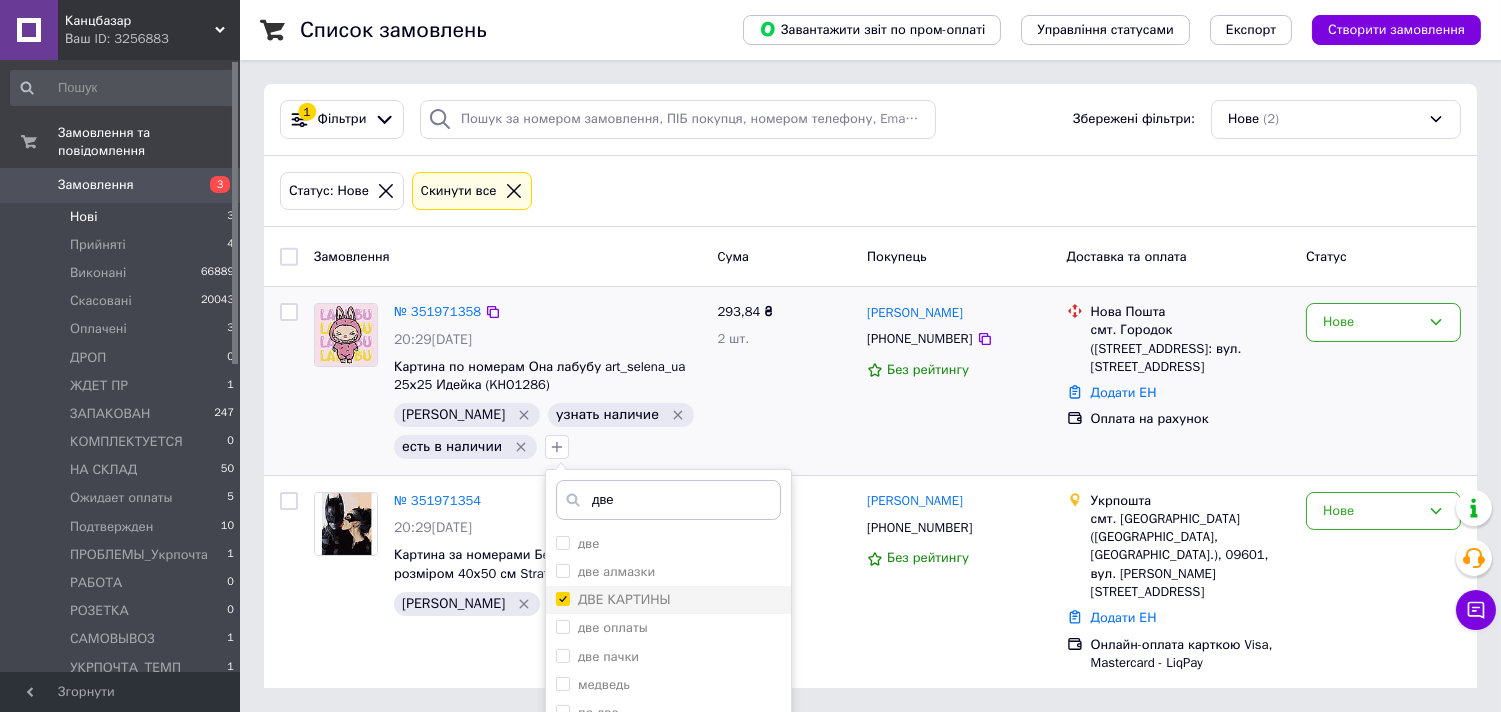 checkbox on "true" 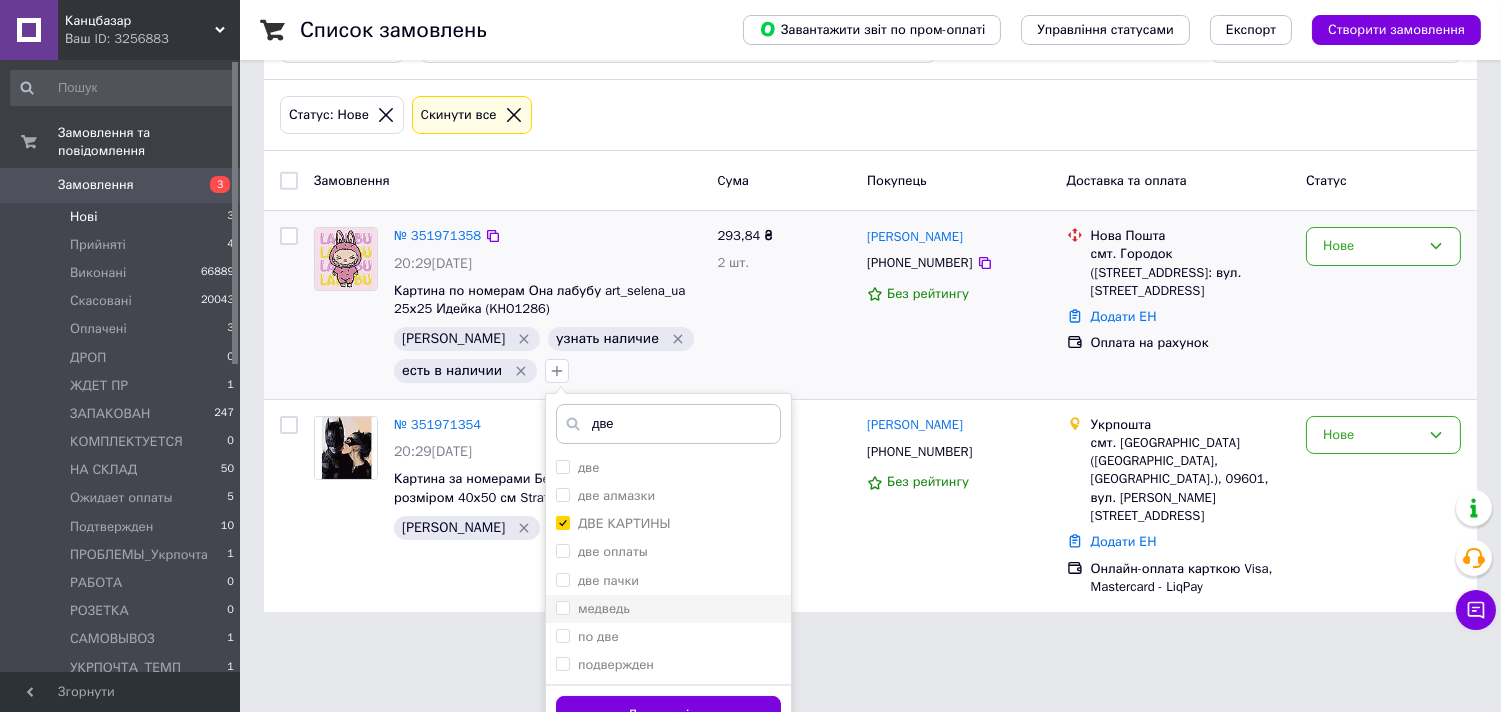 scroll, scrollTop: 110, scrollLeft: 0, axis: vertical 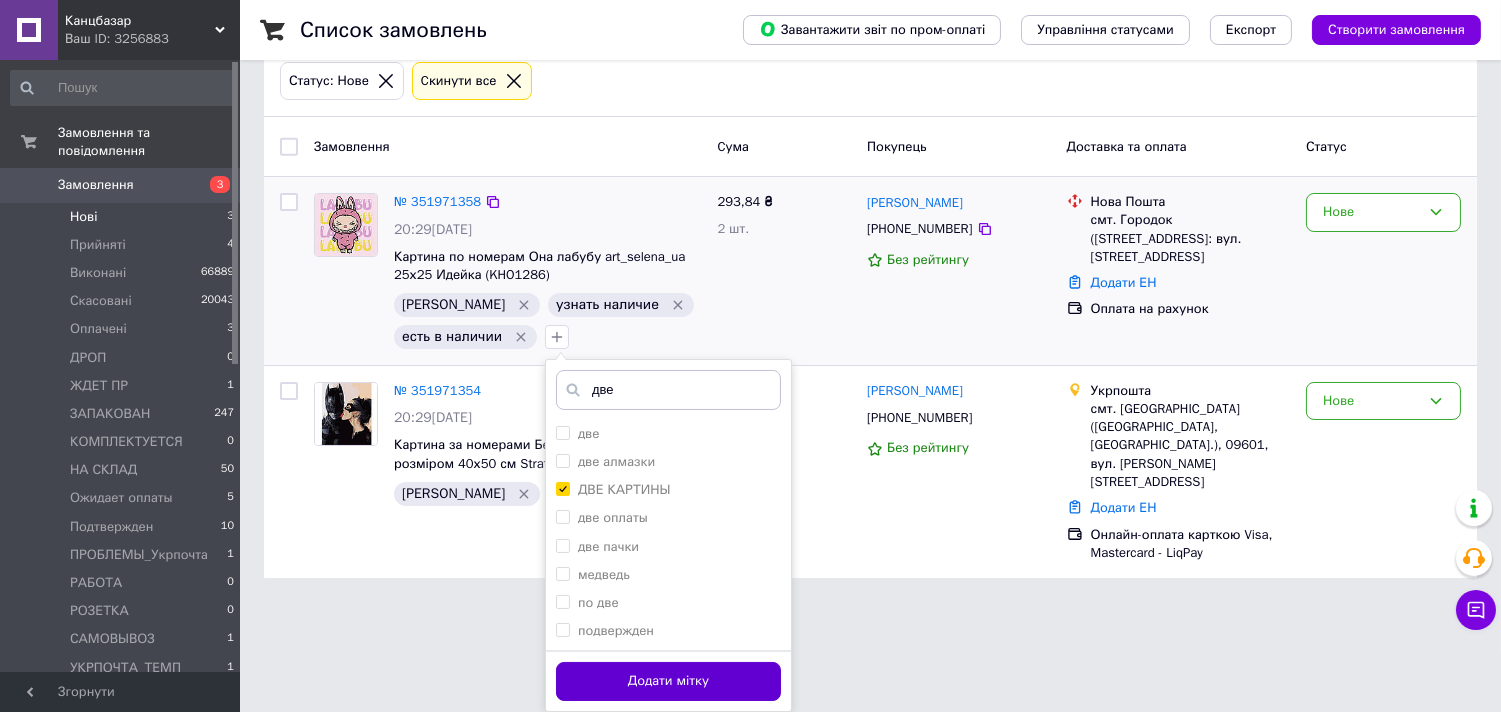 click on "Додати мітку" at bounding box center (668, 681) 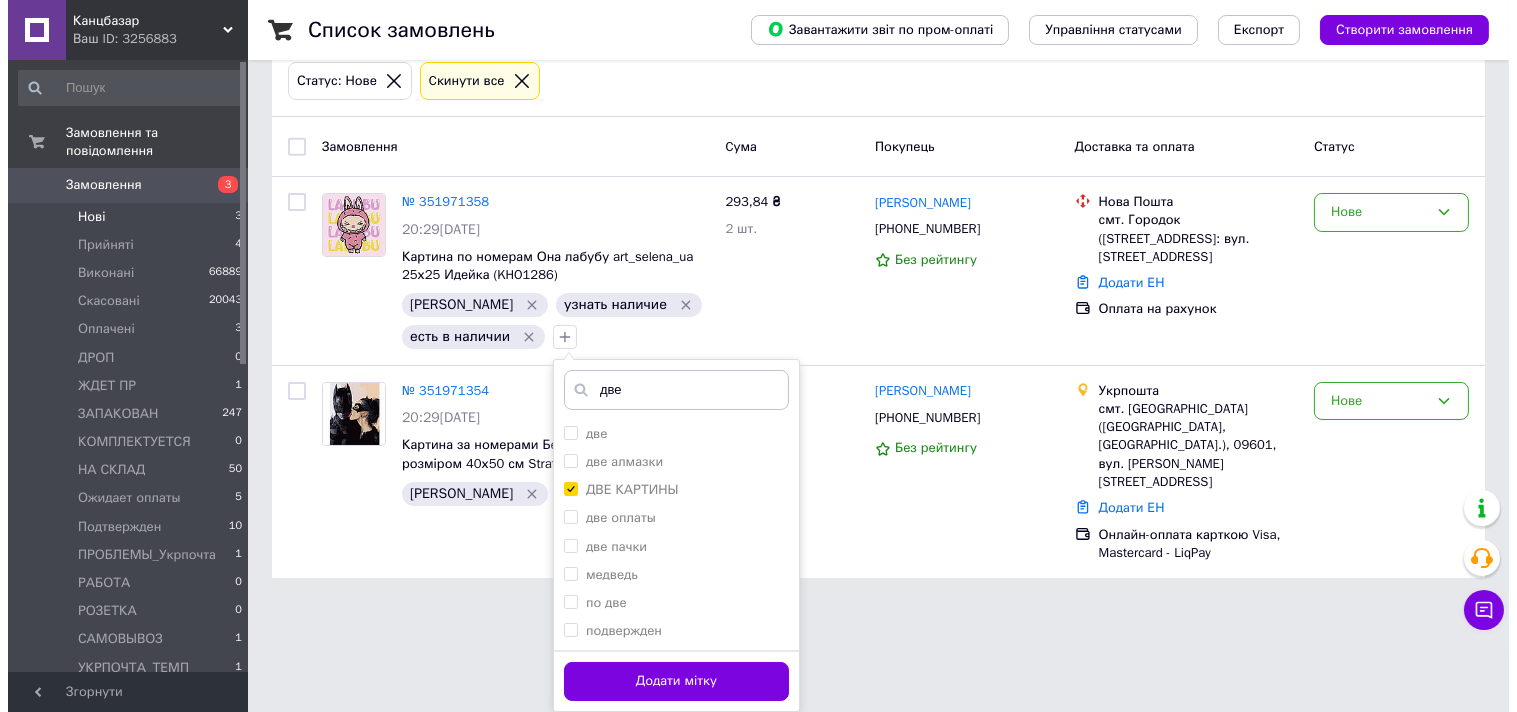 scroll, scrollTop: 0, scrollLeft: 0, axis: both 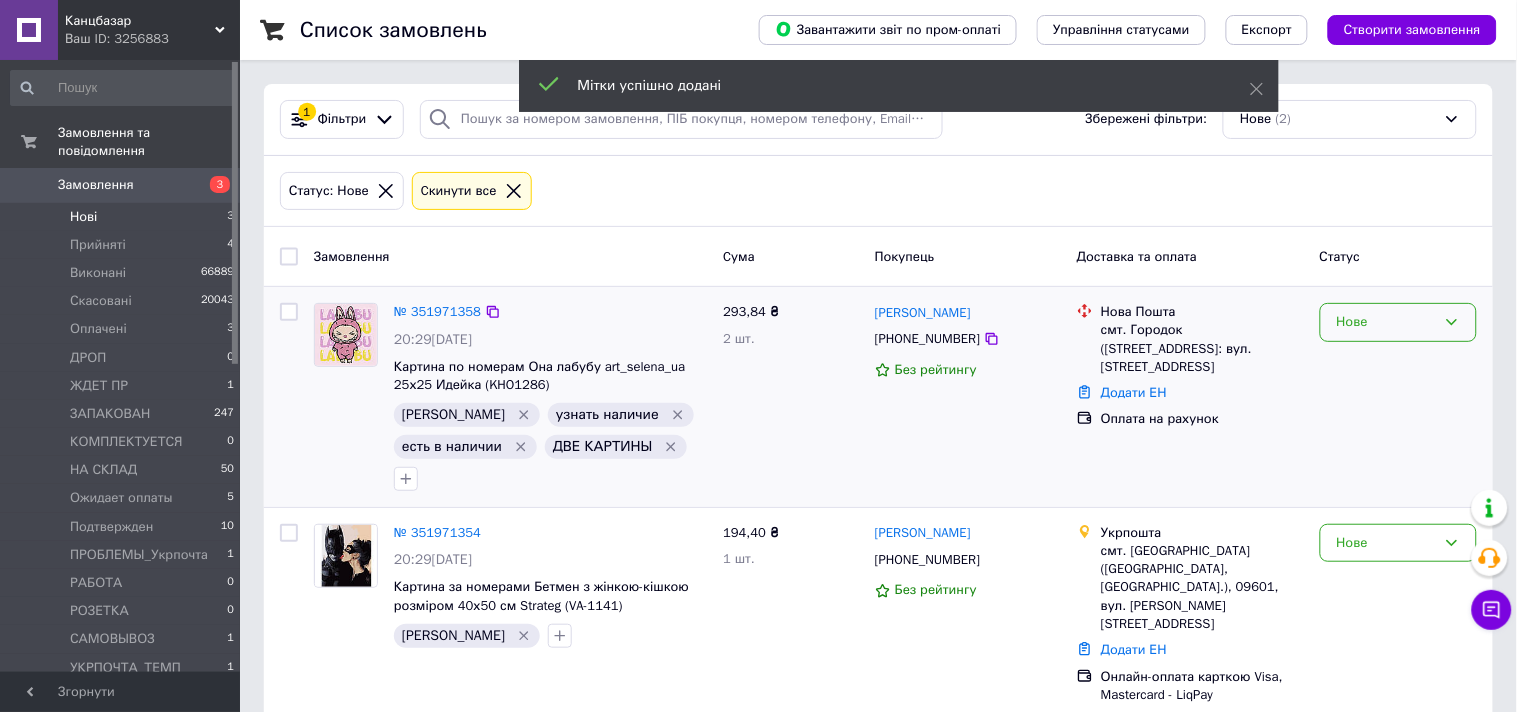 drag, startPoint x: 1346, startPoint y: 318, endPoint x: 1357, endPoint y: 340, distance: 24.596748 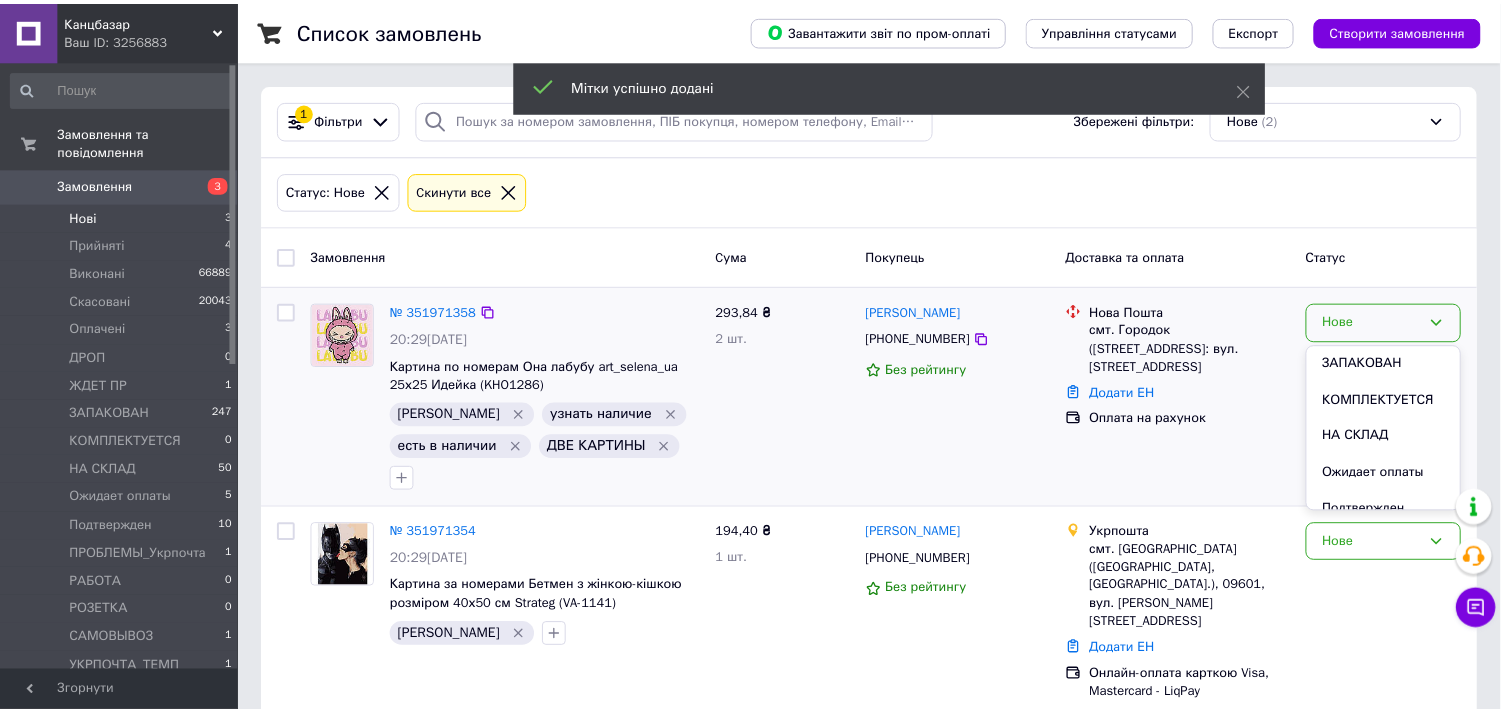 scroll, scrollTop: 222, scrollLeft: 0, axis: vertical 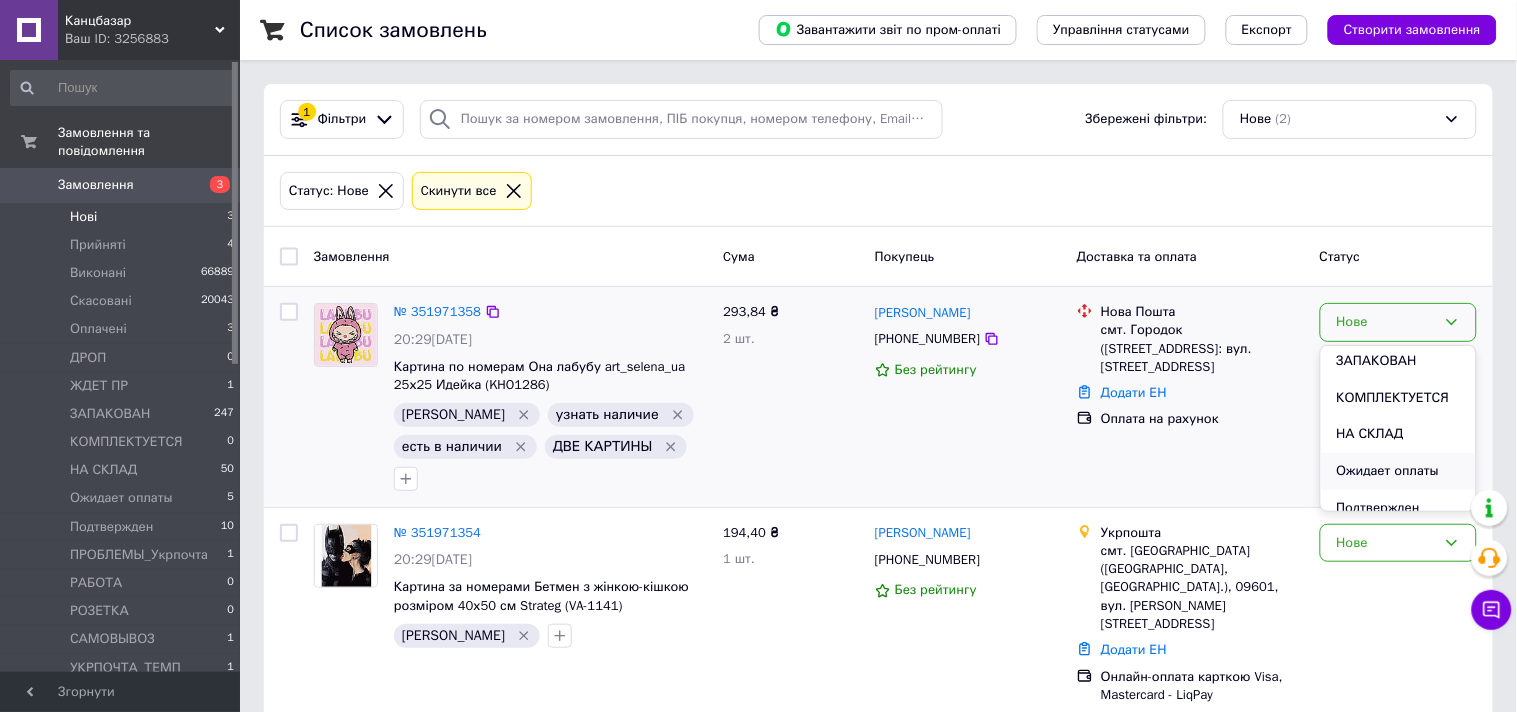click on "Ожидает оплаты" at bounding box center [1398, 471] 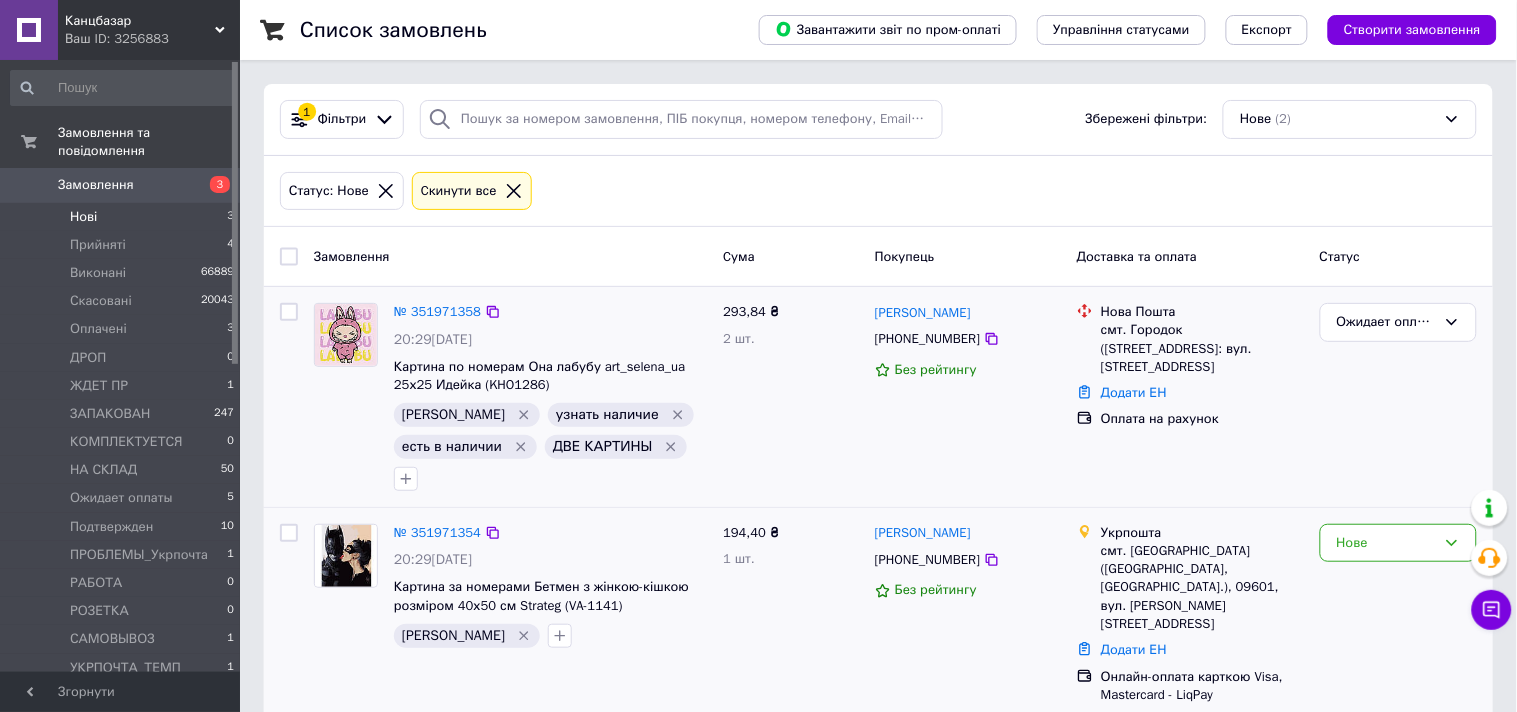 click on "Нове" at bounding box center (1398, 614) 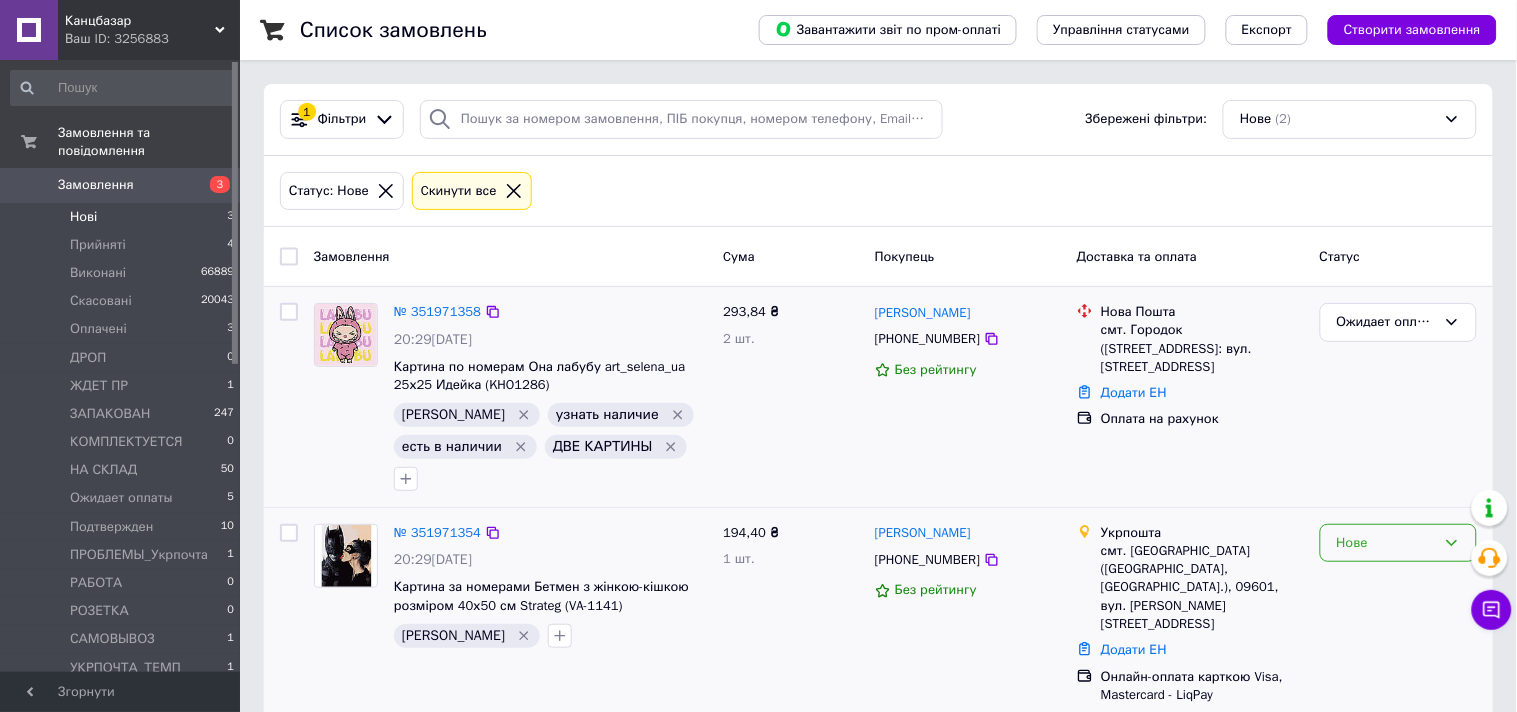 click on "Нове" at bounding box center [1386, 543] 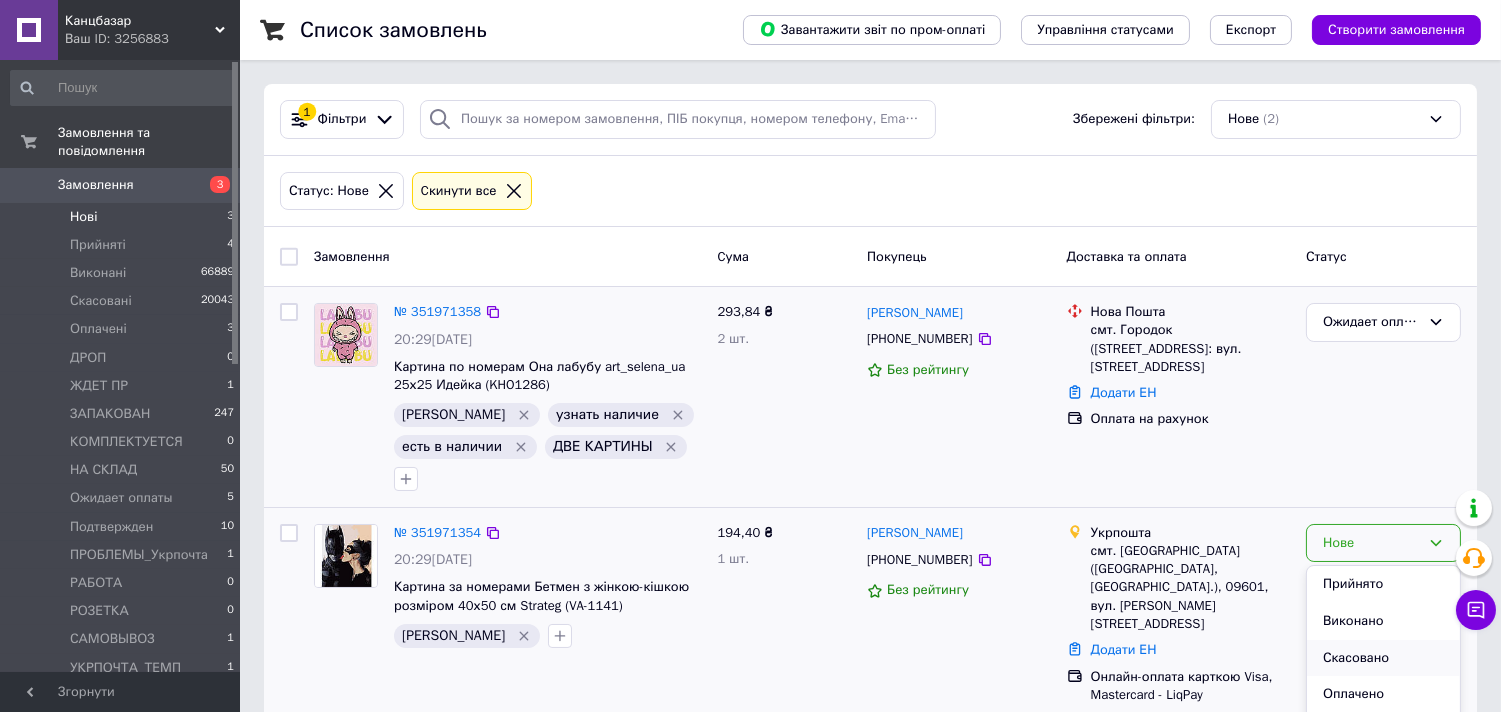 click on "Скасовано" at bounding box center (1383, 658) 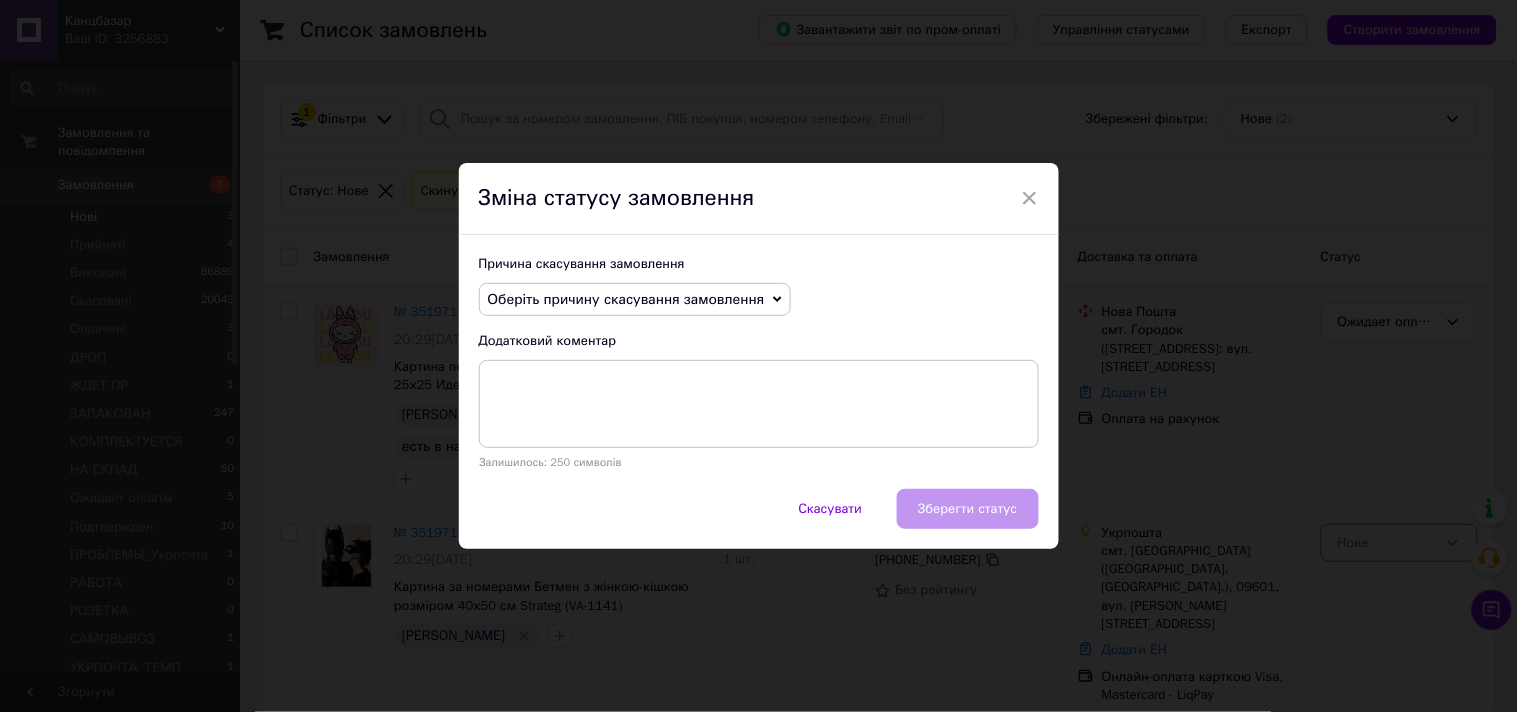 click on "Оберіть причину скасування замовлення" at bounding box center (626, 299) 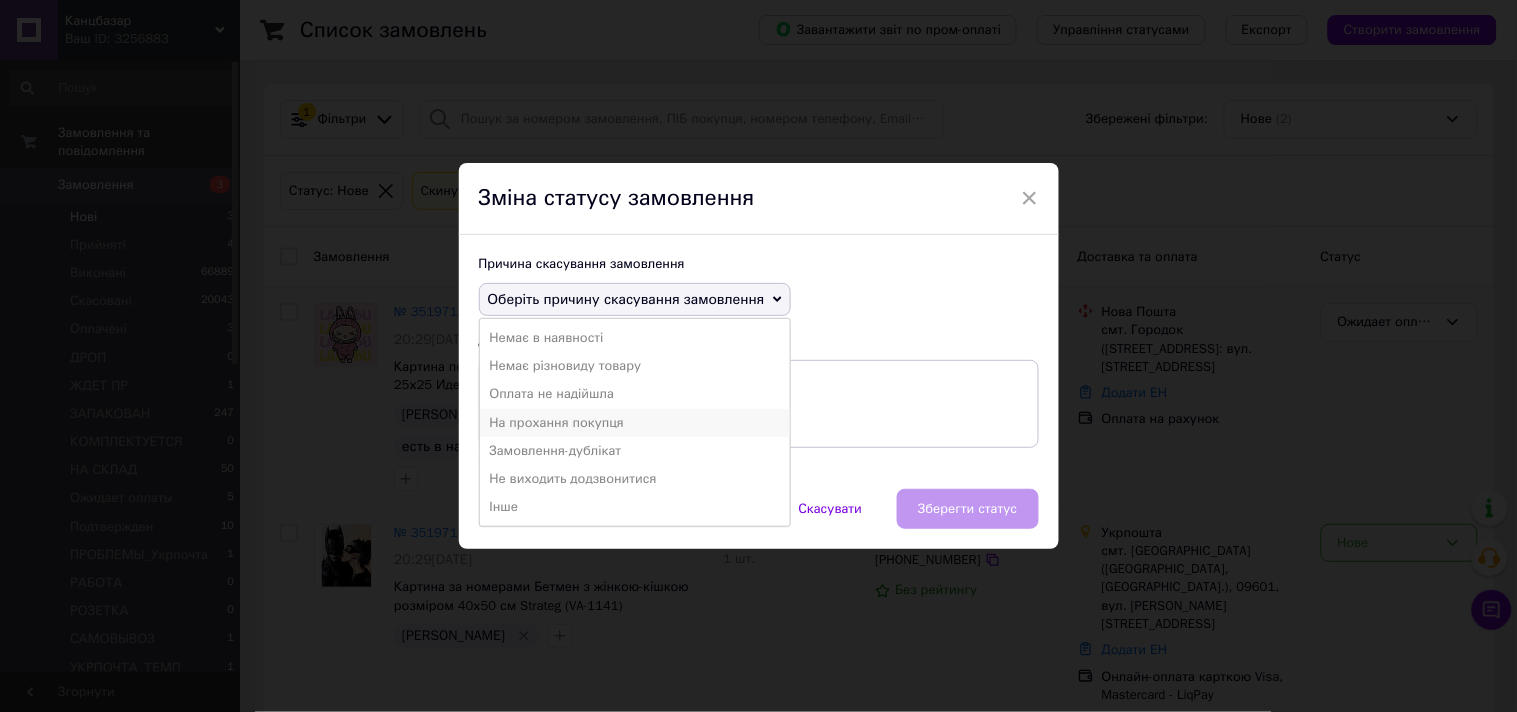 click on "На прохання покупця" at bounding box center (635, 423) 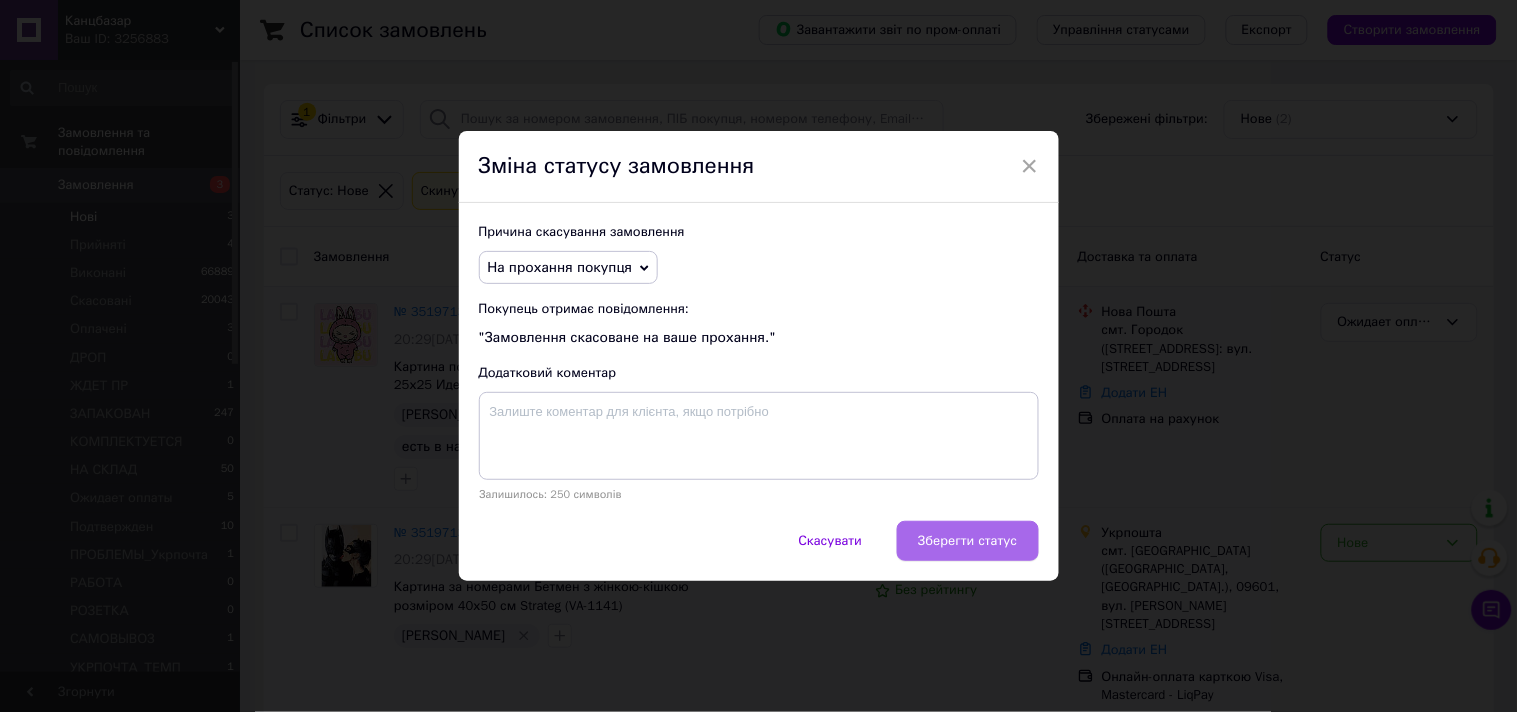 click on "Зберегти статус" at bounding box center (967, 541) 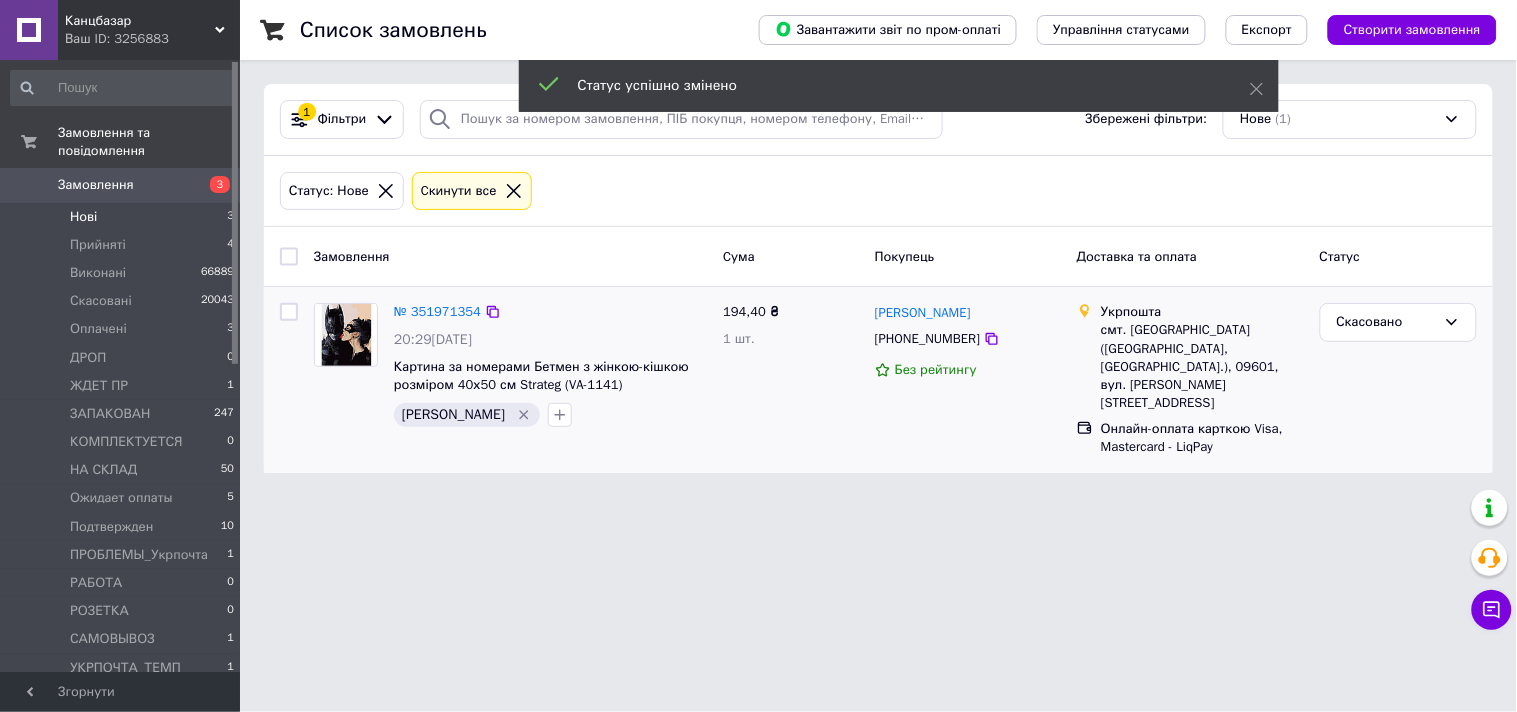 click 